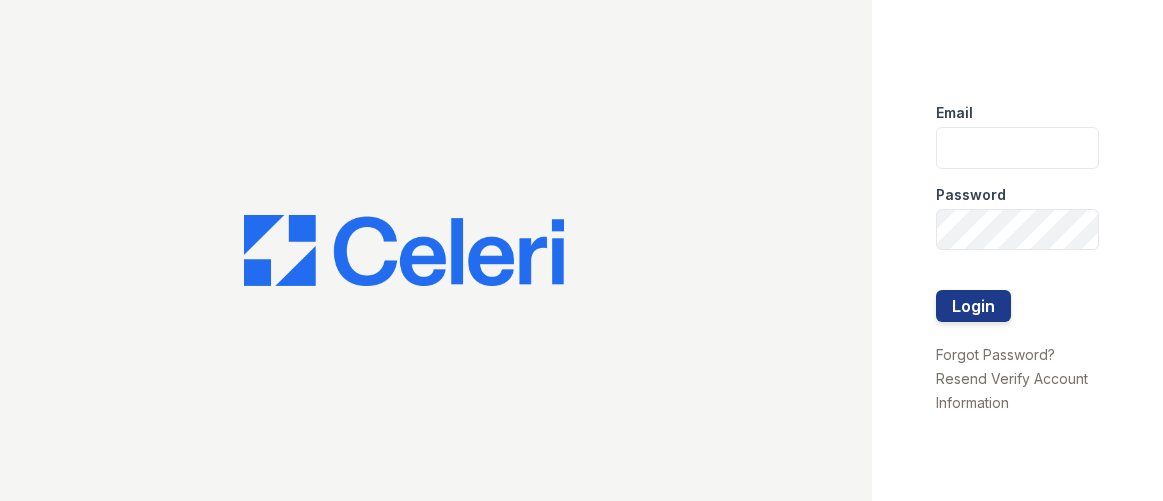 scroll, scrollTop: 0, scrollLeft: 0, axis: both 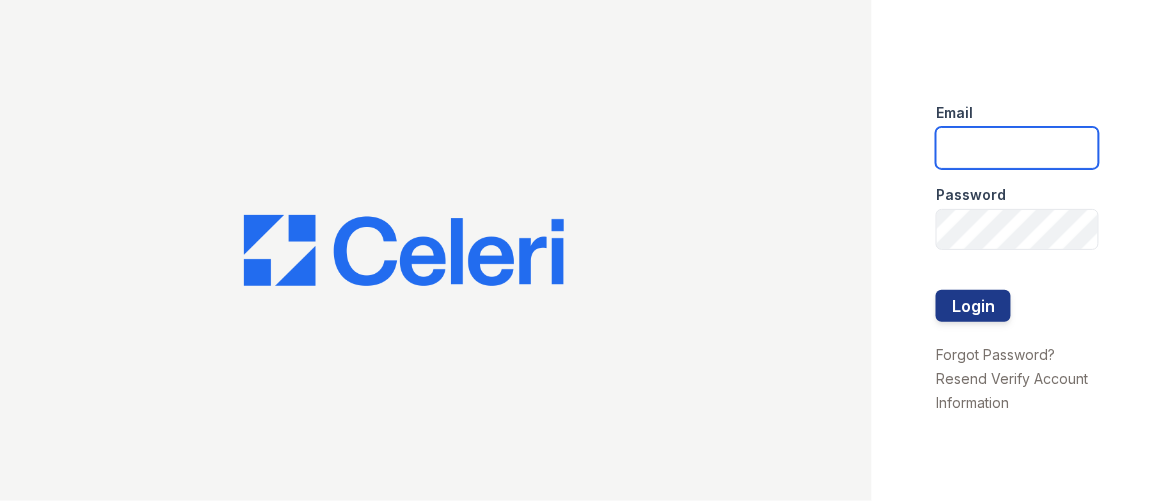 click at bounding box center (1017, 148) 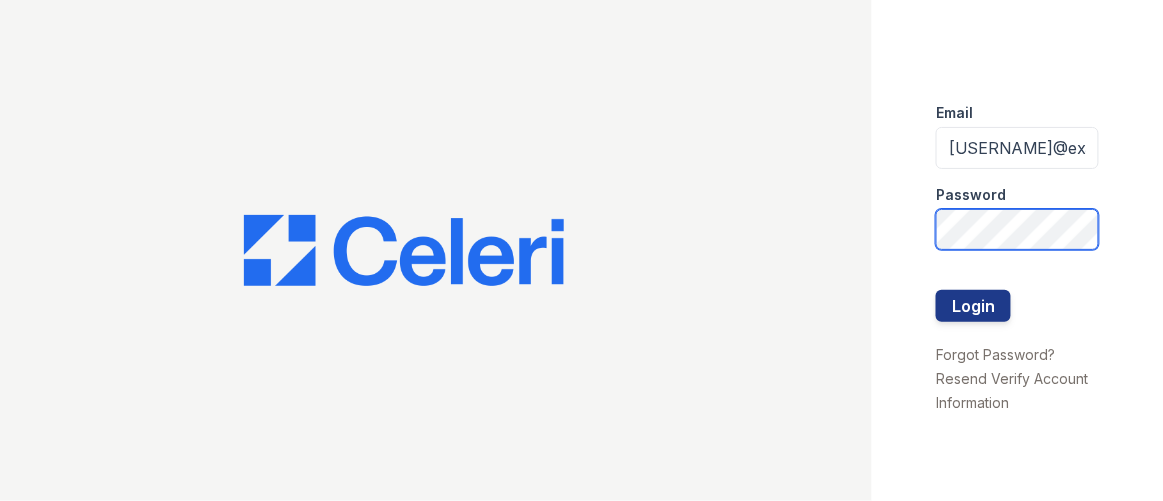 click on "Login" at bounding box center (973, 306) 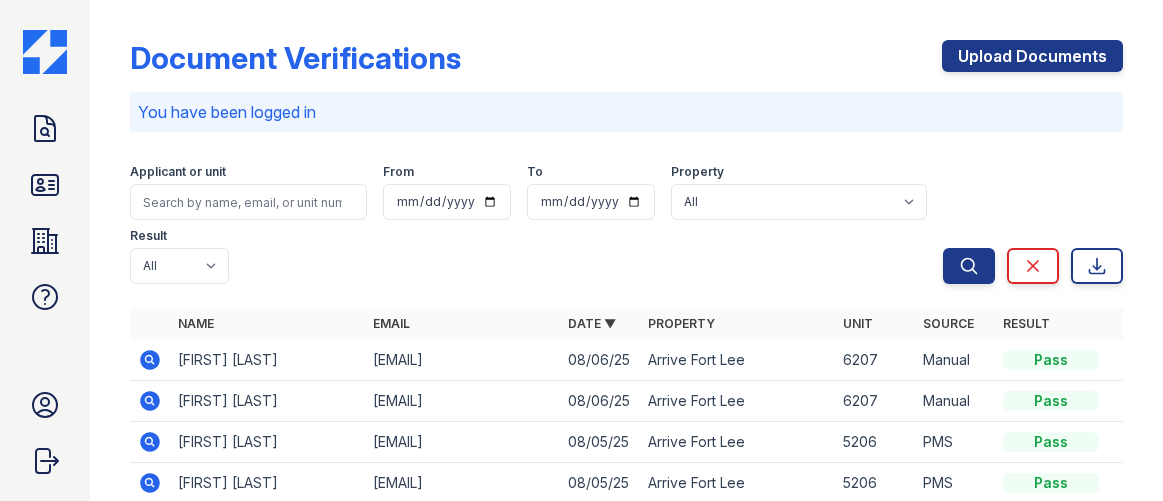 scroll, scrollTop: 0, scrollLeft: 0, axis: both 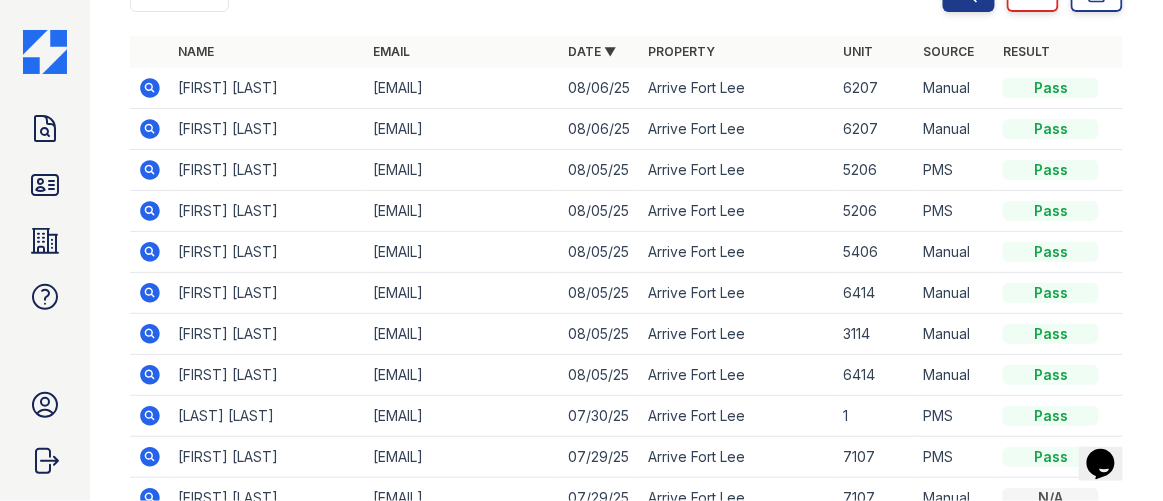 click 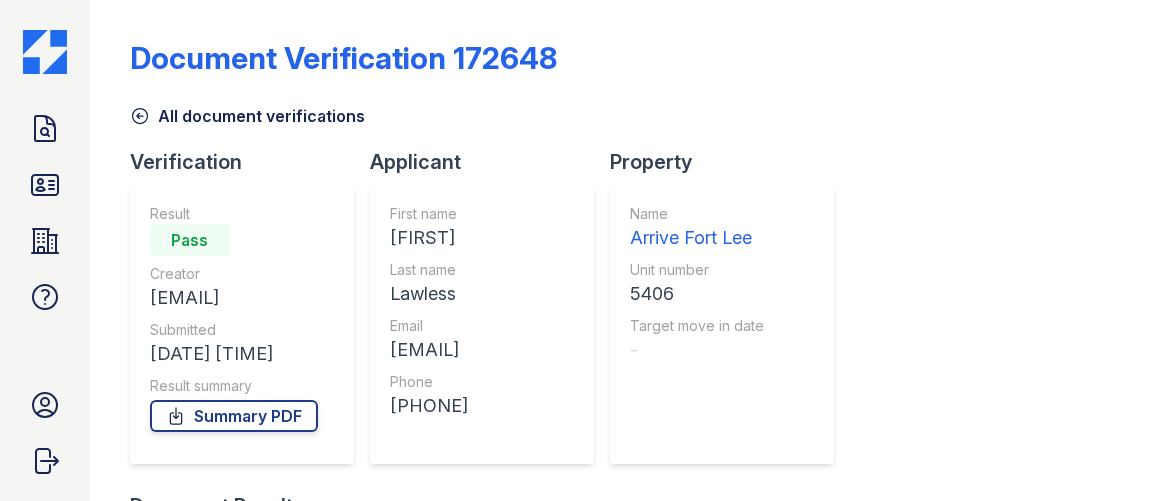 scroll, scrollTop: 0, scrollLeft: 0, axis: both 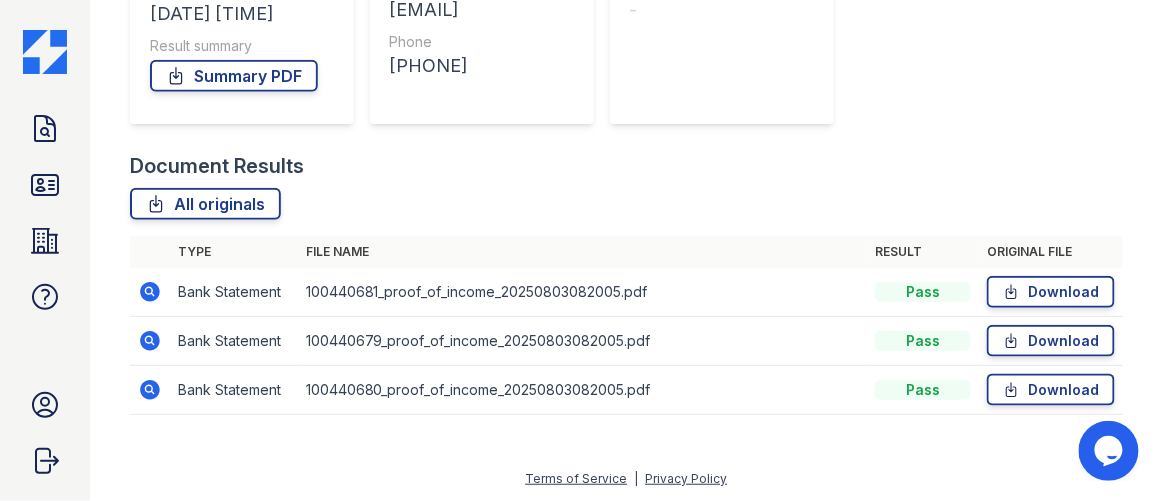 click 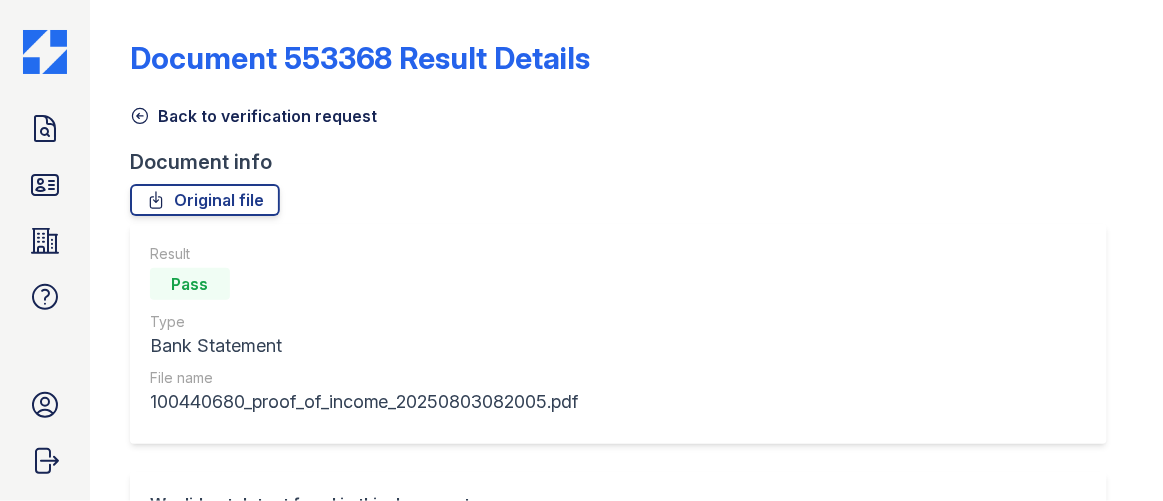 scroll, scrollTop: 0, scrollLeft: 0, axis: both 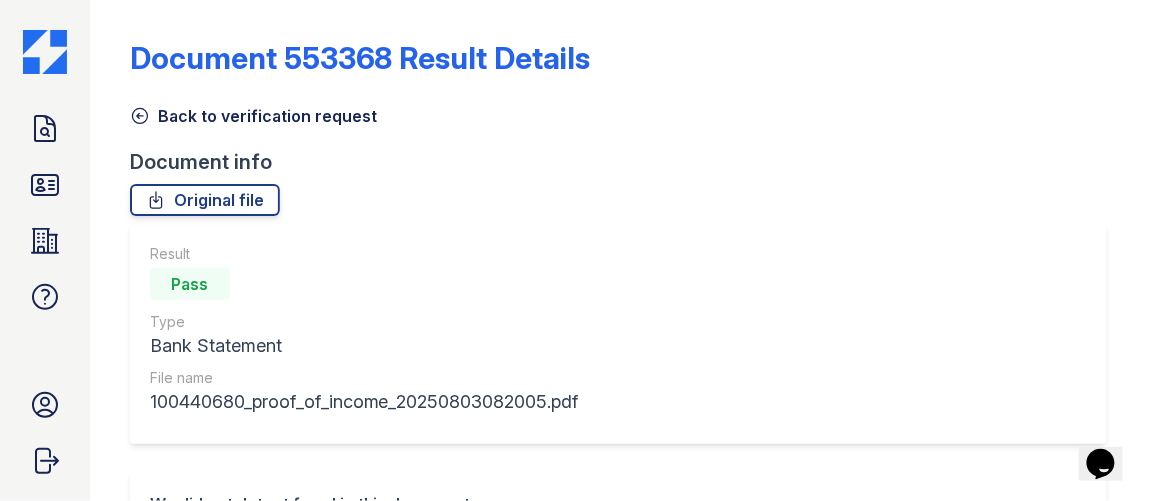 click 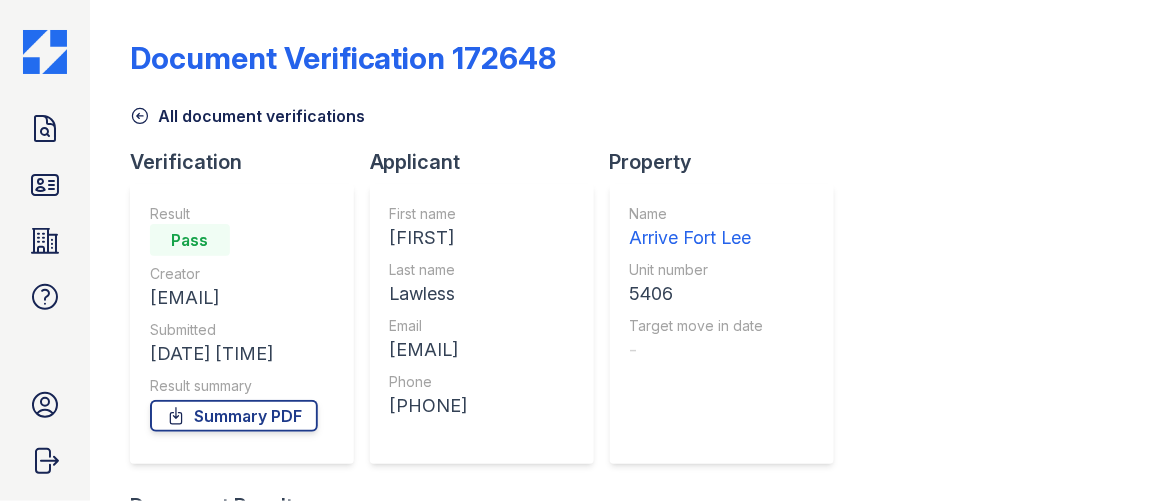 click on "All document verifications" at bounding box center (626, 110) 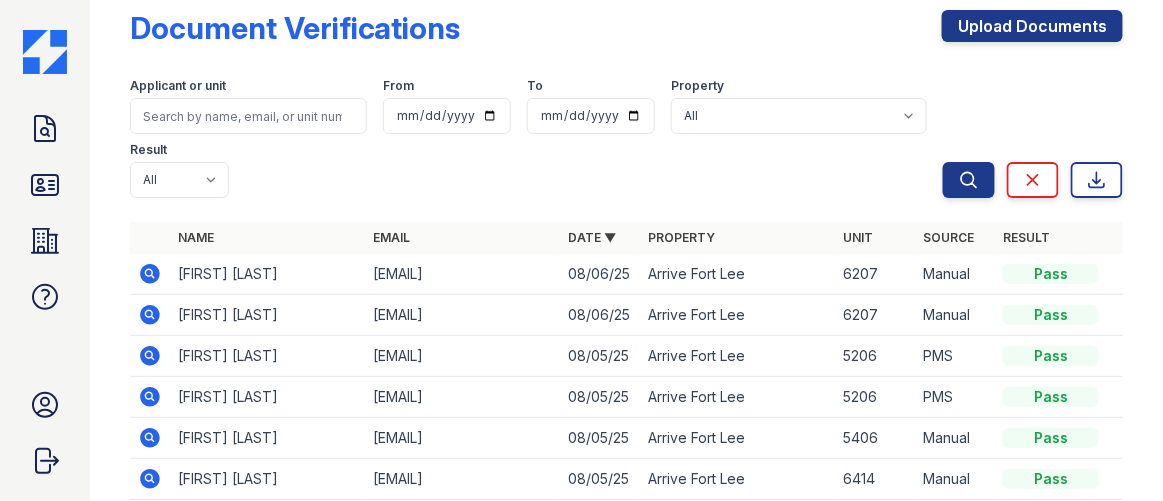 scroll, scrollTop: 0, scrollLeft: 0, axis: both 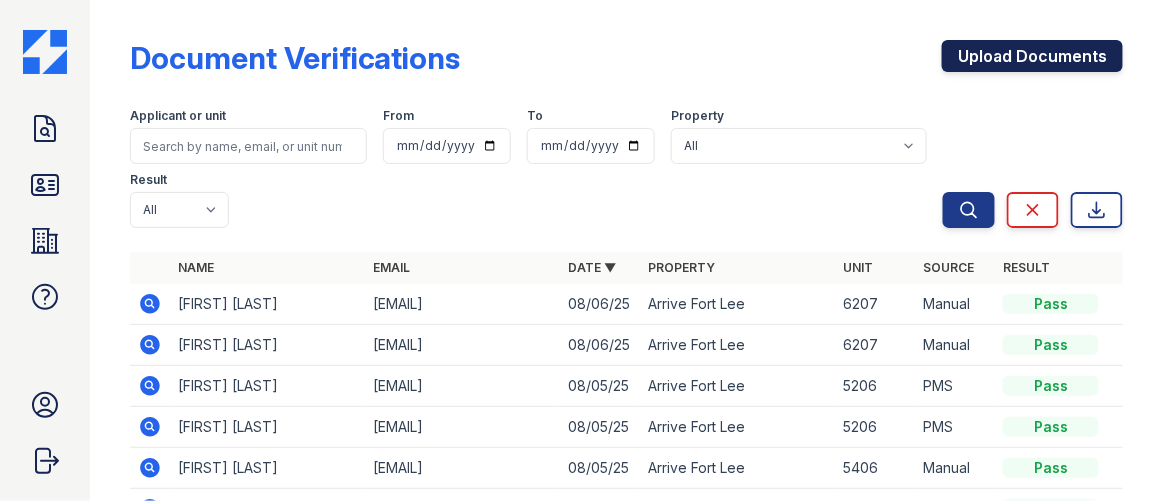 click on "Upload Documents" at bounding box center [1032, 56] 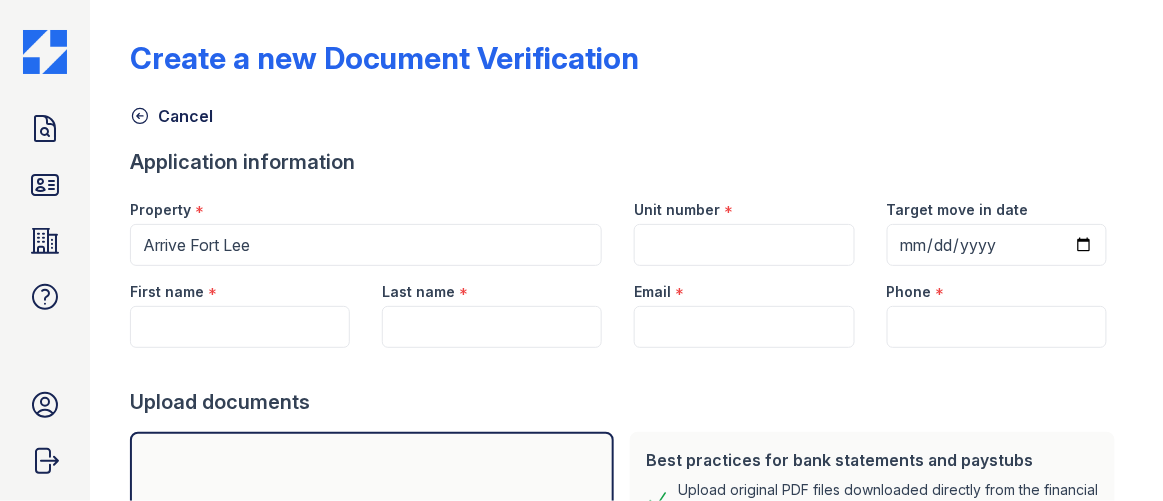 scroll, scrollTop: 90, scrollLeft: 0, axis: vertical 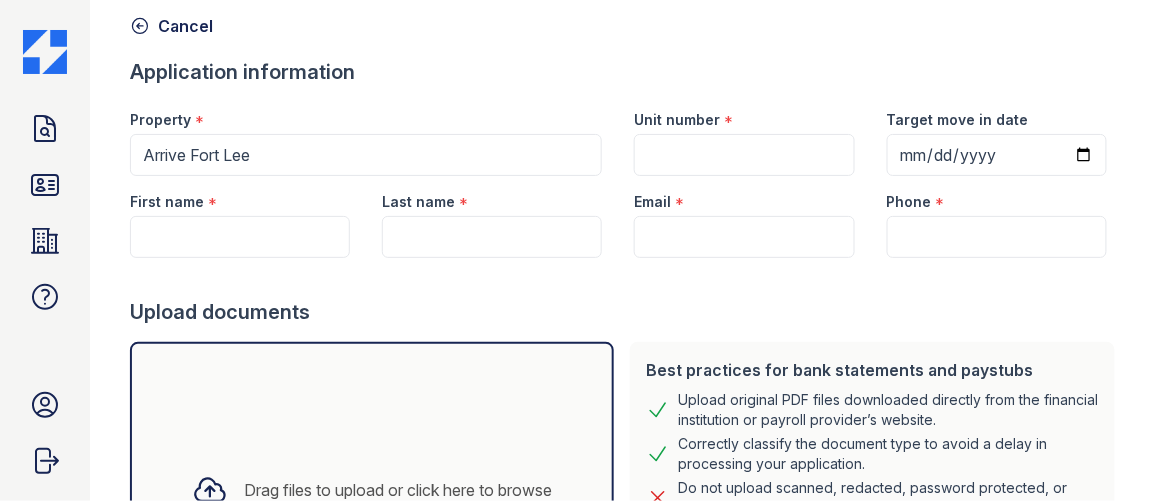 click on "First name
*" at bounding box center (240, 196) 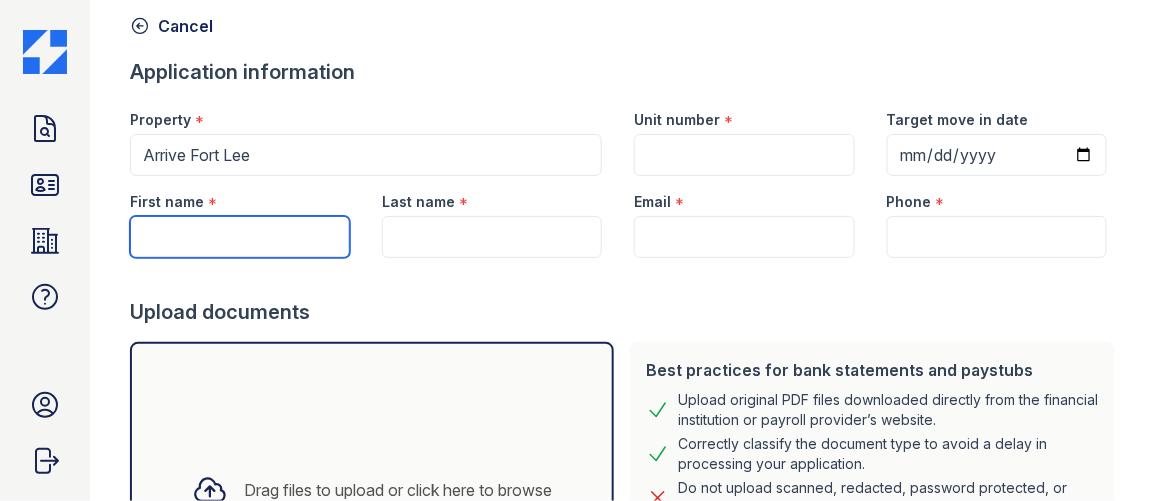 click on "First name" at bounding box center (240, 237) 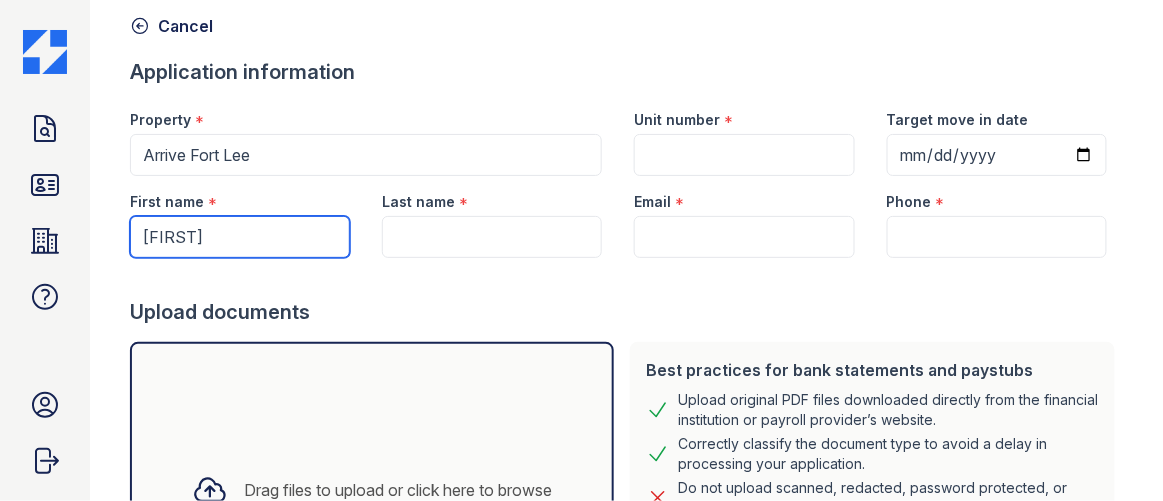 type on "ansa" 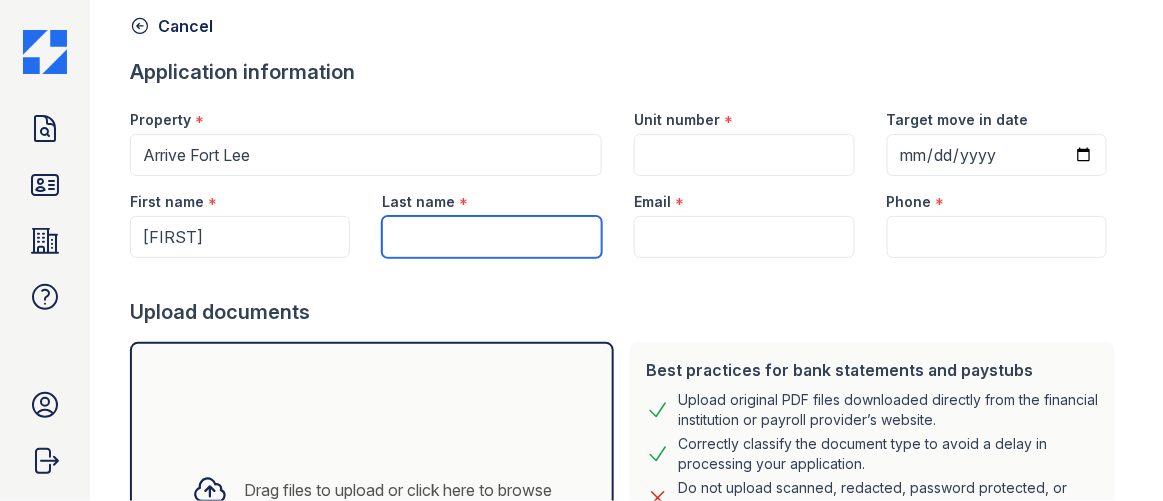 click on "Last name" at bounding box center [492, 237] 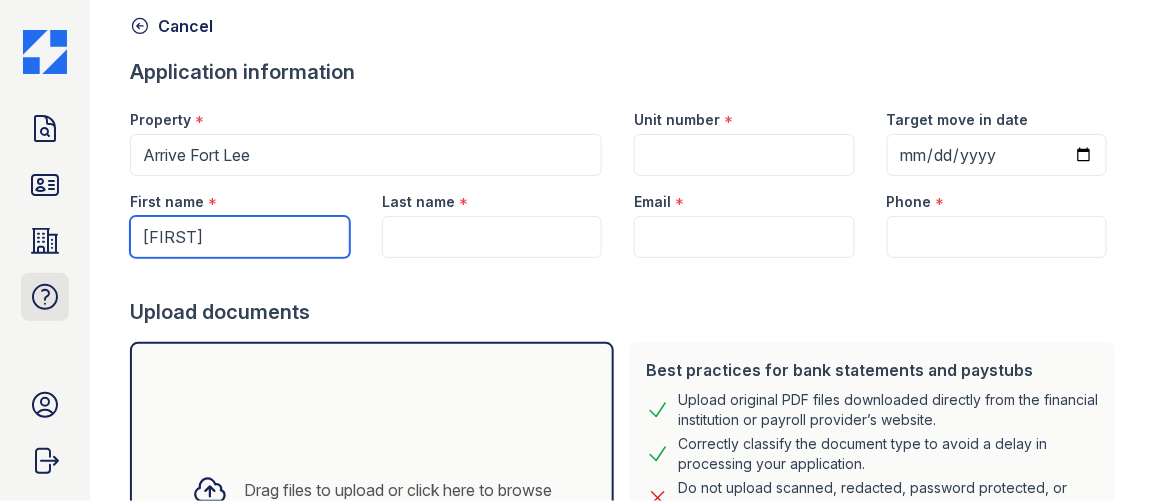 drag, startPoint x: 210, startPoint y: 226, endPoint x: 22, endPoint y: 273, distance: 193.78596 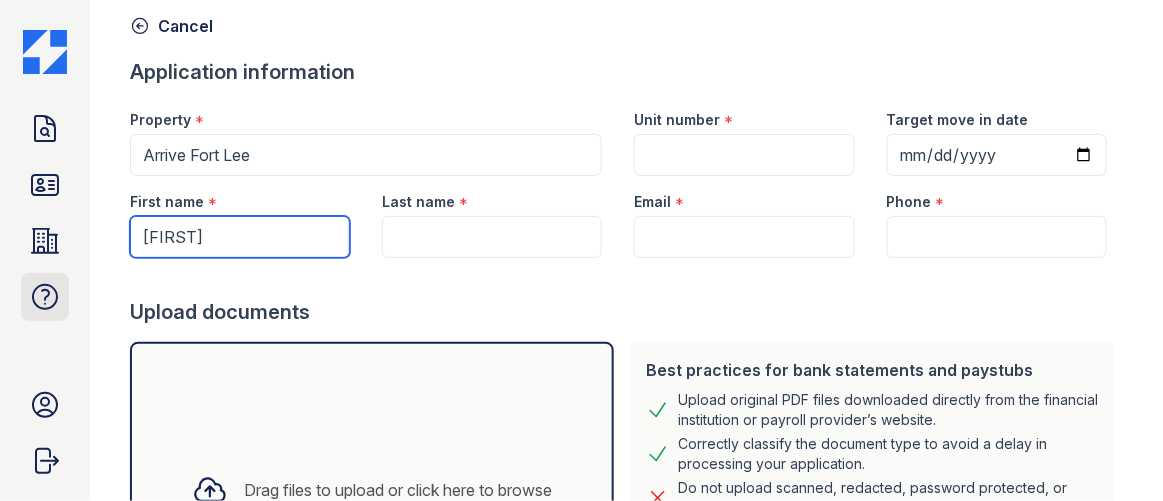click on "Doc Verifications
ID Verifications
Properties
FAQ
Alia Frymark
Trinity Property Consultants
Account
Sign out
Create a new Document Verification
Cancel
Application information
Property
*
Arrive Fort Lee
Unit number
*
Target move in date
First name
*
ansa
Last name
*
Email
*
Phone
*
Upload documents
Best practices for bank statements and paystubs
Upload original PDF files downloaded directly from the financial institution or payroll provider’s website." at bounding box center (581, 250) 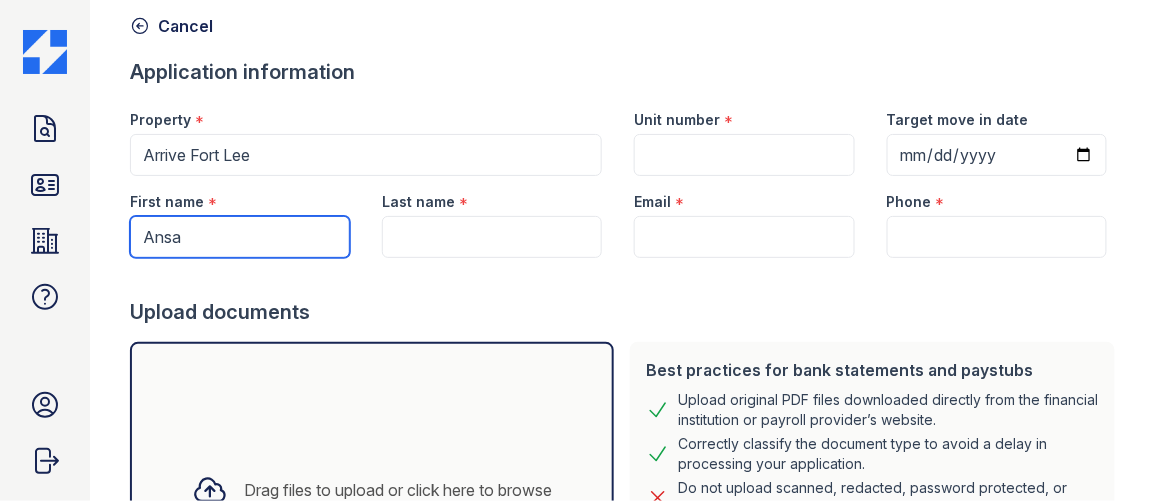 type on "Ansa" 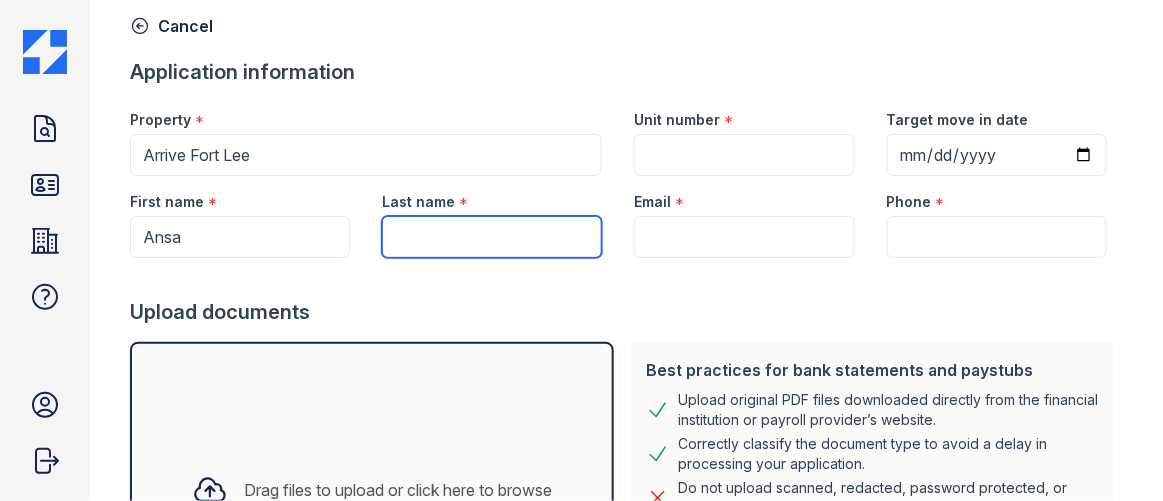 click on "Last name" at bounding box center [492, 237] 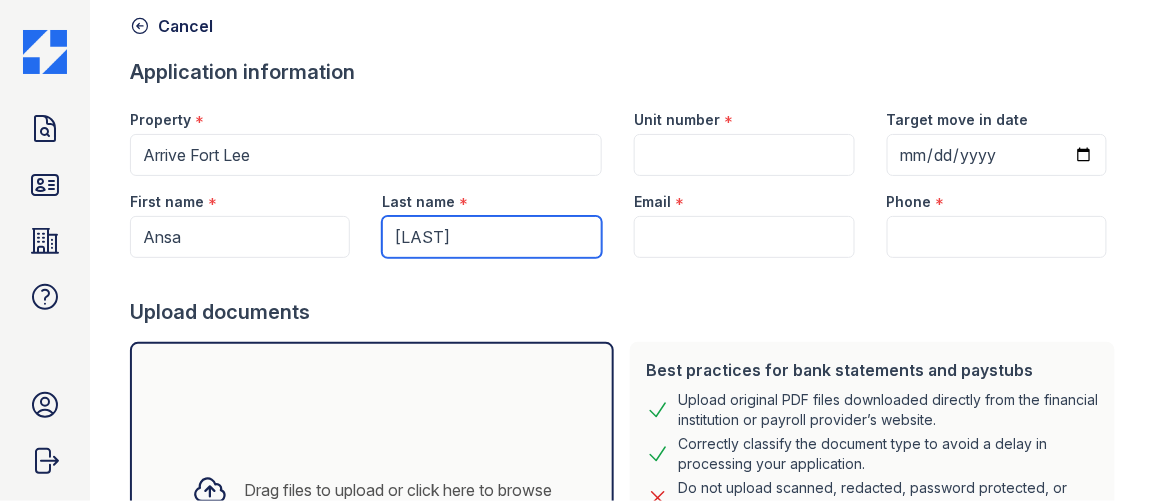 type on "[LAST]" 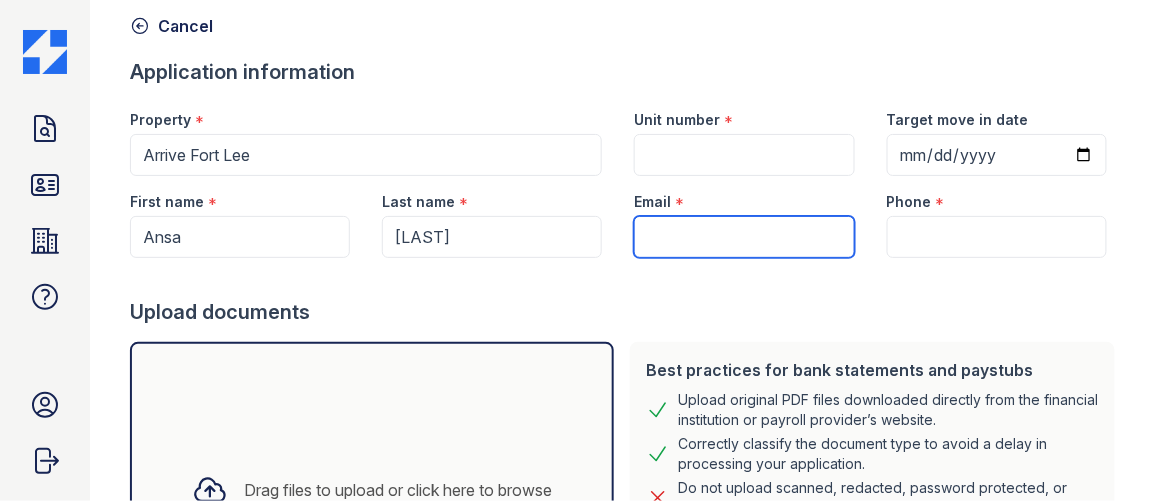 click on "Email" at bounding box center [744, 237] 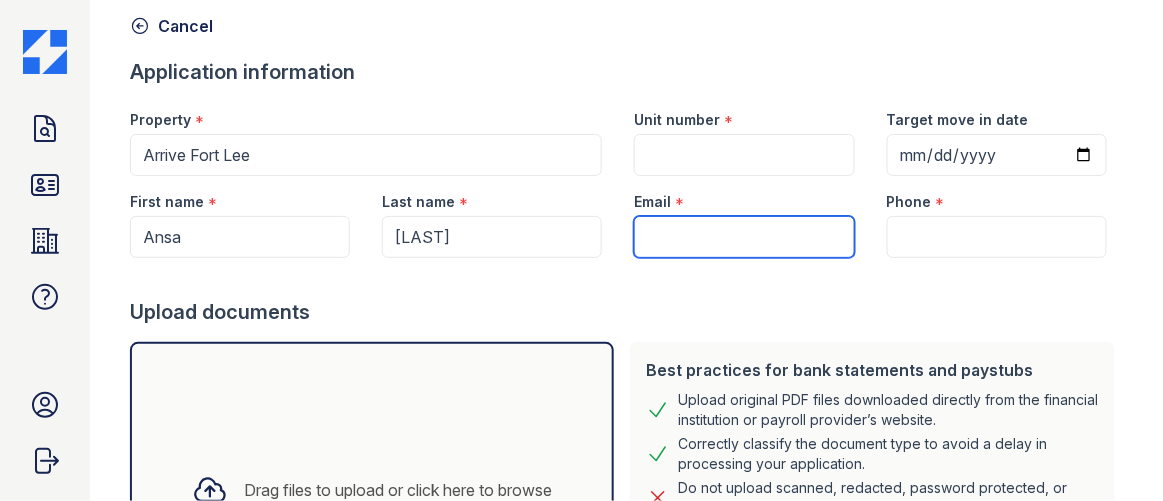 paste on "[EMAIL]" 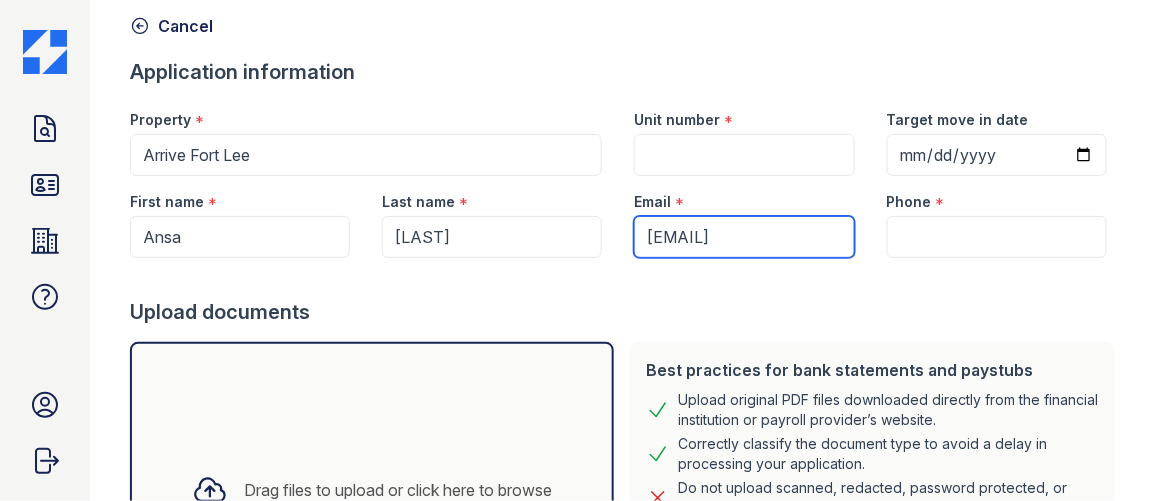 type on "[NAME]@[DOMAIN]" 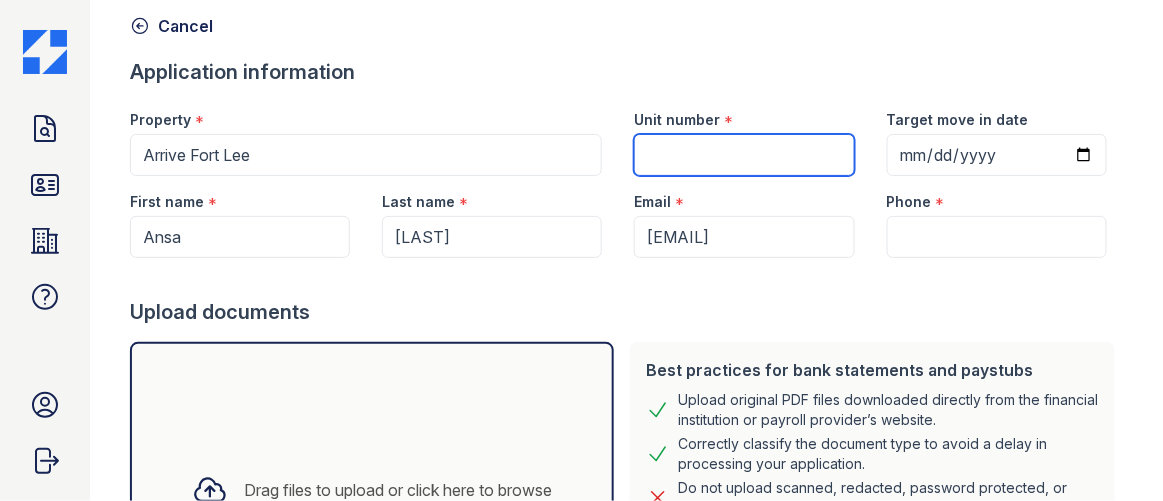 click on "Unit number" at bounding box center [744, 155] 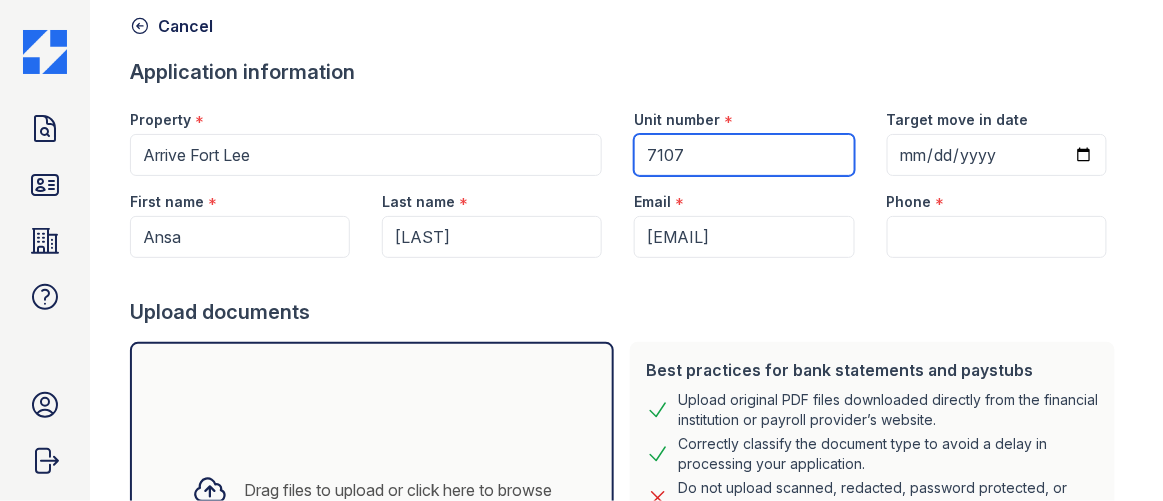 type on "7107" 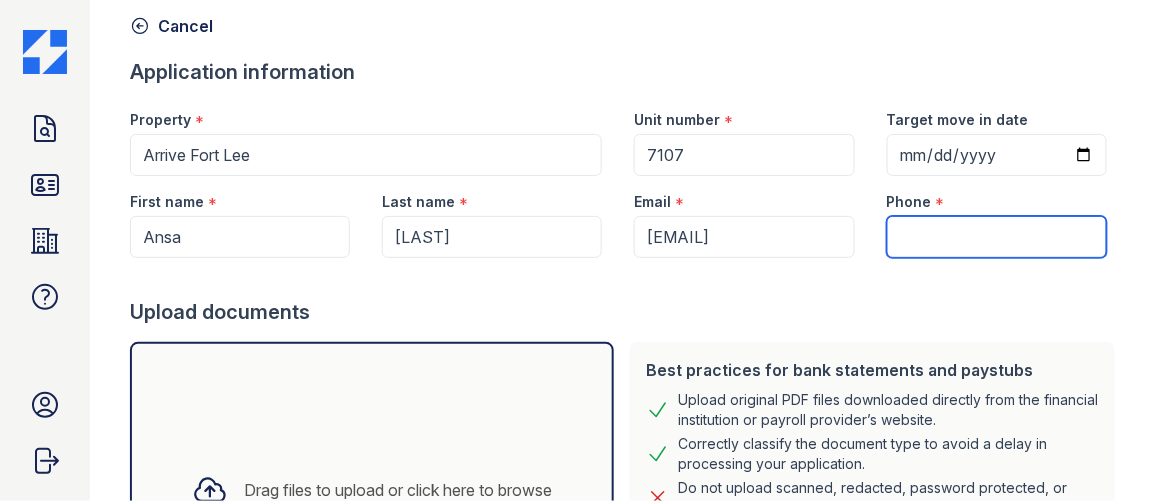 click on "Phone" at bounding box center (997, 237) 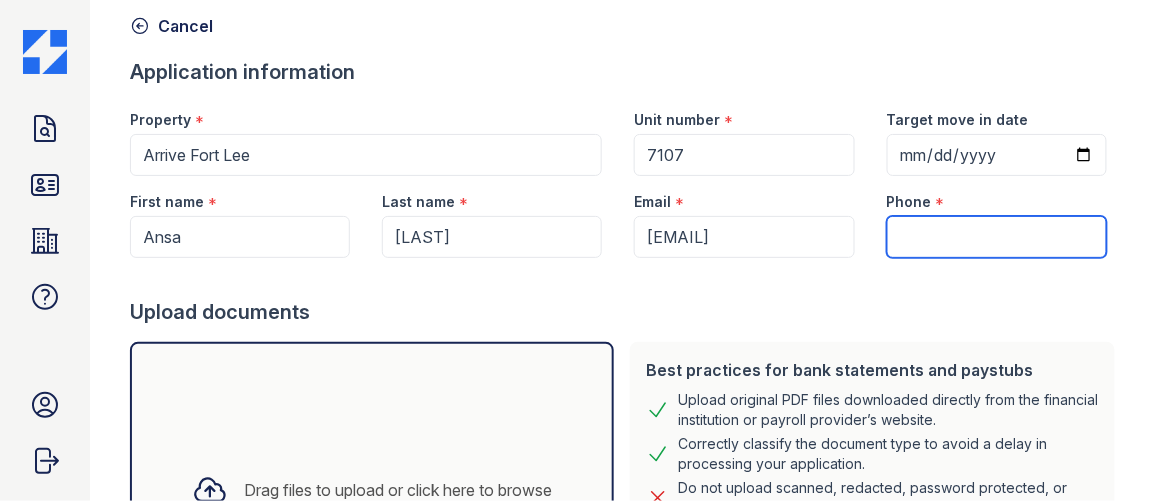 paste on "(347) 756-8281" 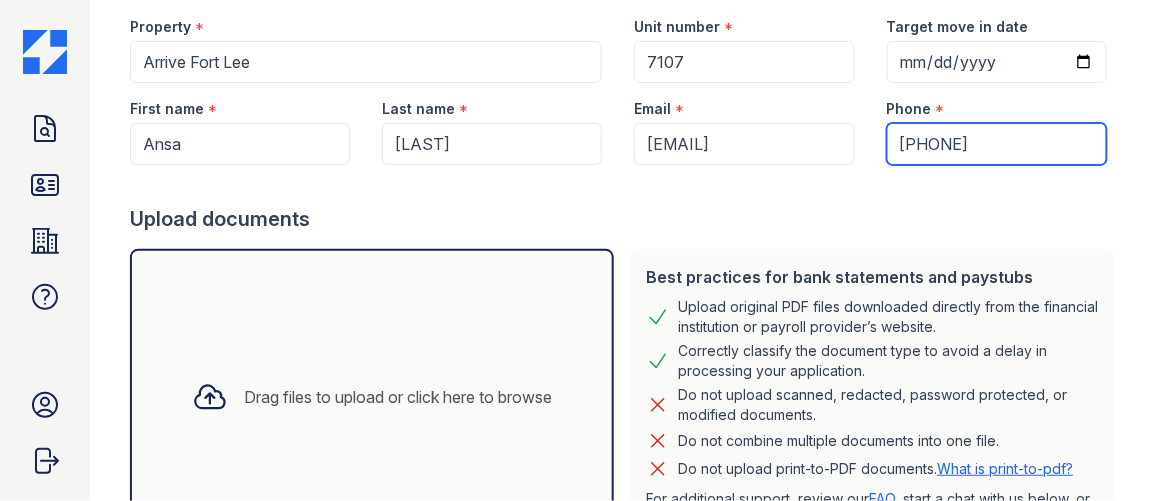 scroll, scrollTop: 272, scrollLeft: 0, axis: vertical 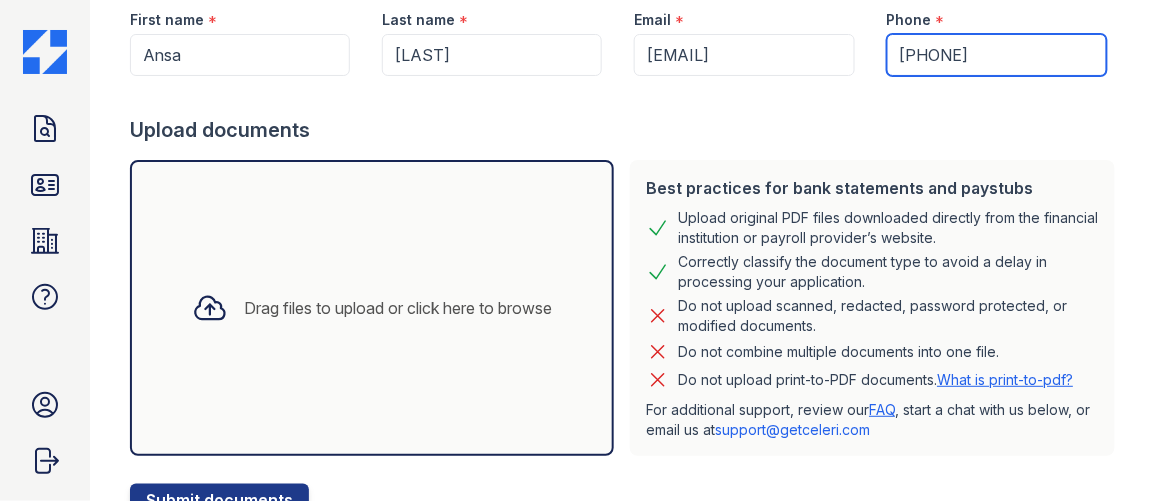 type on "(347) 756-8281" 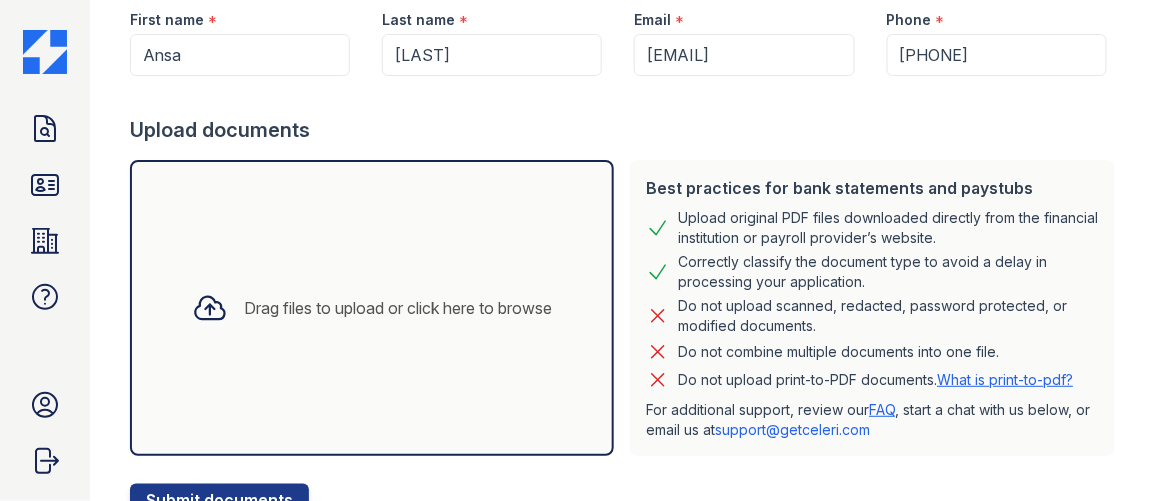 click on "Drag files to upload or click here to browse" at bounding box center [372, 308] 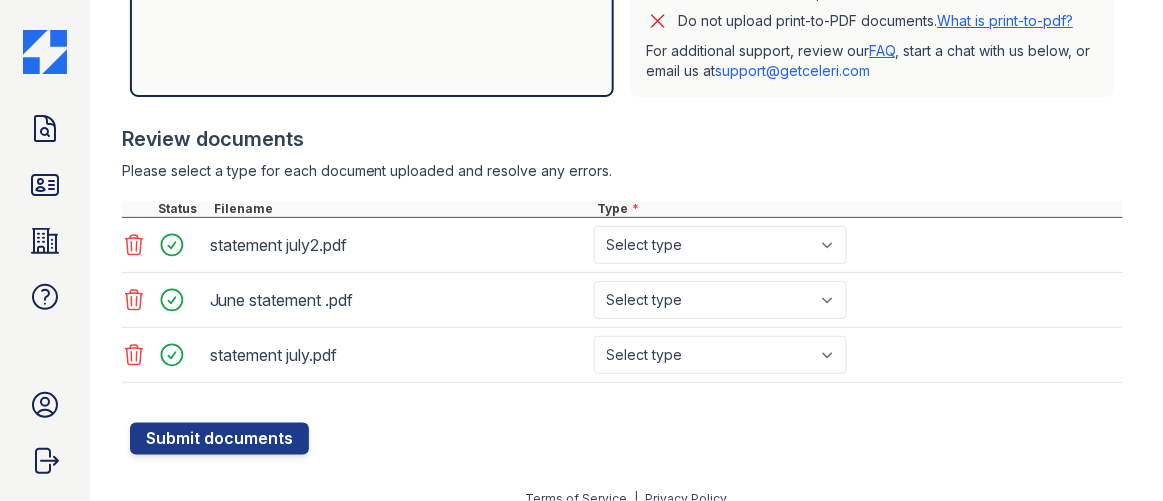 scroll, scrollTop: 647, scrollLeft: 0, axis: vertical 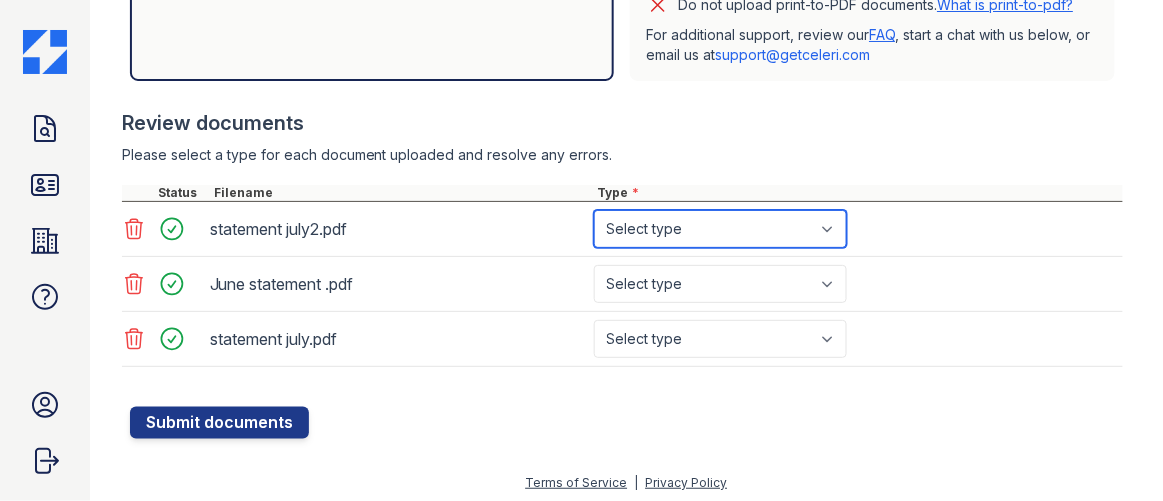 click on "Select type
Paystub
Bank Statement
Offer Letter
Tax Documents
Benefit Award Letter
Investment Account Statement
Other" at bounding box center [720, 229] 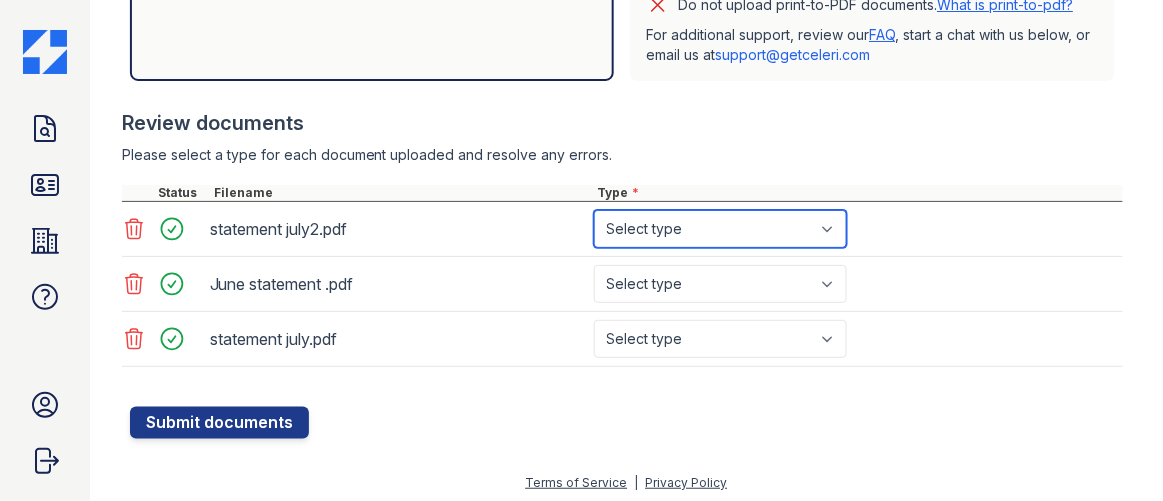 select on "bank_statement" 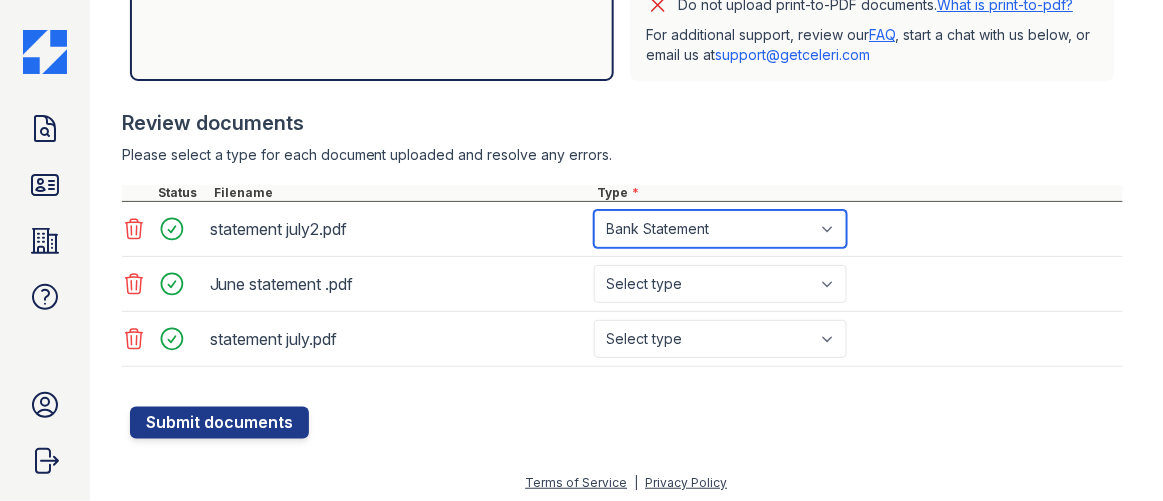 click on "Select type
Paystub
Bank Statement
Offer Letter
Tax Documents
Benefit Award Letter
Investment Account Statement
Other" at bounding box center [720, 229] 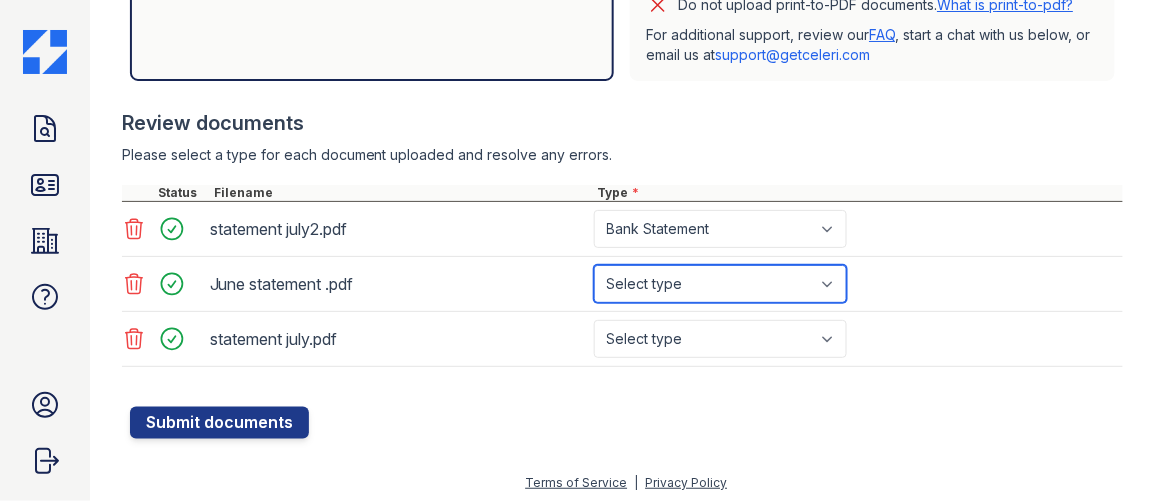 click on "Select type
Paystub
Bank Statement
Offer Letter
Tax Documents
Benefit Award Letter
Investment Account Statement
Other" at bounding box center [720, 284] 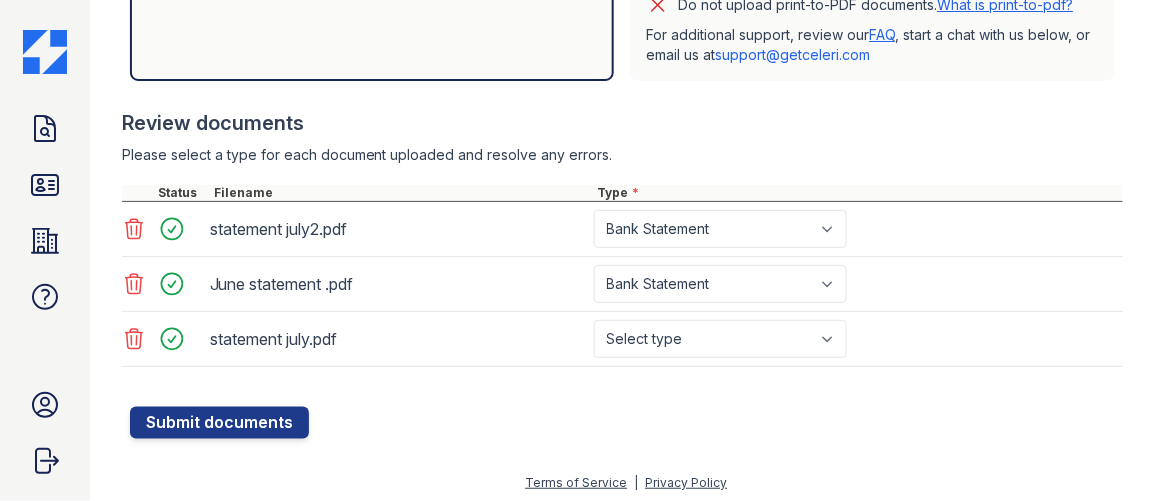 click on "statement july.pdf
Select type
Paystub
Bank Statement
Offer Letter
Tax Documents
Benefit Award Letter
Investment Account Statement
Other" at bounding box center (622, 339) 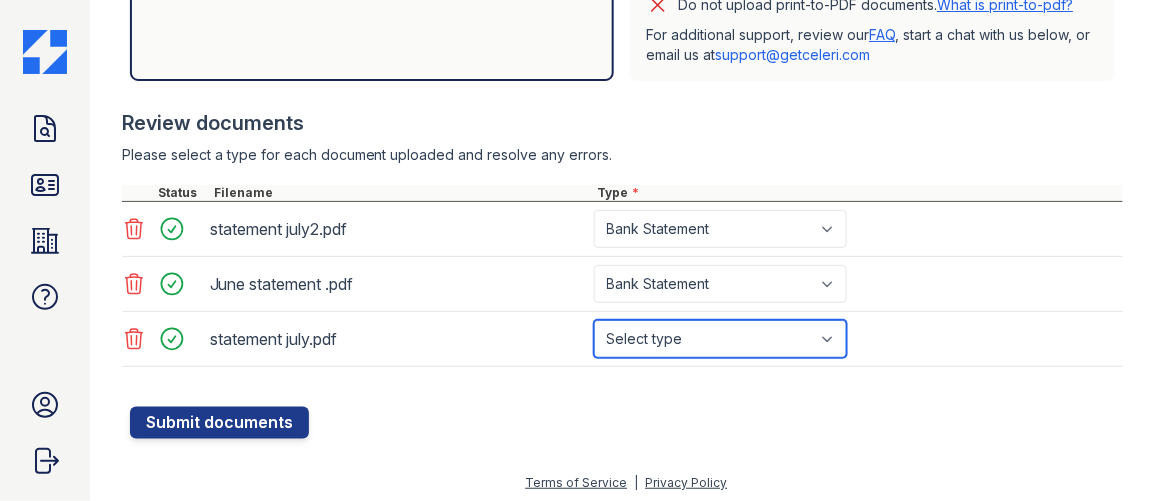 click on "Select type
Paystub
Bank Statement
Offer Letter
Tax Documents
Benefit Award Letter
Investment Account Statement
Other" at bounding box center [720, 339] 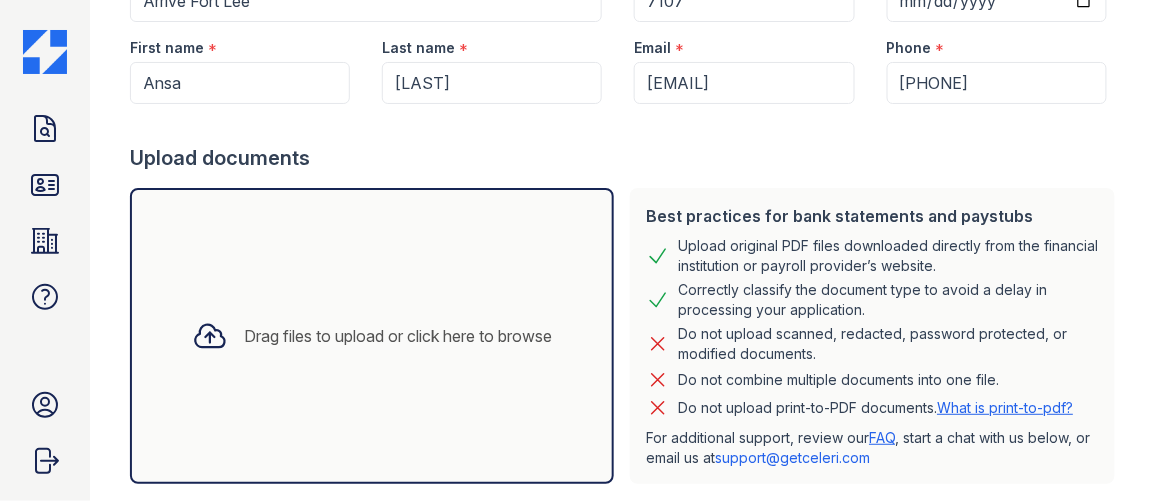 scroll, scrollTop: 283, scrollLeft: 0, axis: vertical 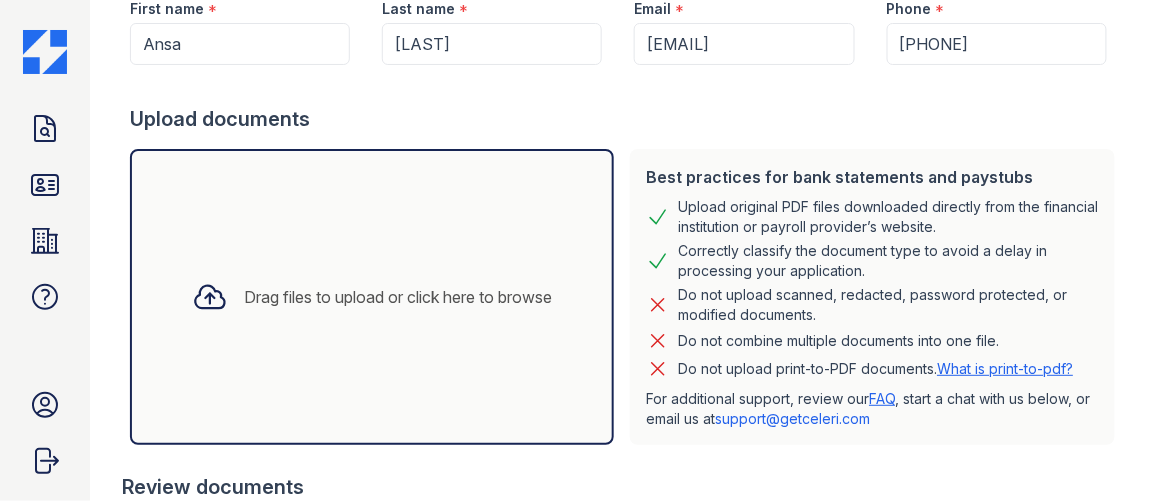 click on "Drag files to upload or click here to browse" at bounding box center [372, 297] 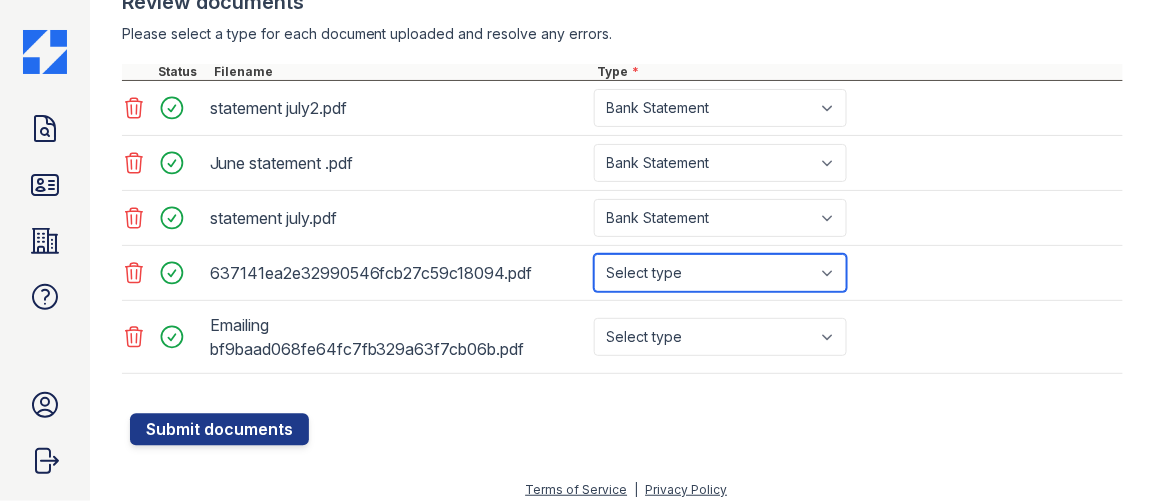 click on "Select type
Paystub
Bank Statement
Offer Letter
Tax Documents
Benefit Award Letter
Investment Account Statement
Other" at bounding box center [720, 273] 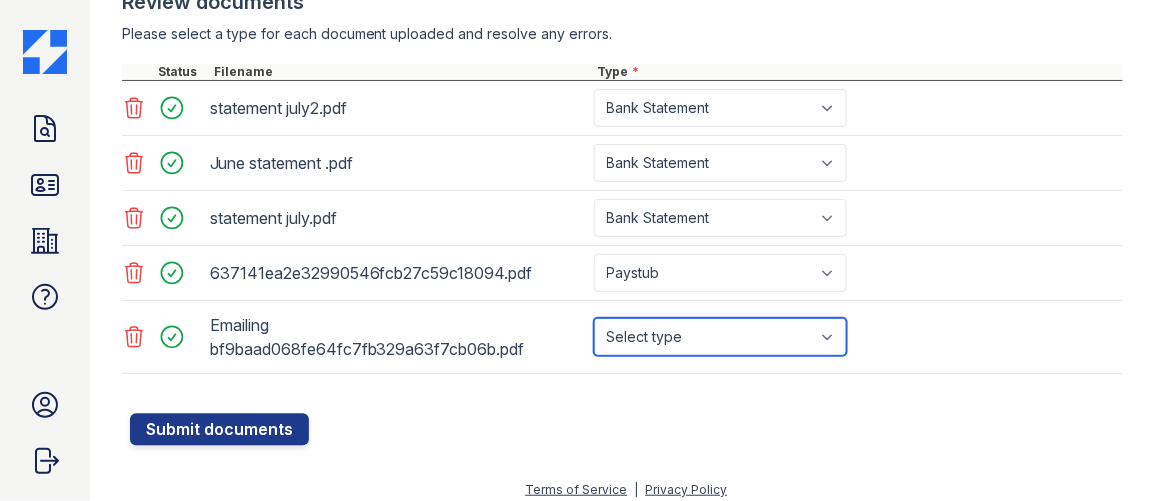 click on "Select type
Paystub
Bank Statement
Offer Letter
Tax Documents
Benefit Award Letter
Investment Account Statement
Other" at bounding box center (720, 337) 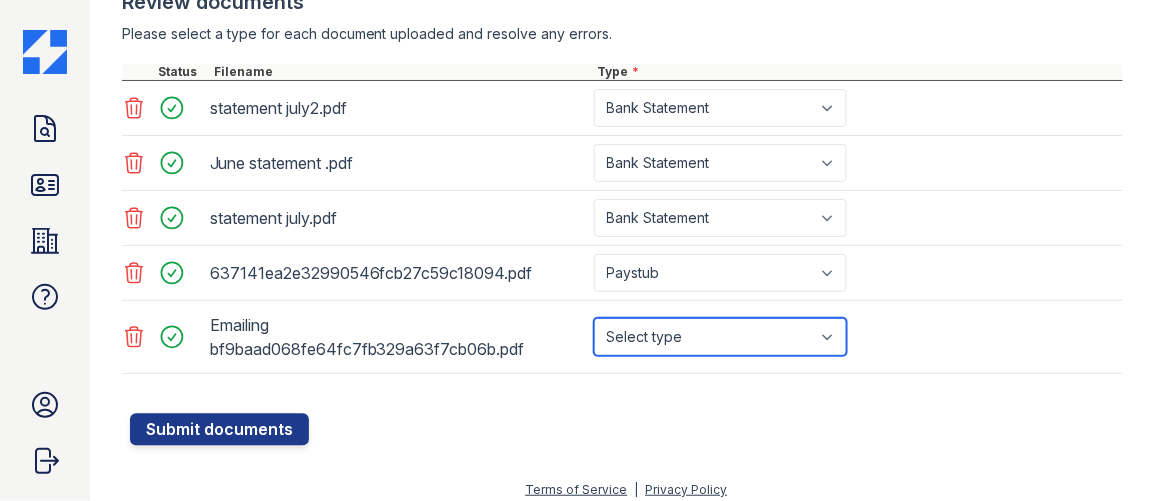 select on "paystub" 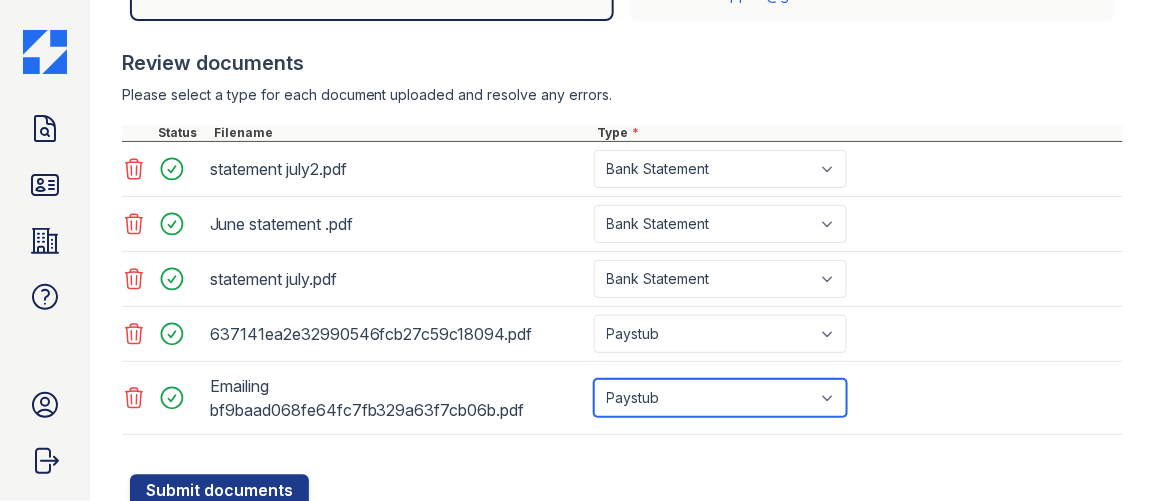 scroll, scrollTop: 677, scrollLeft: 0, axis: vertical 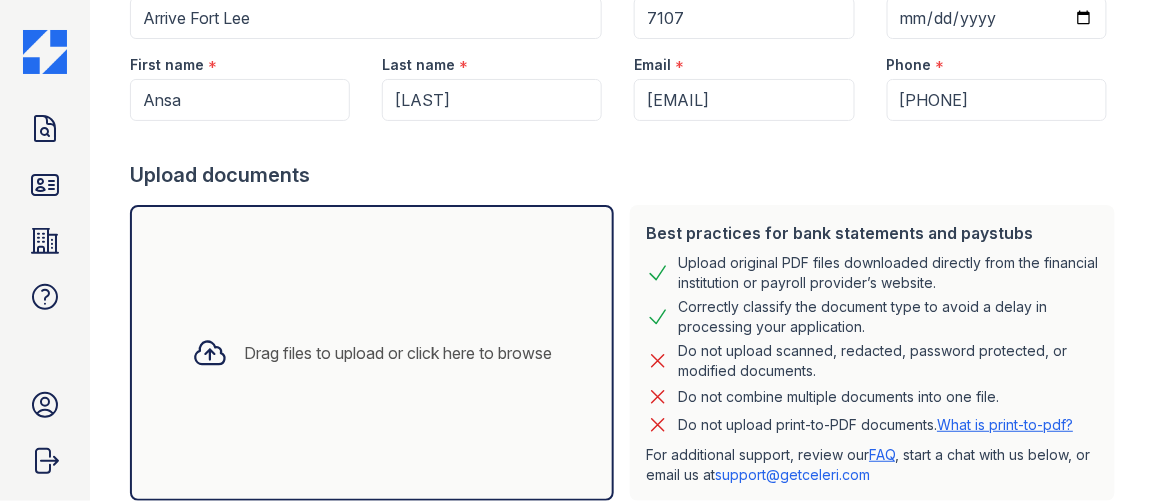click on "Drag files to upload or click here to browse" at bounding box center [372, 353] 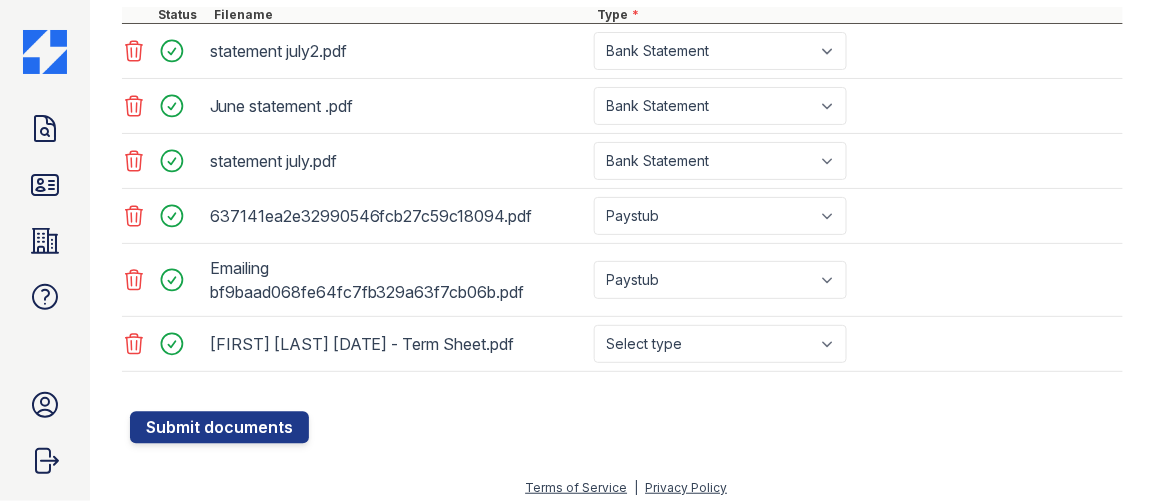 scroll, scrollTop: 827, scrollLeft: 0, axis: vertical 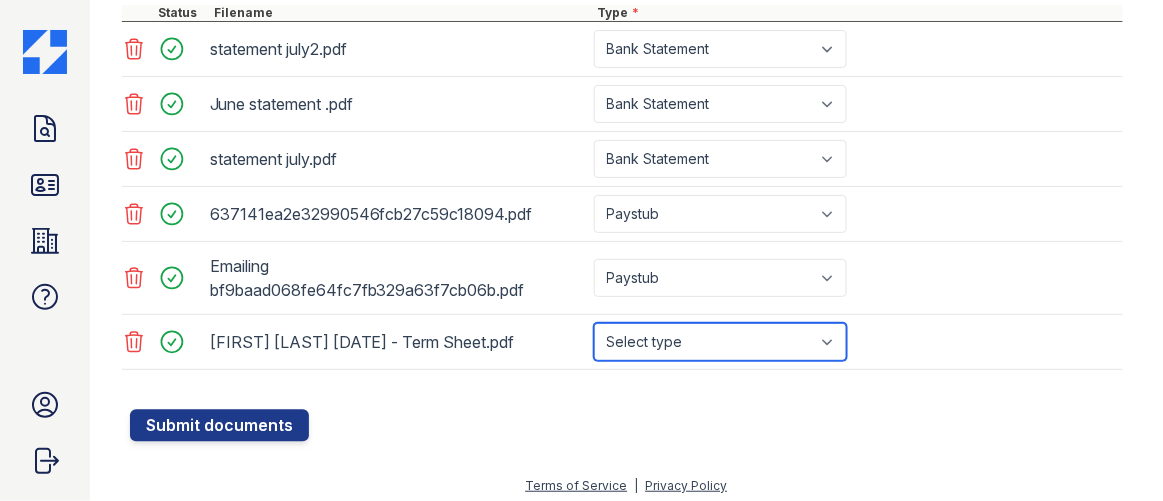 click on "Select type
Paystub
Bank Statement
Offer Letter
Tax Documents
Benefit Award Letter
Investment Account Statement
Other" at bounding box center [720, 342] 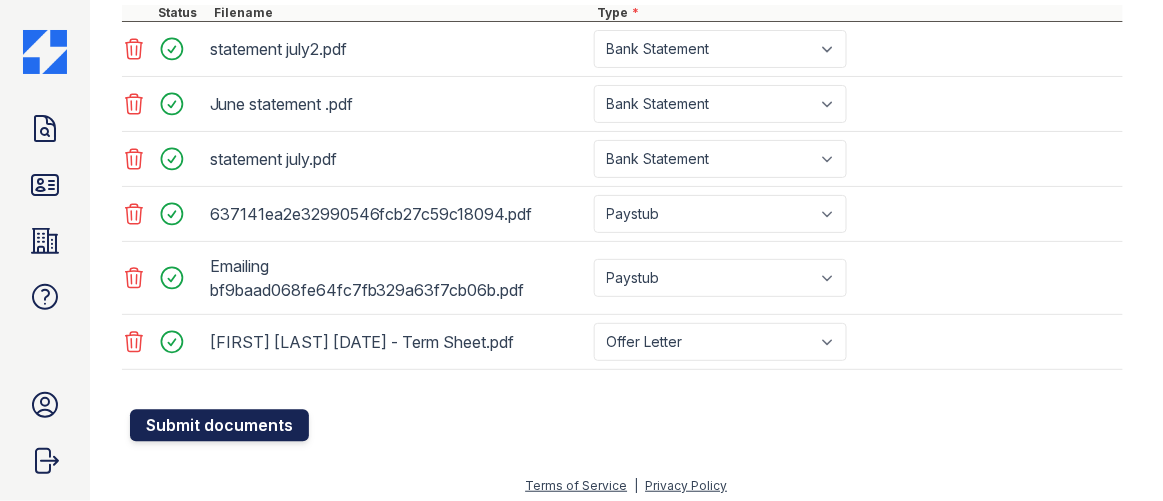click on "Submit documents" at bounding box center (219, 426) 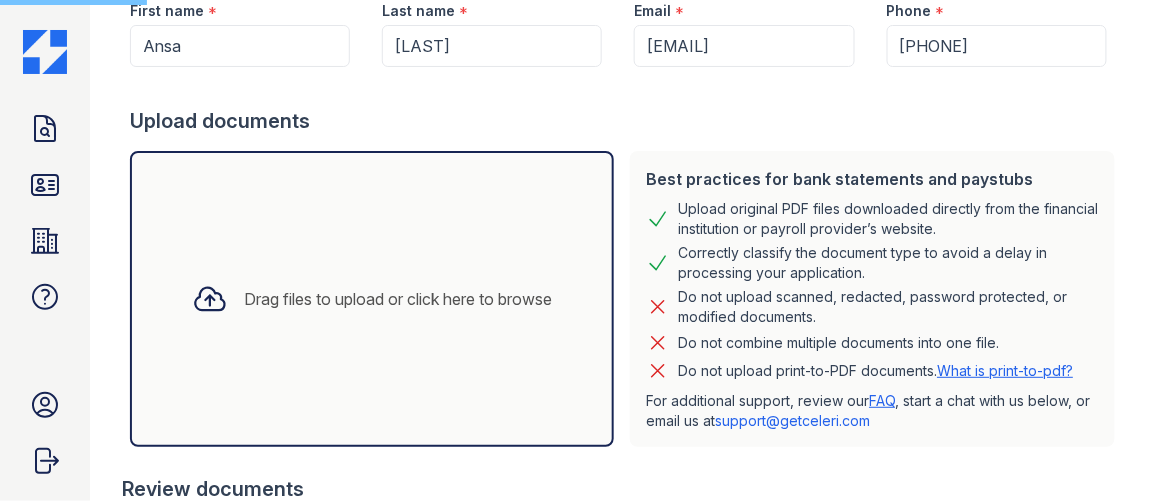scroll, scrollTop: 190, scrollLeft: 0, axis: vertical 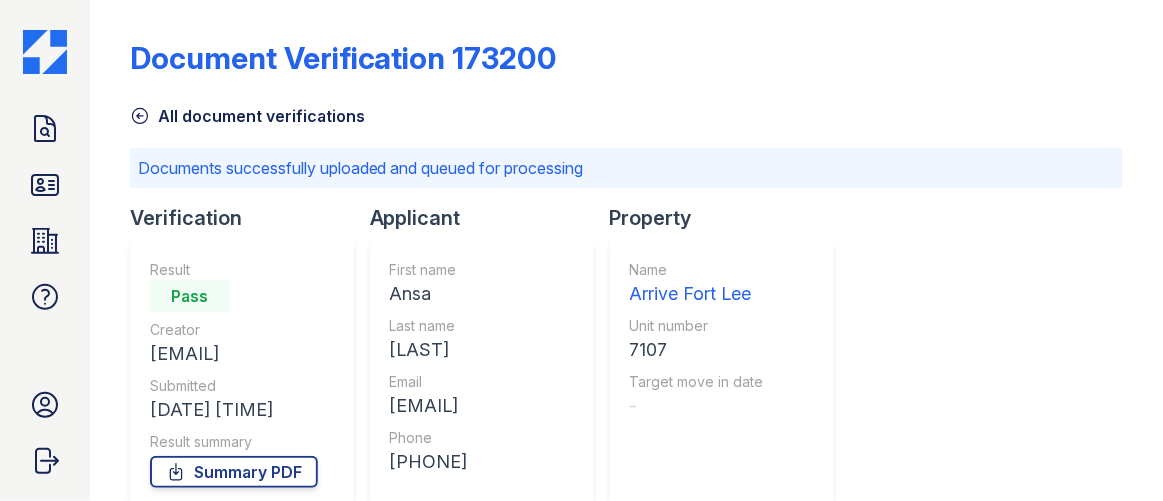 click 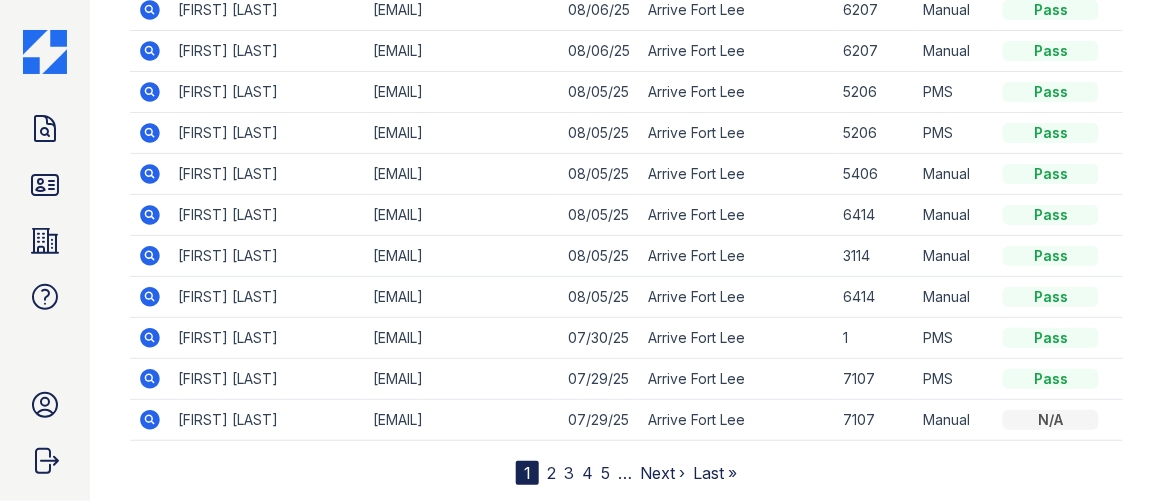scroll, scrollTop: 363, scrollLeft: 0, axis: vertical 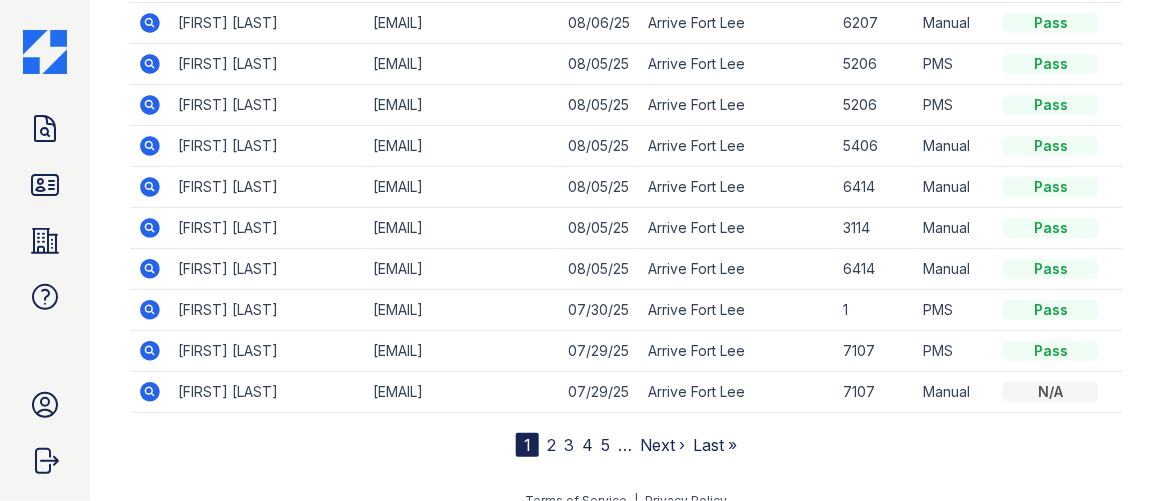 click 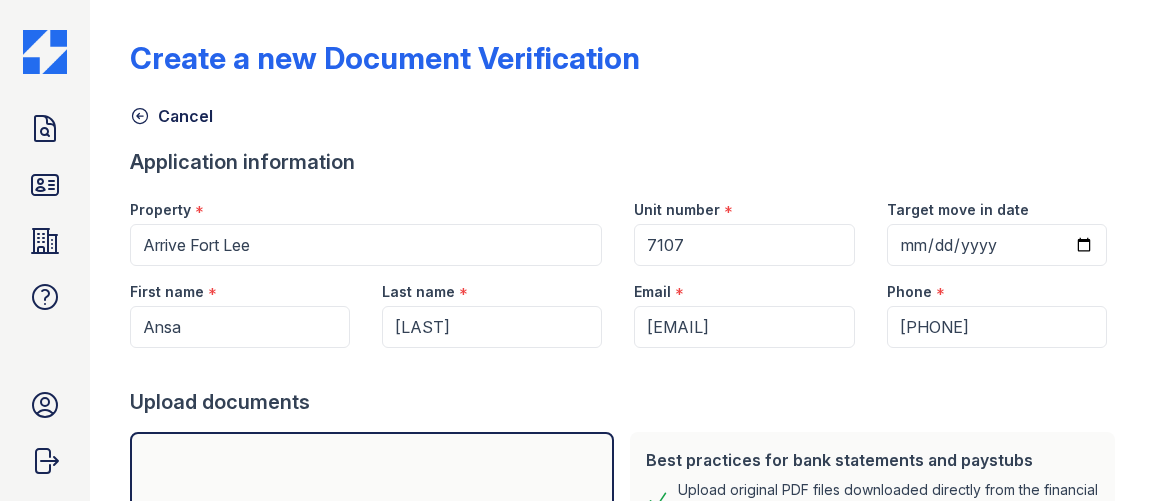 scroll, scrollTop: 0, scrollLeft: 0, axis: both 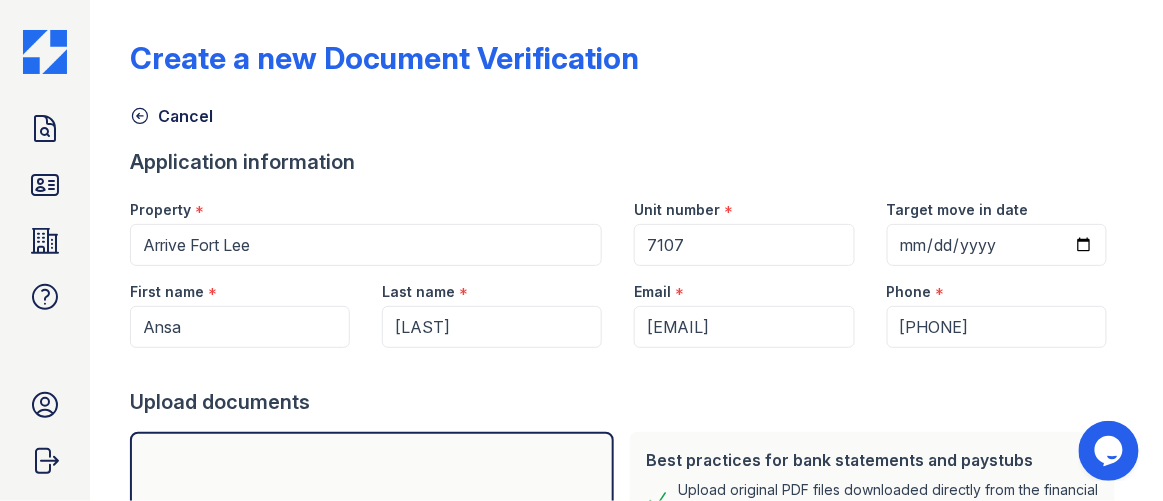 click 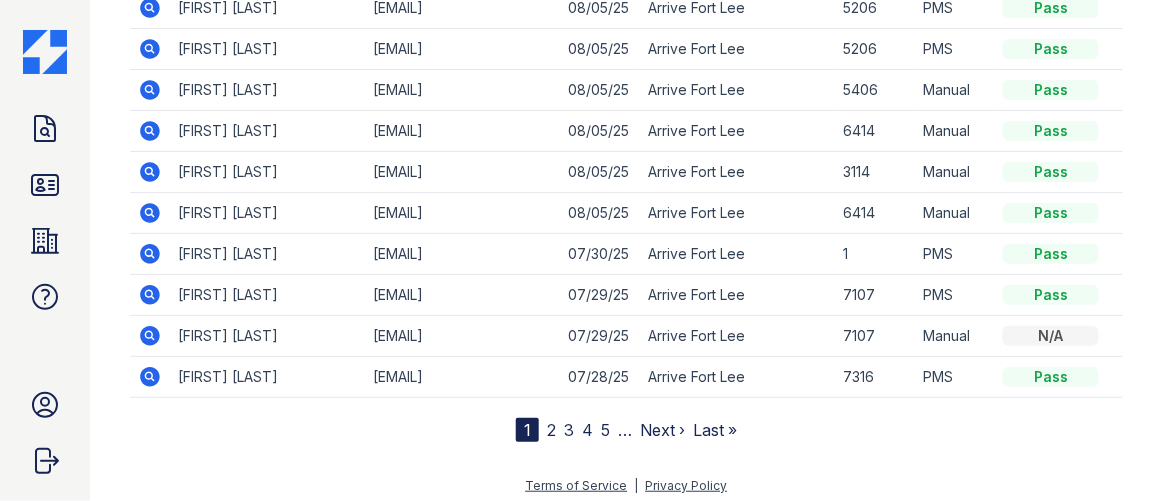 scroll, scrollTop: 381, scrollLeft: 0, axis: vertical 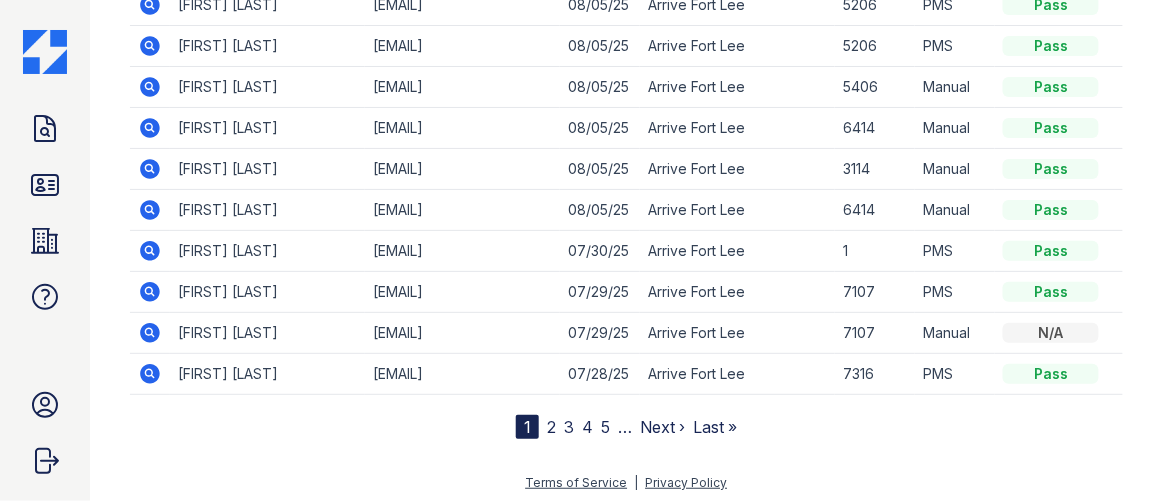 click 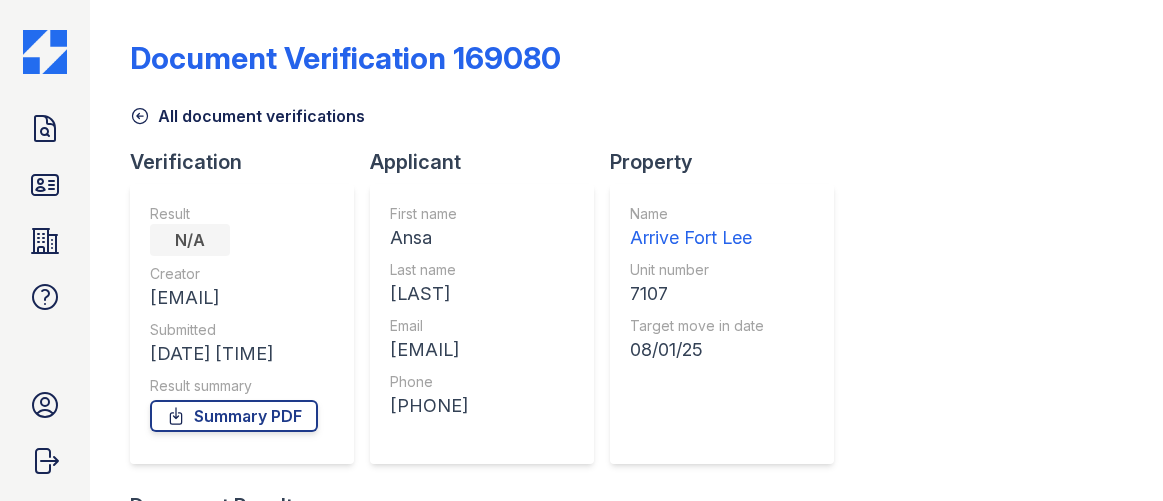 scroll, scrollTop: 0, scrollLeft: 0, axis: both 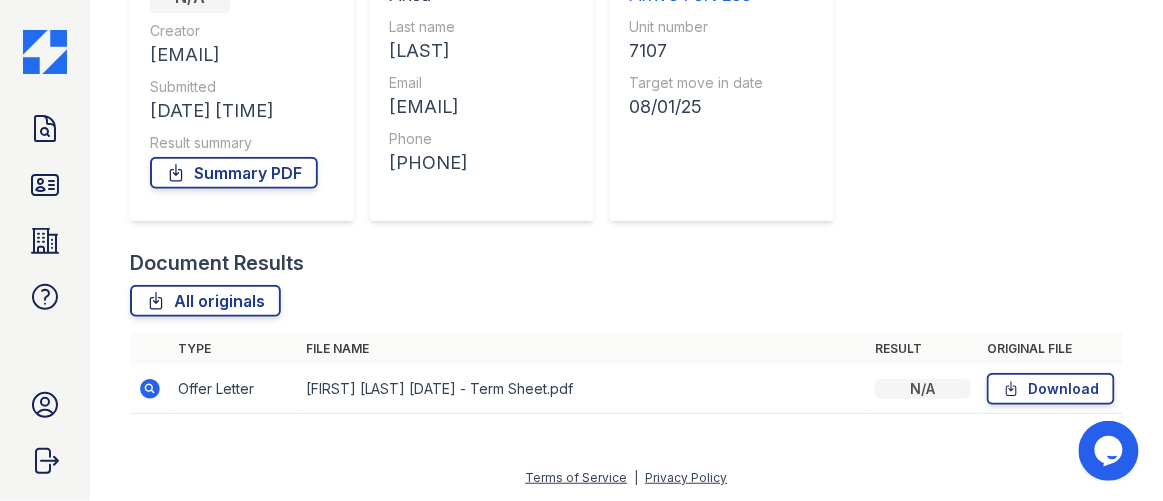 click at bounding box center (150, 389) 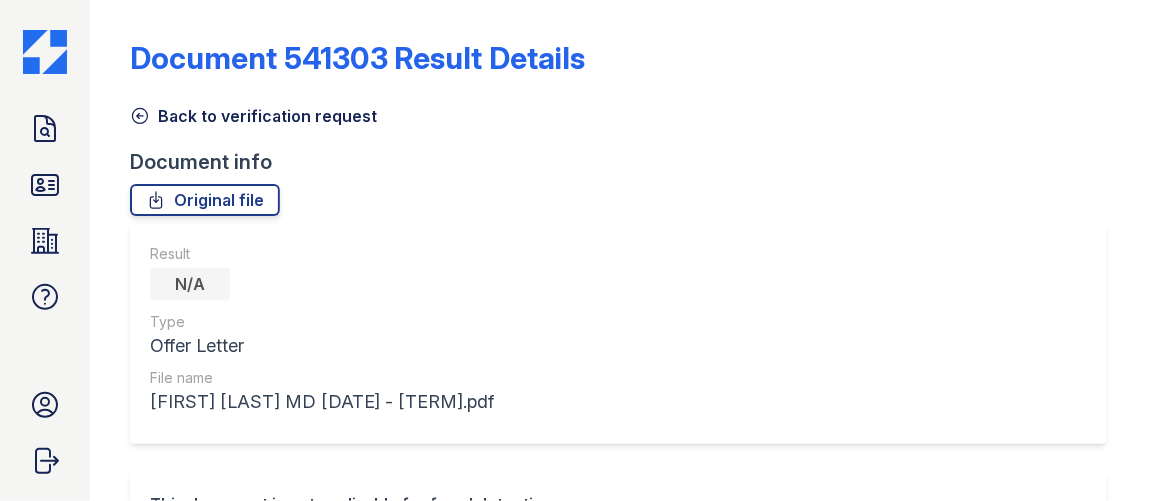 scroll, scrollTop: 0, scrollLeft: 0, axis: both 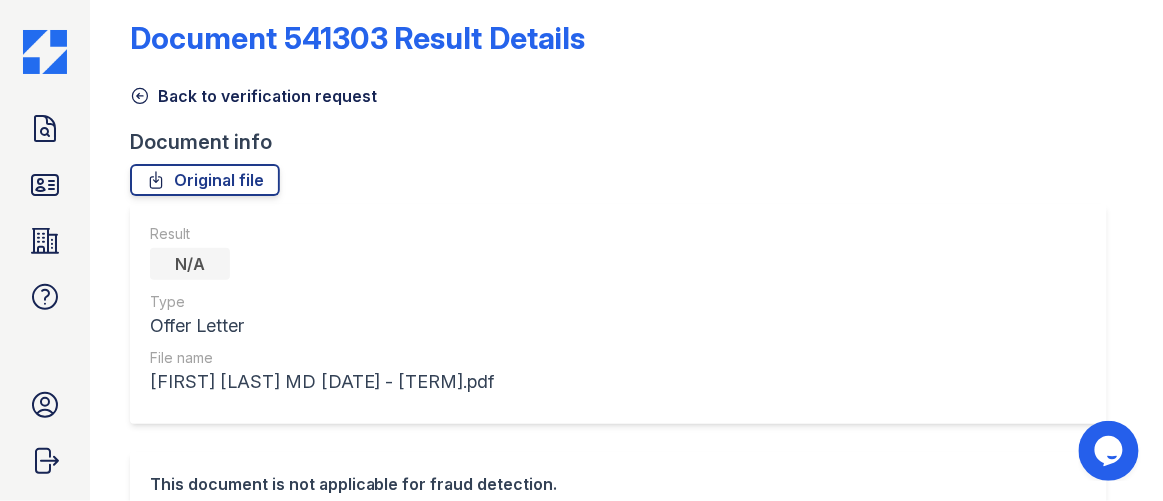 click 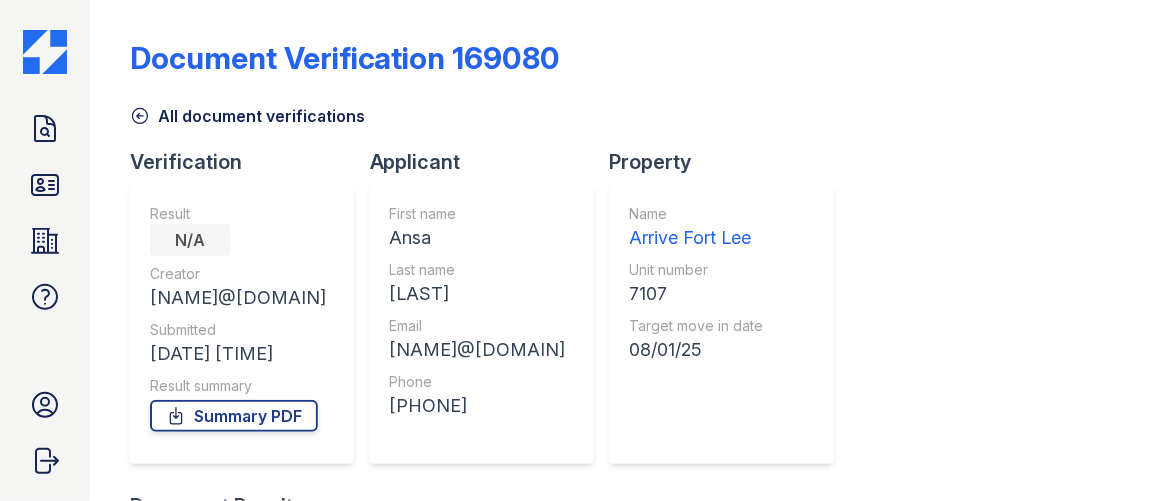 click on "Document Verification 169080
All document verifications
Verification
Result
N/A
Creator
TTolentino@trinity-pm.com
Submitted
07/29/25 09:38:20 AM
Result summary
Summary PDF
Applicant
First name
Ansa
Last name
Razzaq
Email
ansarazzaq1@gmail.com
Phone
+13477568281
Property
Name
Arrive Fort Lee
Unit number
7107
Target move in date
08/01/25
Document Results
All originals
Type
File name
Result
Original file
Offer Letter
N/A" at bounding box center [626, 342] 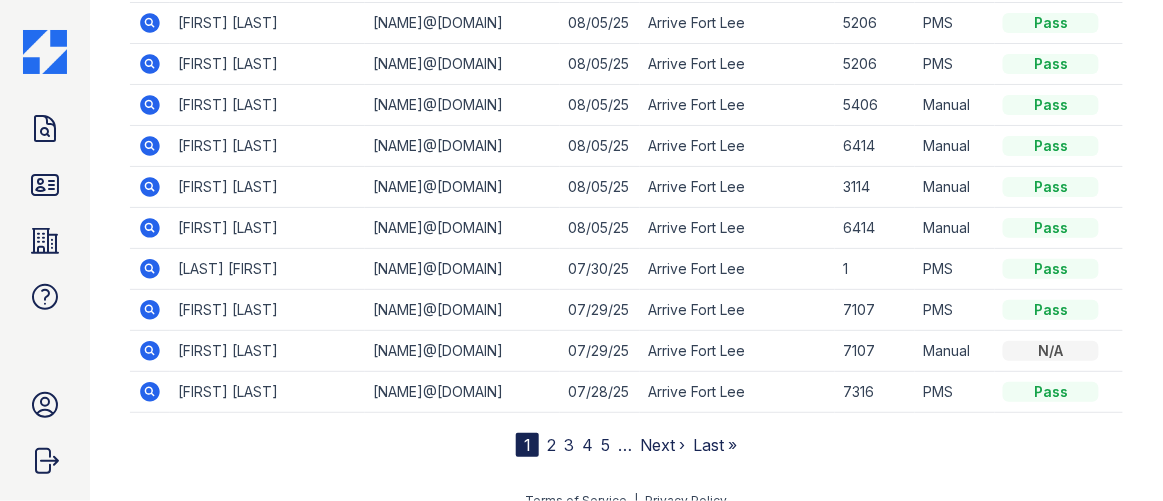 scroll, scrollTop: 381, scrollLeft: 0, axis: vertical 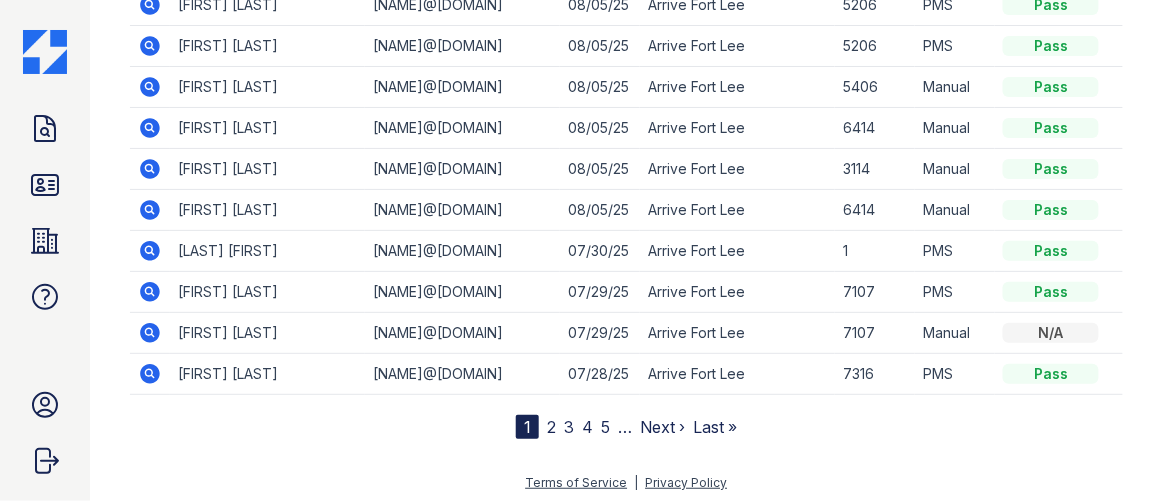 click on "2" at bounding box center (551, 427) 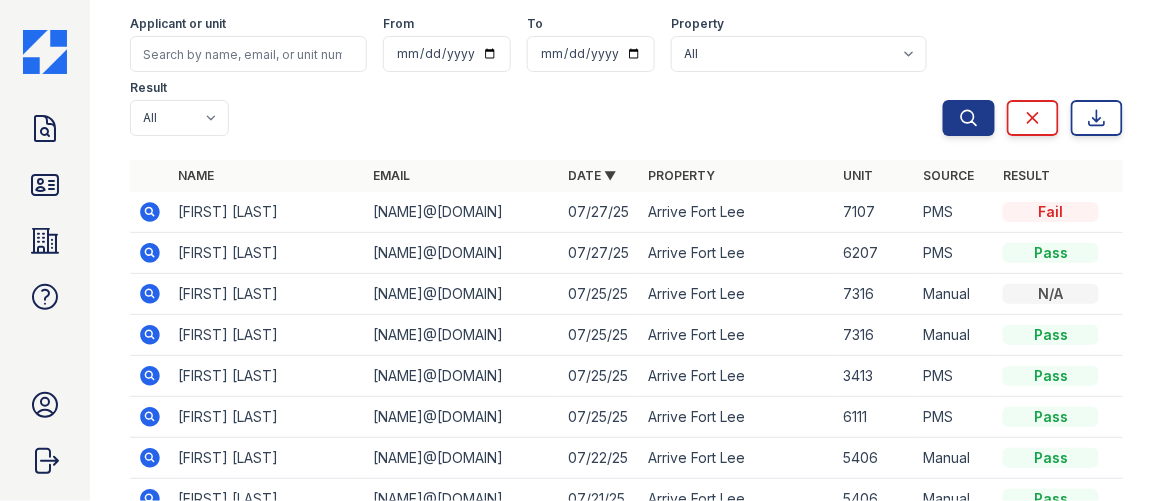 scroll, scrollTop: 181, scrollLeft: 0, axis: vertical 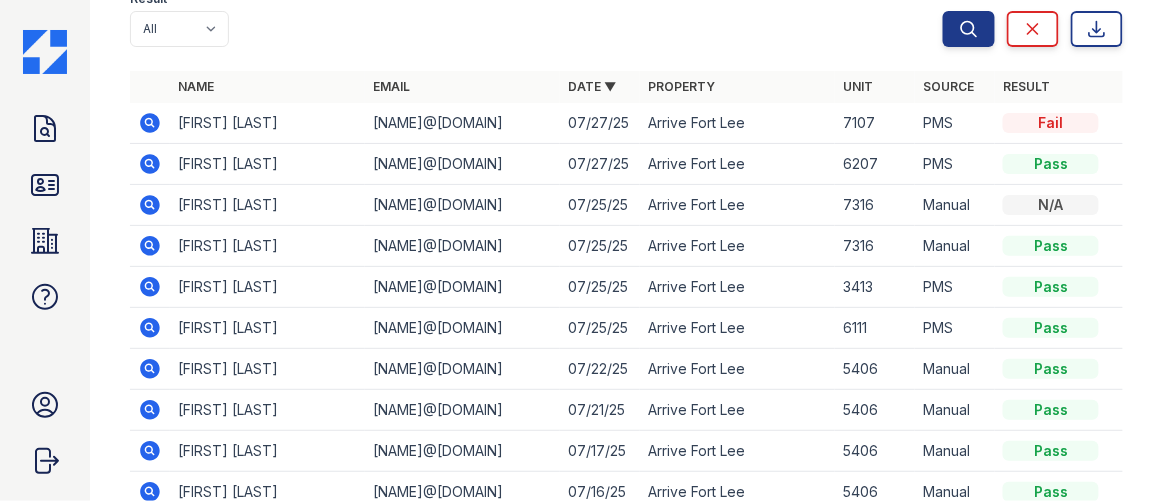 click 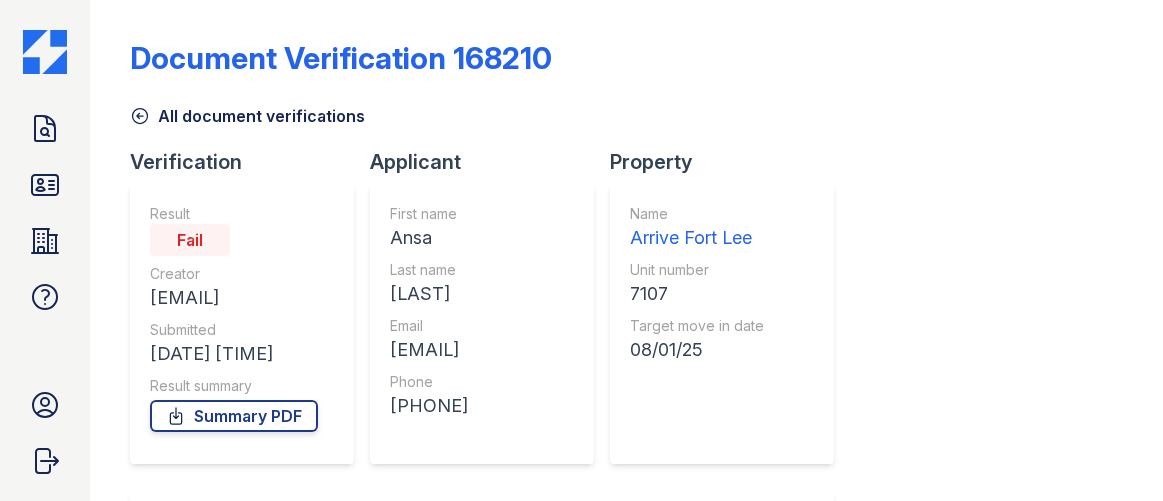 scroll, scrollTop: 0, scrollLeft: 0, axis: both 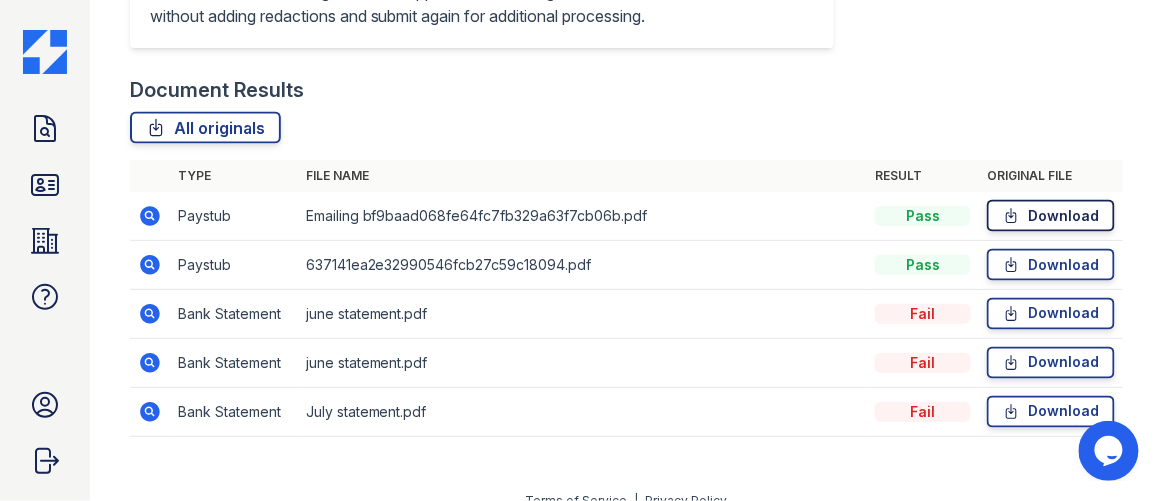 click on "Download" at bounding box center (1051, 216) 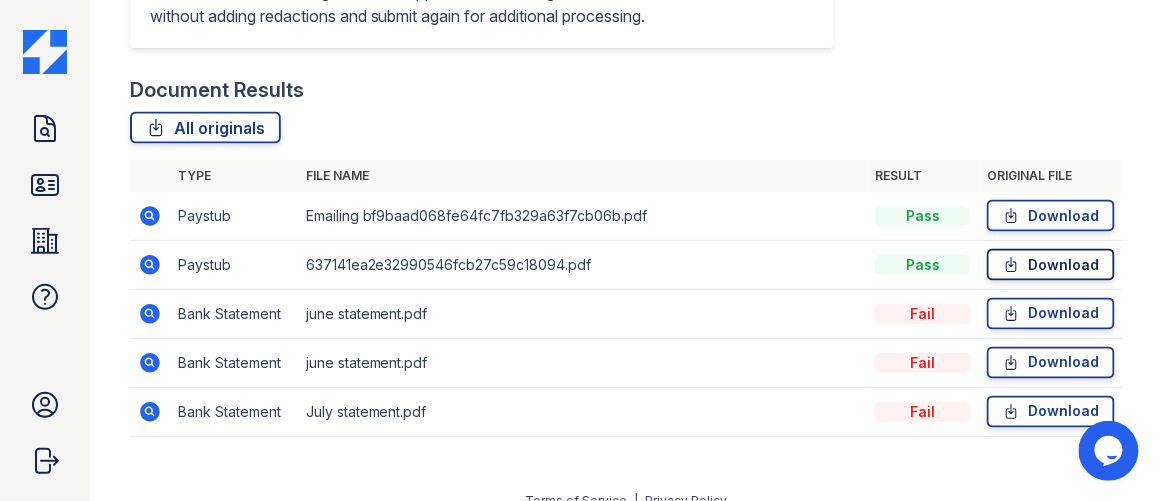 click on "Download" at bounding box center (1051, 265) 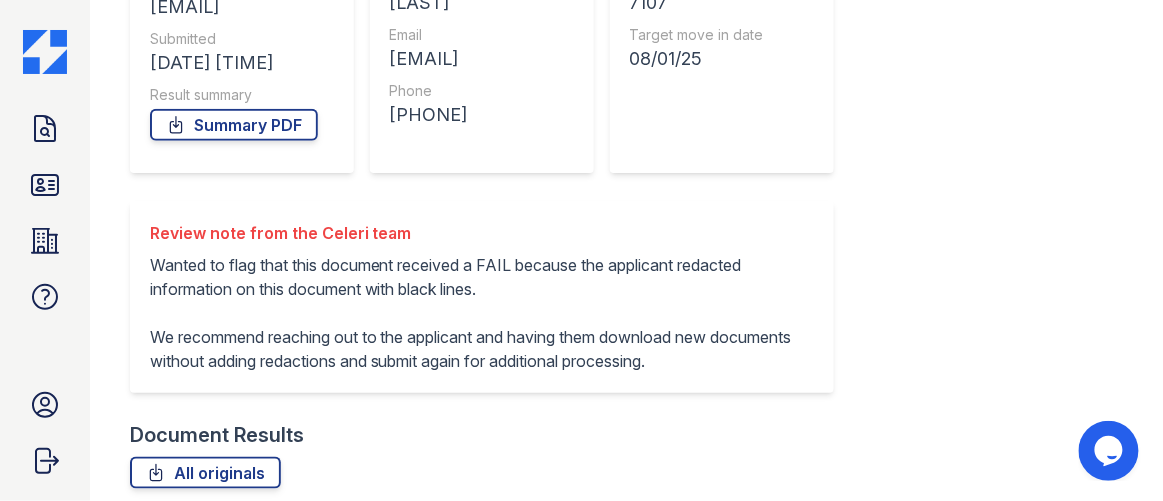 scroll, scrollTop: 0, scrollLeft: 0, axis: both 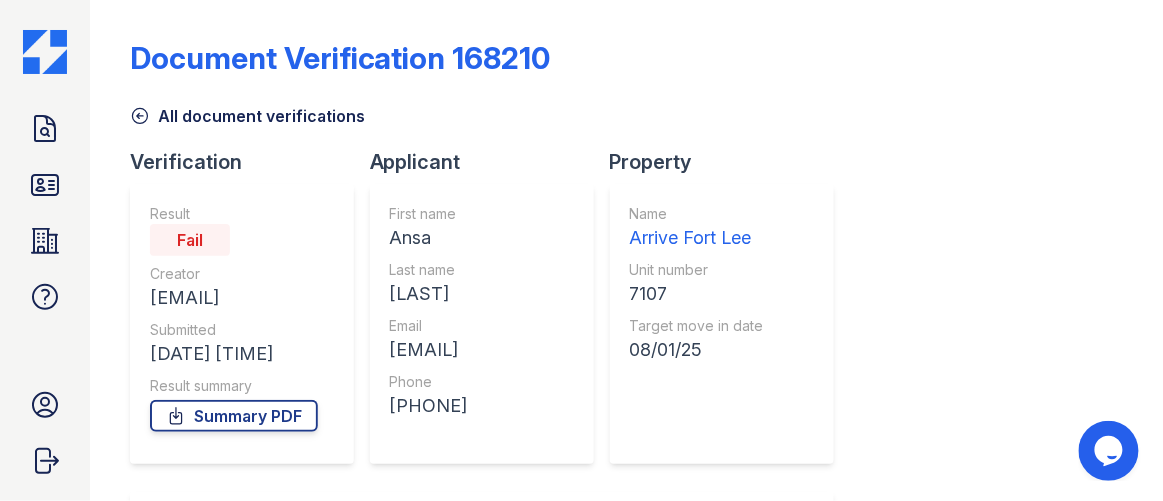 click 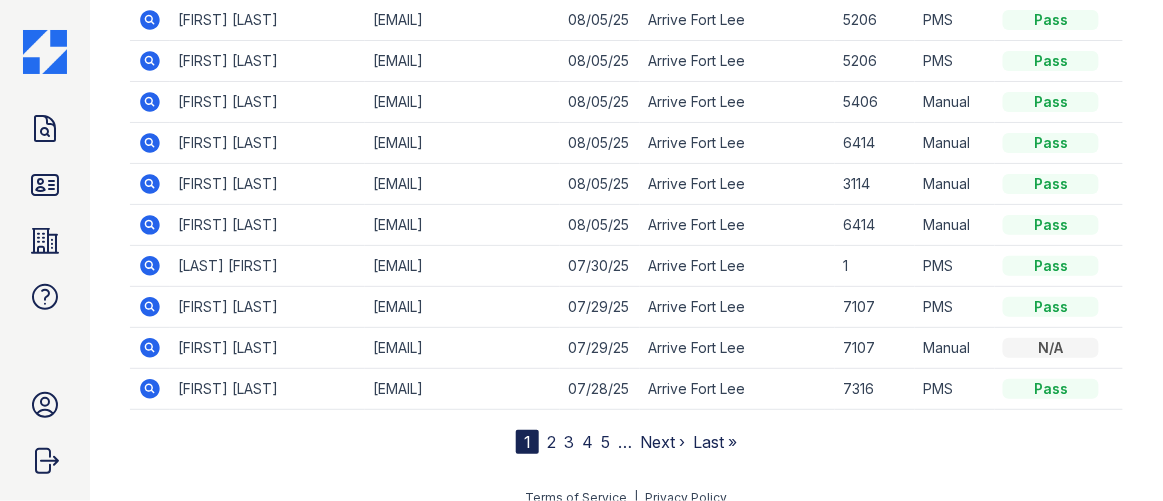 scroll, scrollTop: 381, scrollLeft: 0, axis: vertical 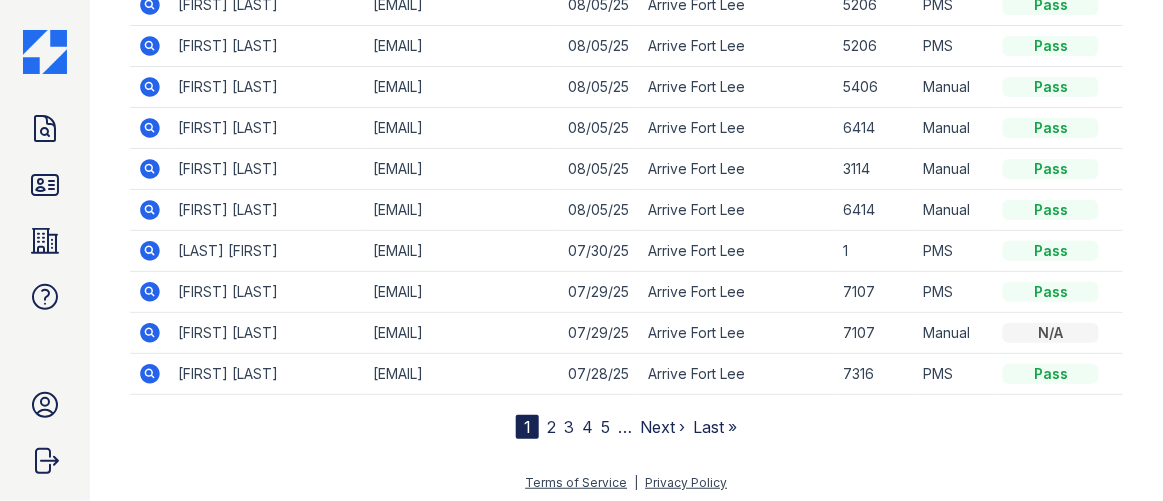 click on "2" at bounding box center [551, 427] 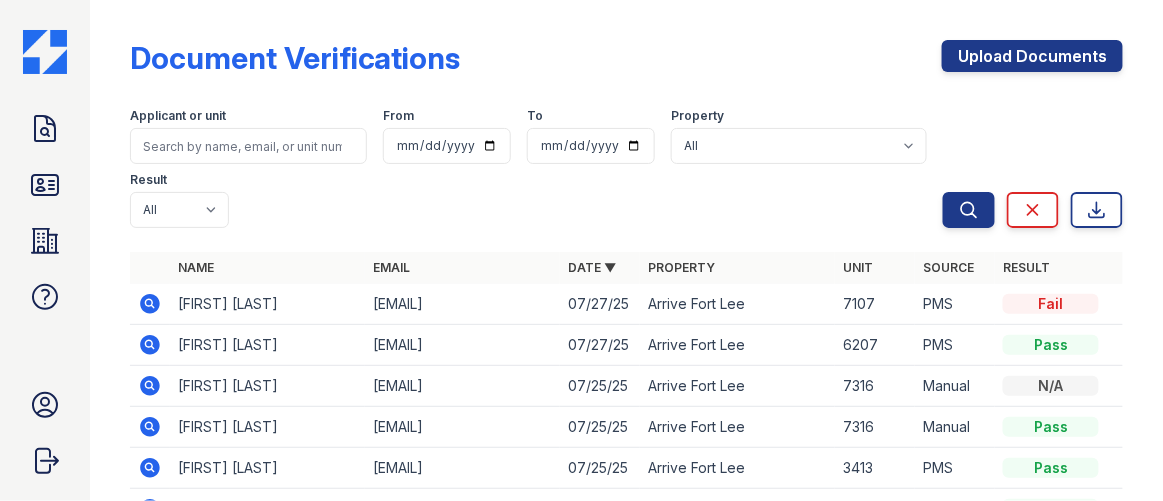 click at bounding box center [150, 304] 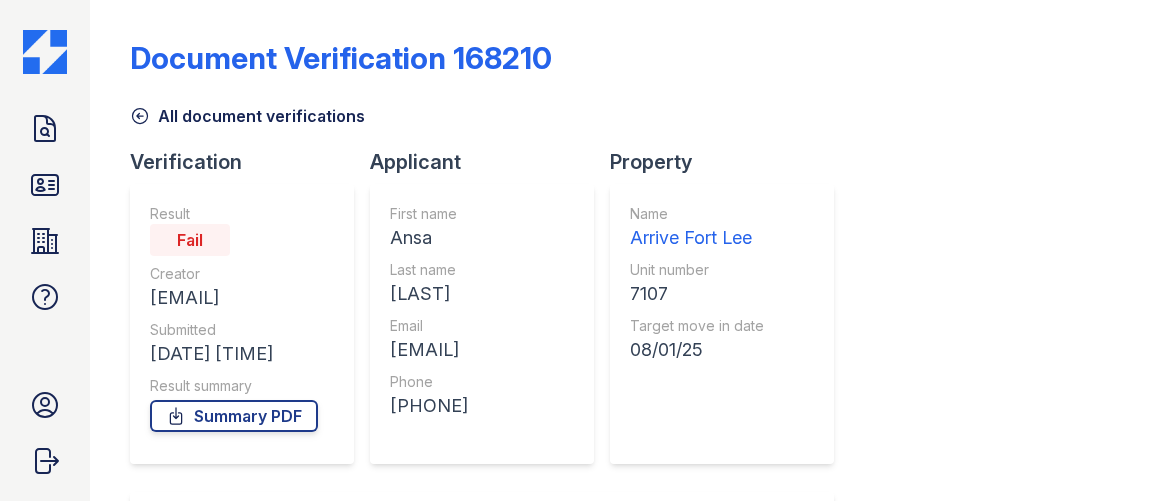scroll, scrollTop: 0, scrollLeft: 0, axis: both 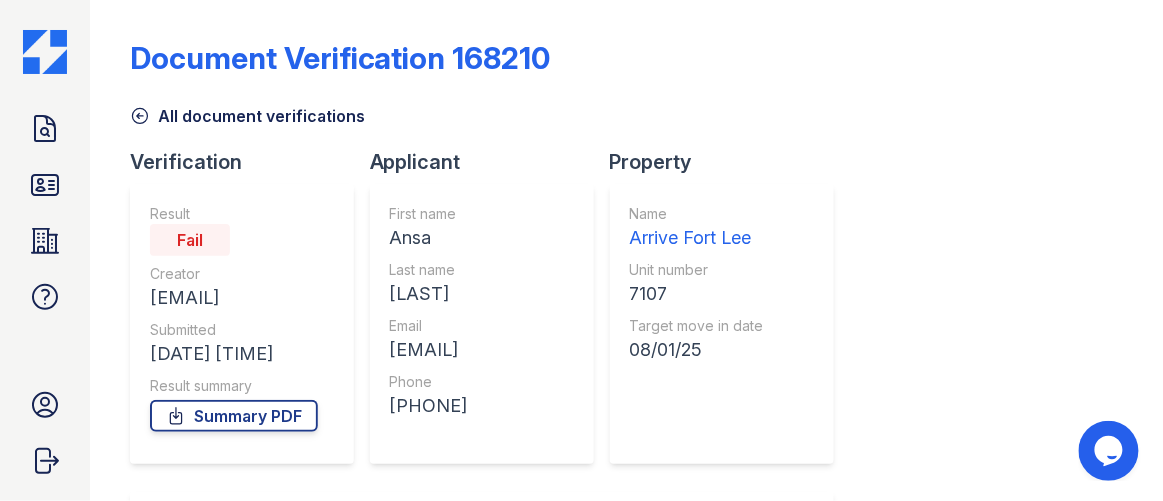 click 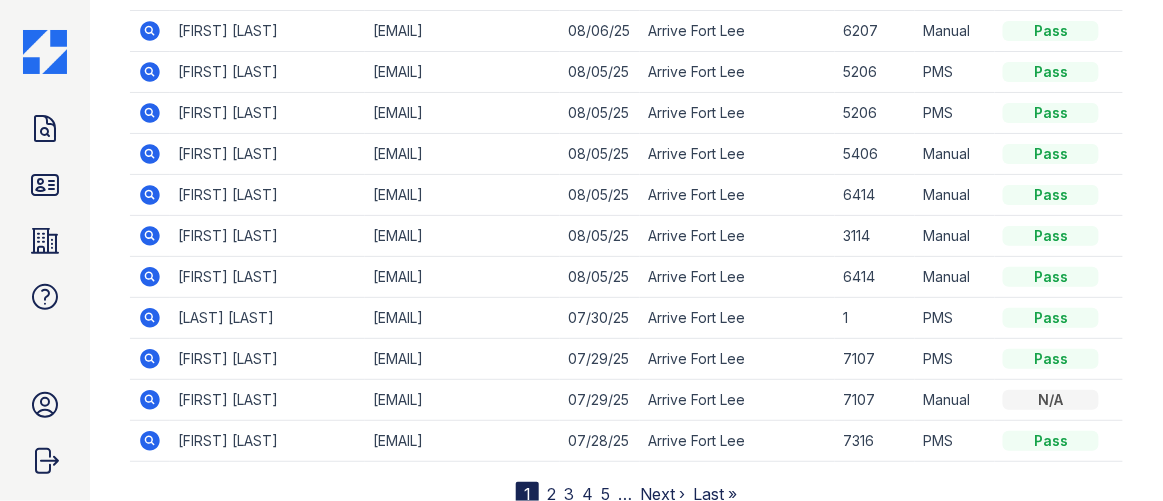 scroll, scrollTop: 381, scrollLeft: 0, axis: vertical 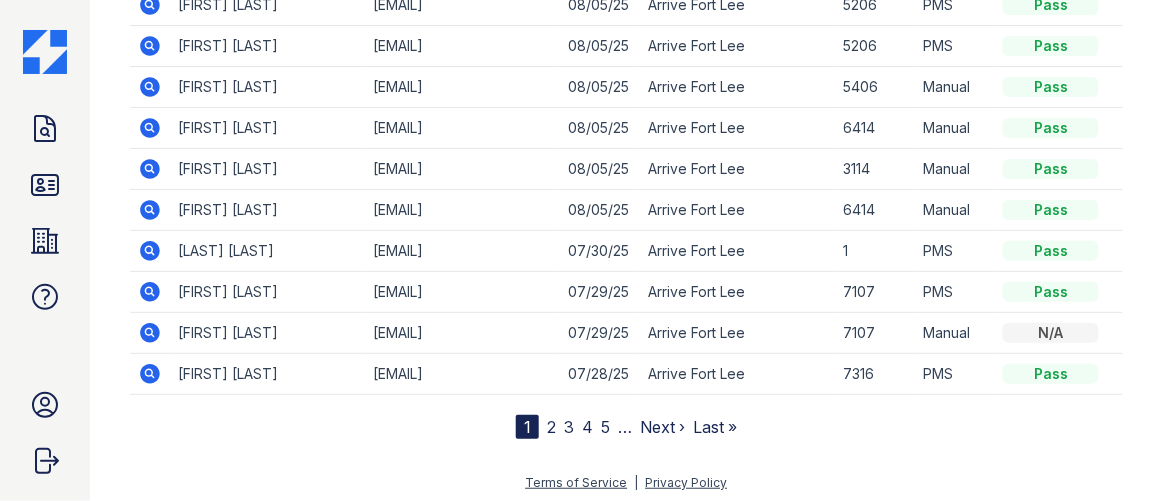 click 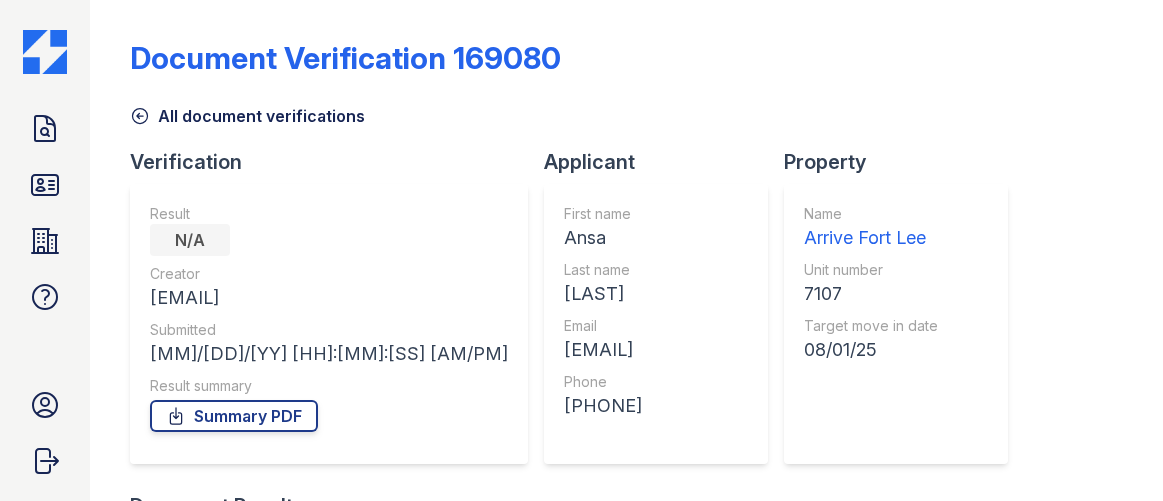 scroll, scrollTop: 0, scrollLeft: 0, axis: both 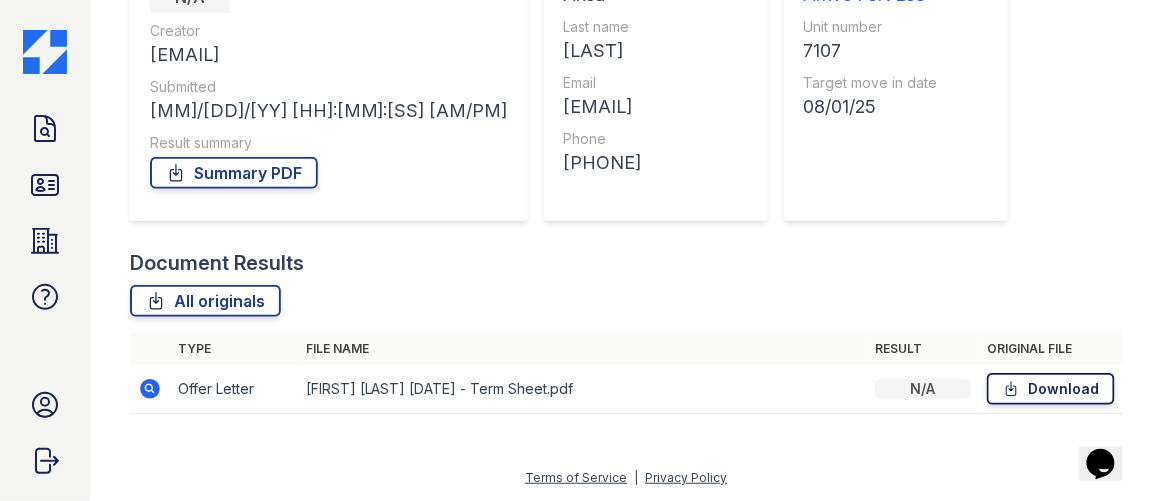 click on "Download" at bounding box center [1051, 389] 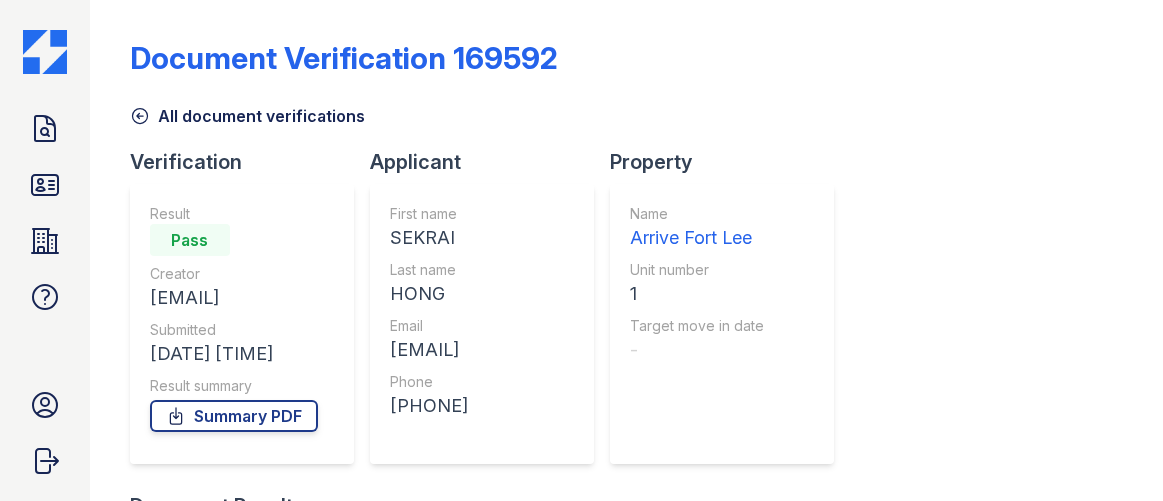 scroll, scrollTop: 0, scrollLeft: 0, axis: both 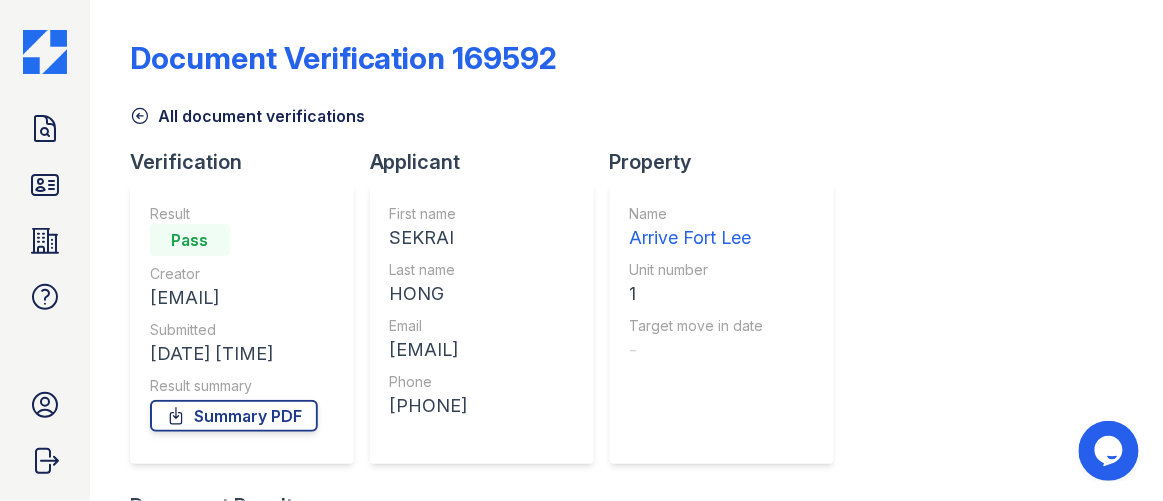 click 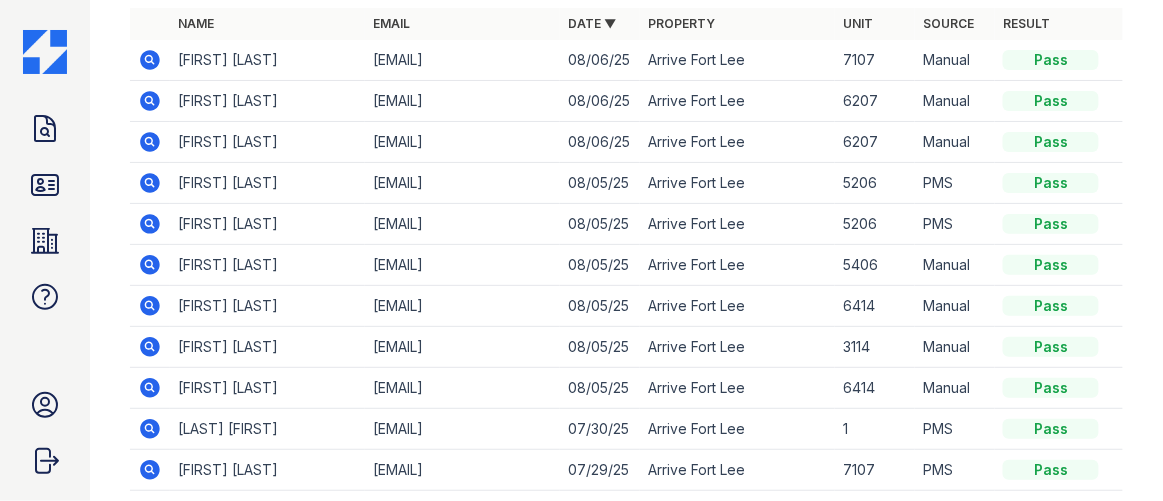 scroll, scrollTop: 272, scrollLeft: 0, axis: vertical 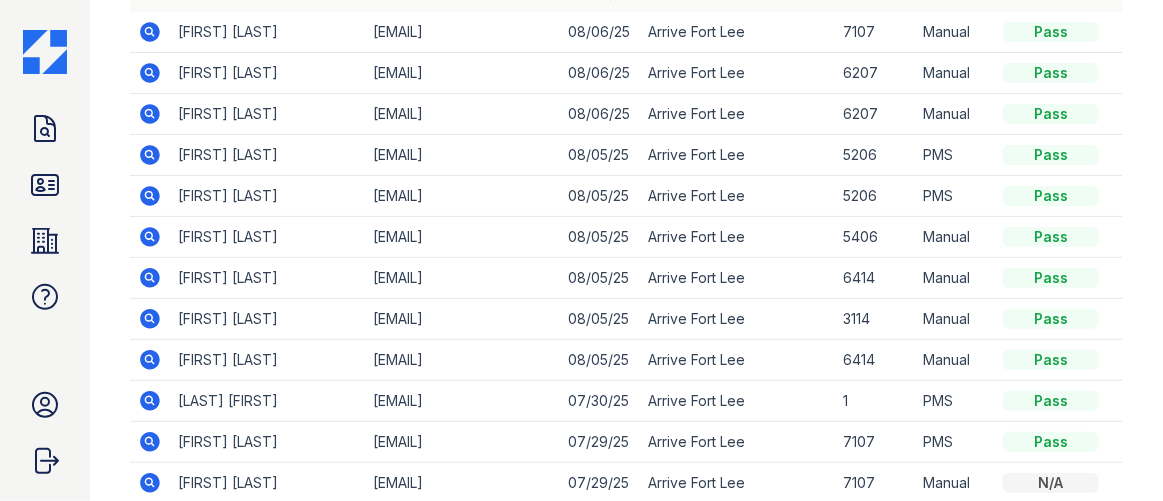click 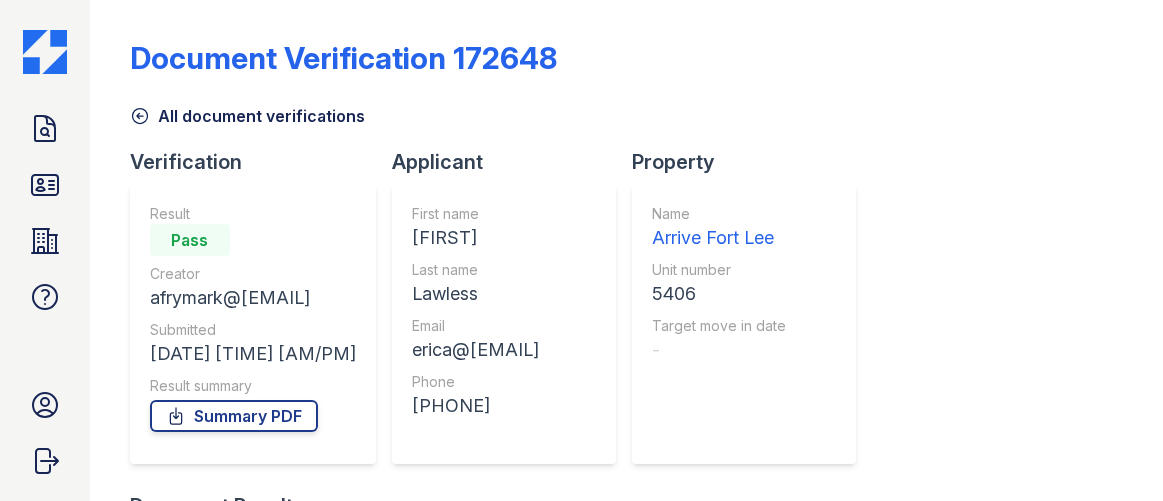 scroll, scrollTop: 0, scrollLeft: 0, axis: both 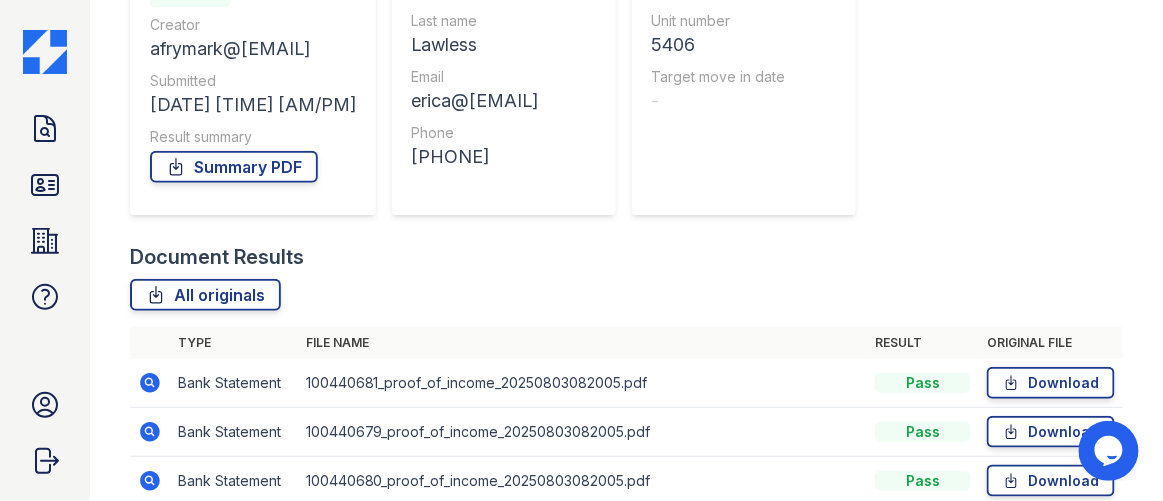 click 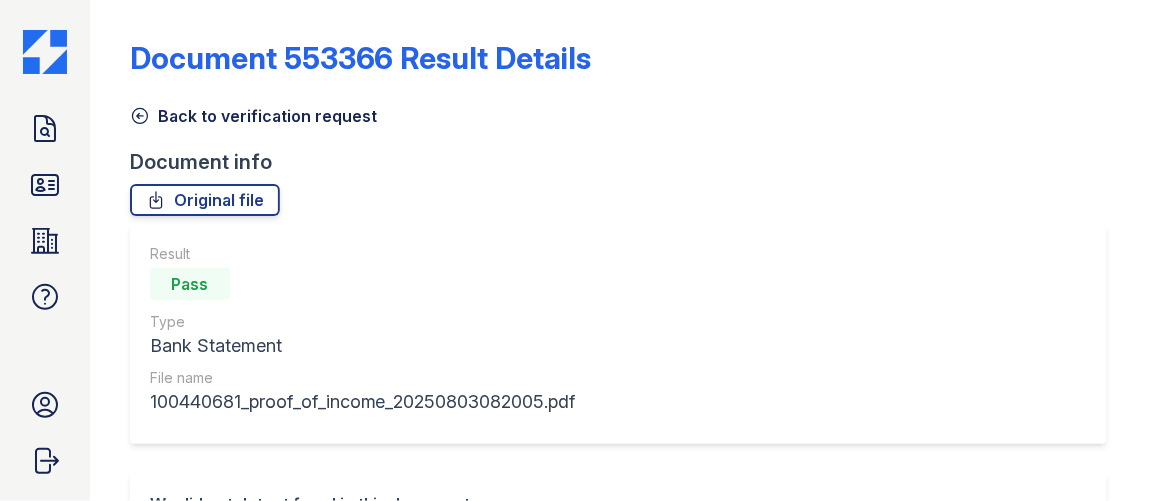 scroll, scrollTop: 0, scrollLeft: 0, axis: both 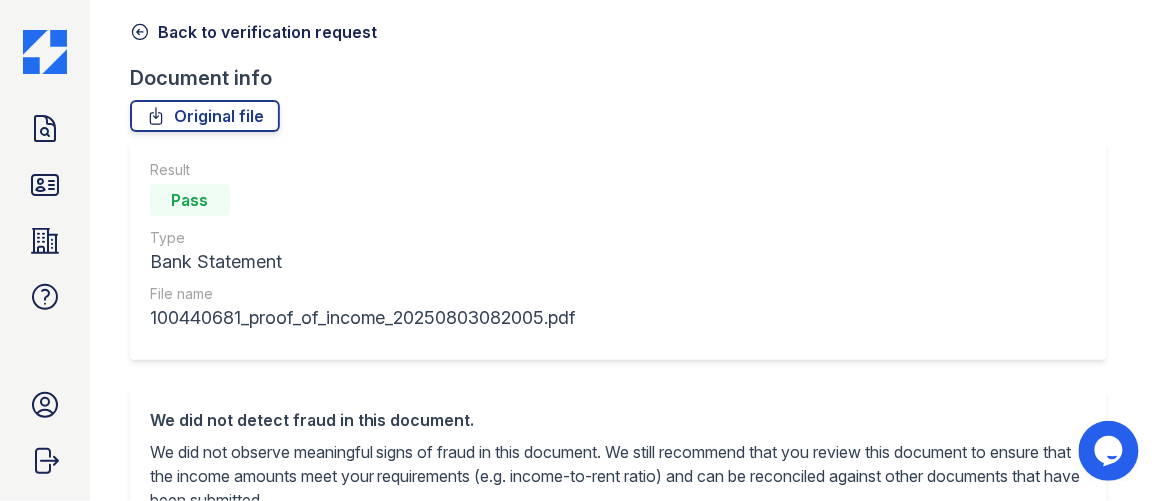 click 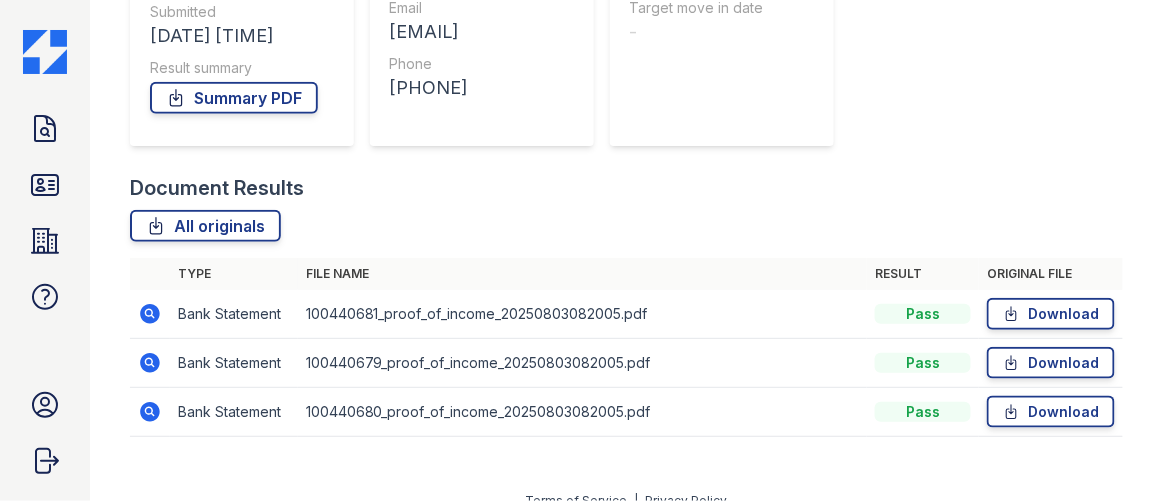 scroll, scrollTop: 340, scrollLeft: 0, axis: vertical 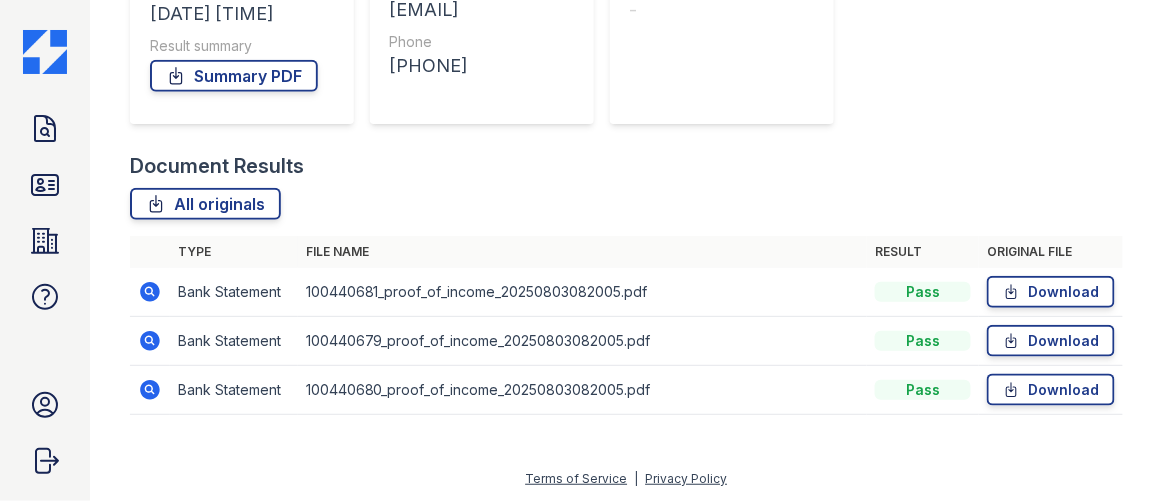 click 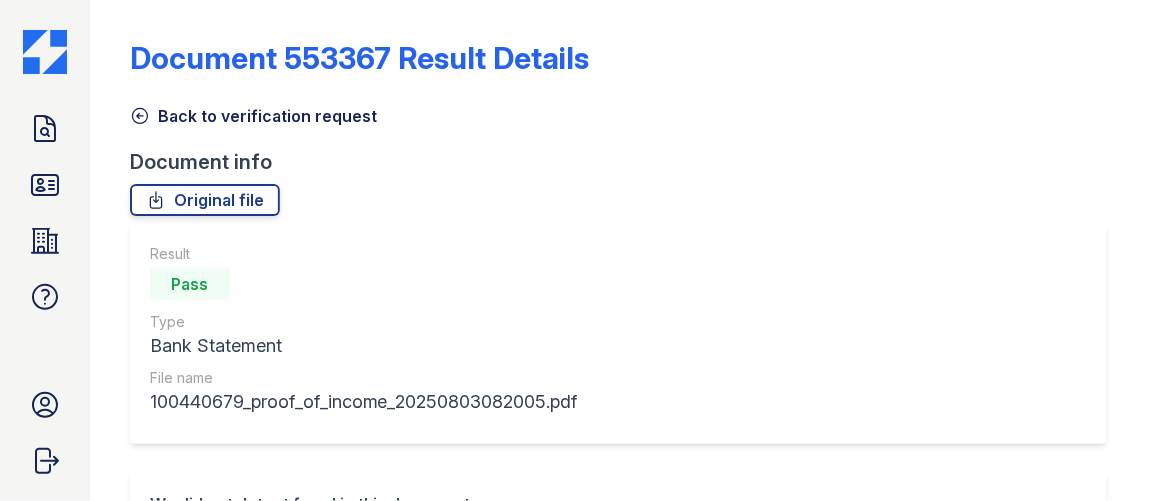 scroll, scrollTop: 0, scrollLeft: 0, axis: both 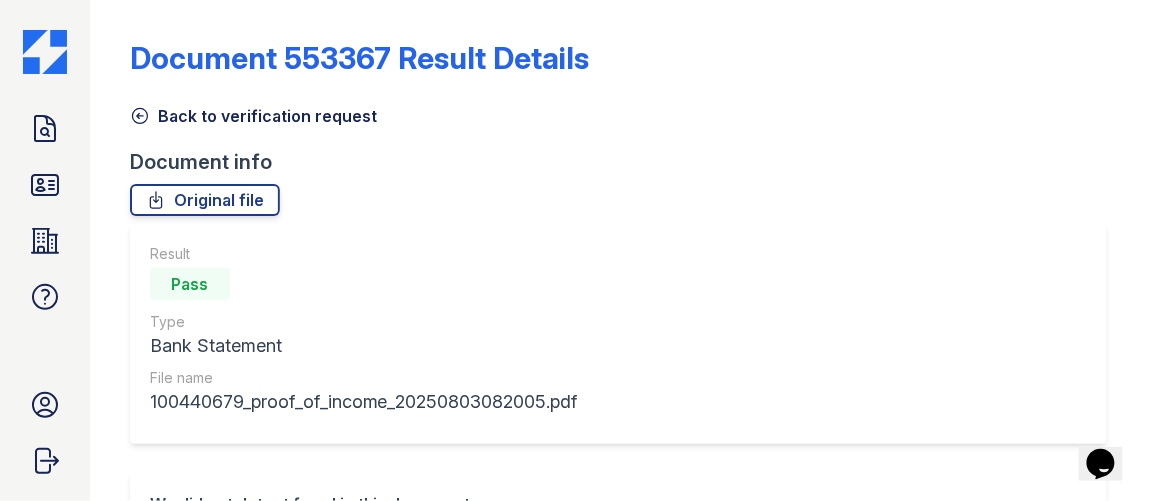 click on "Document 553367 Result Details
Back to verification request
Document info
Original file
Result
Pass
Type
Bank Statement
File name
100440679_proof_of_income_20250803082005.pdf
We did not detect fraud in this document.
We did not observe meaningful signs of fraud in this document. We still recommend that you review this document to ensure that the income amounts meet your requirements (e.g. income-to-rent ratio) and can be reconciled against other documents that have been submitted.
Result Indicators
Type
Category
Title
Description
TRUST
Authenticity
No modification in document metadata
Timestamps in this document's metadata do not indicate that the file was incrementally updated or modified." at bounding box center (626, 250) 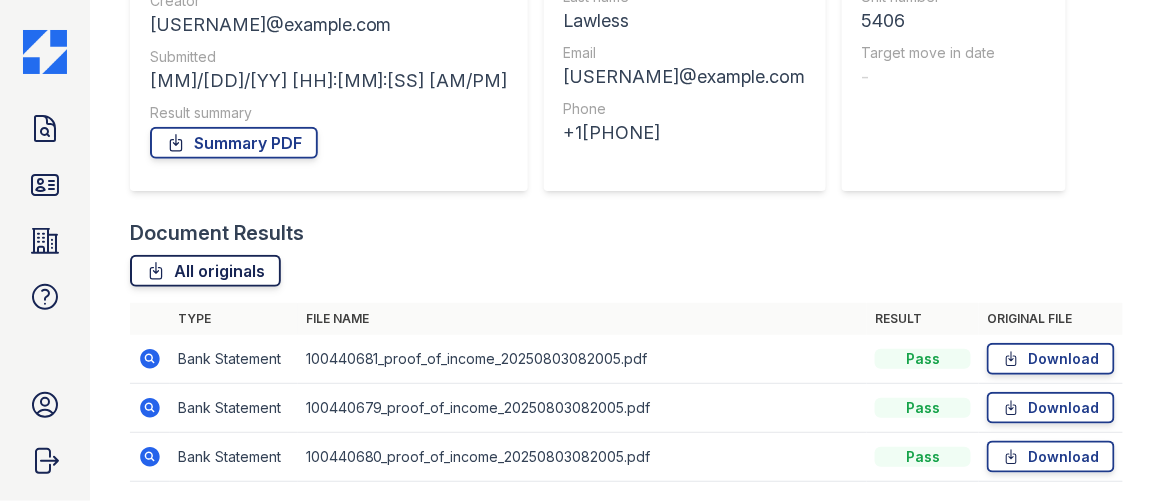 scroll, scrollTop: 340, scrollLeft: 0, axis: vertical 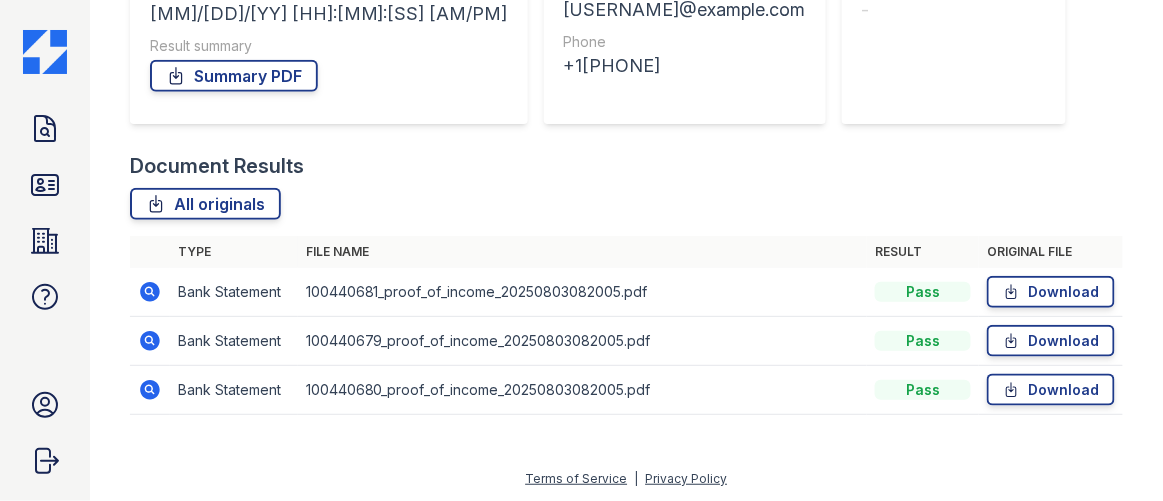 click 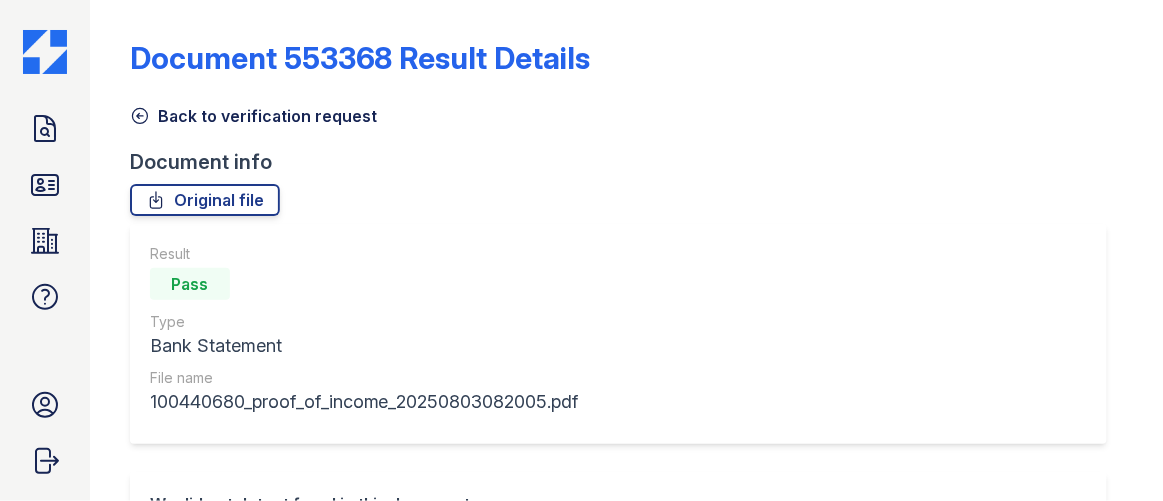 scroll, scrollTop: 0, scrollLeft: 0, axis: both 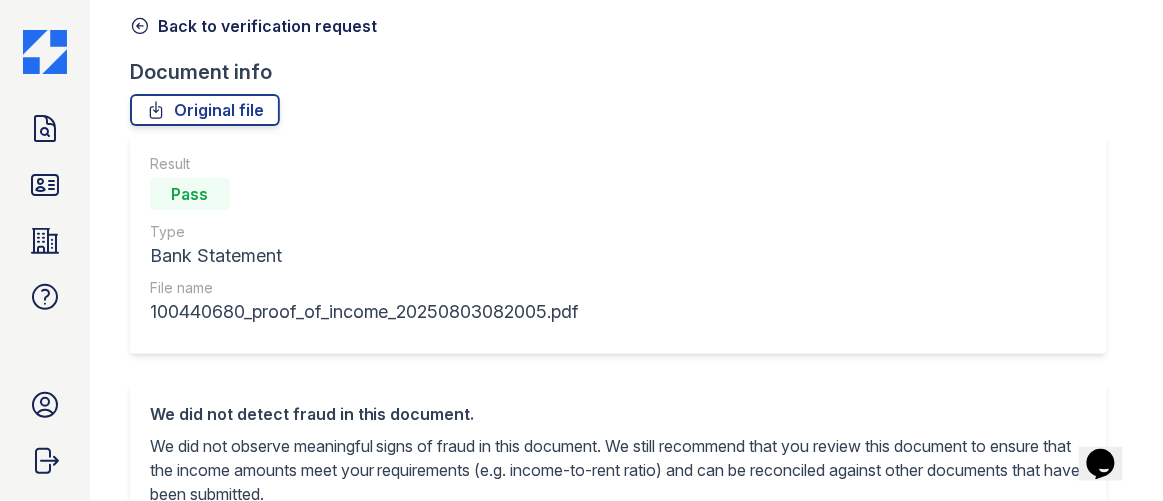 click 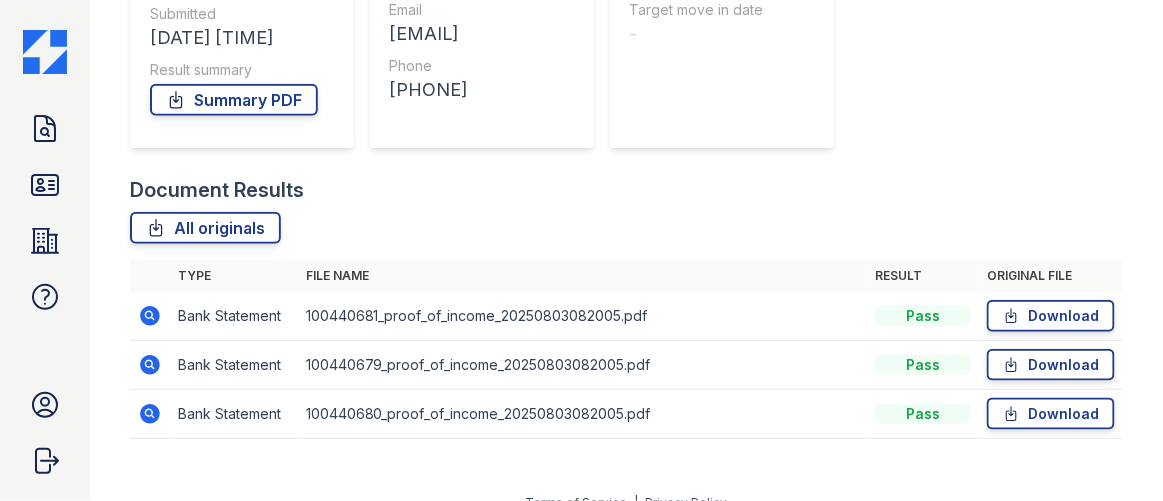 scroll, scrollTop: 340, scrollLeft: 0, axis: vertical 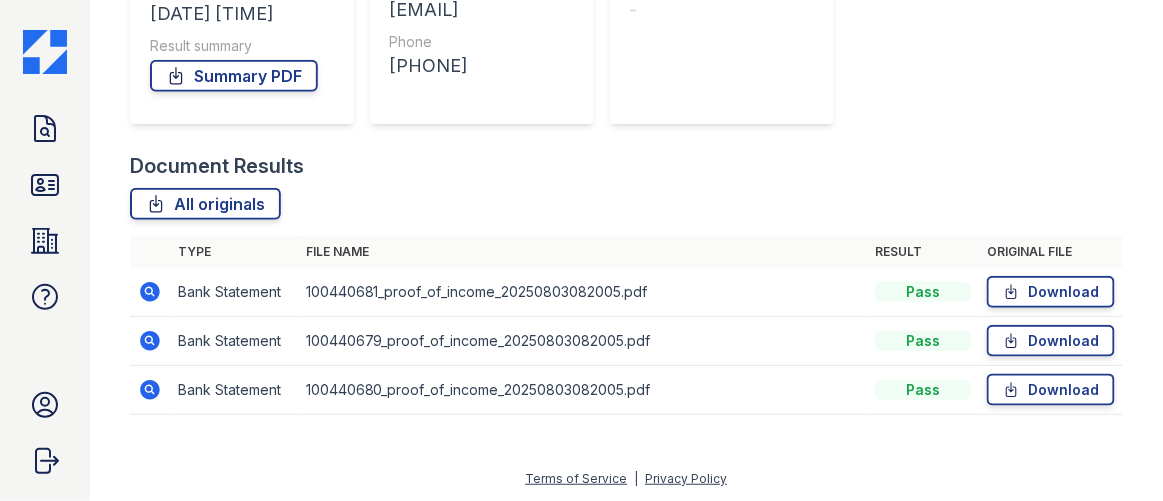 click on "Document Verification 172648
All document verifications
Verification
Result
Pass
Creator
[EMAIL]
Submitted
[DATE] [TIME]
Result summary
Summary PDF
Applicant
First name
[FIRST]
Last name
[LAST]
Email
[EMAIL]
Phone
[PHONE]
Property
Name
Arrive Fort Lee
Unit number
5406
Target move in date
-
Document Results
All originals
Type
File name
Result
Original file
Bank Statement" at bounding box center [626, 250] 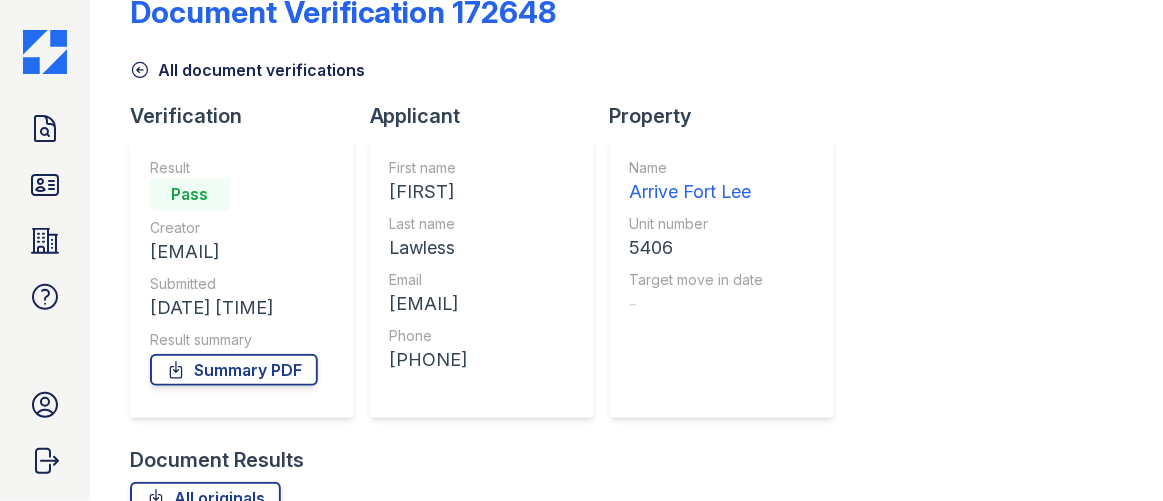 scroll, scrollTop: 0, scrollLeft: 0, axis: both 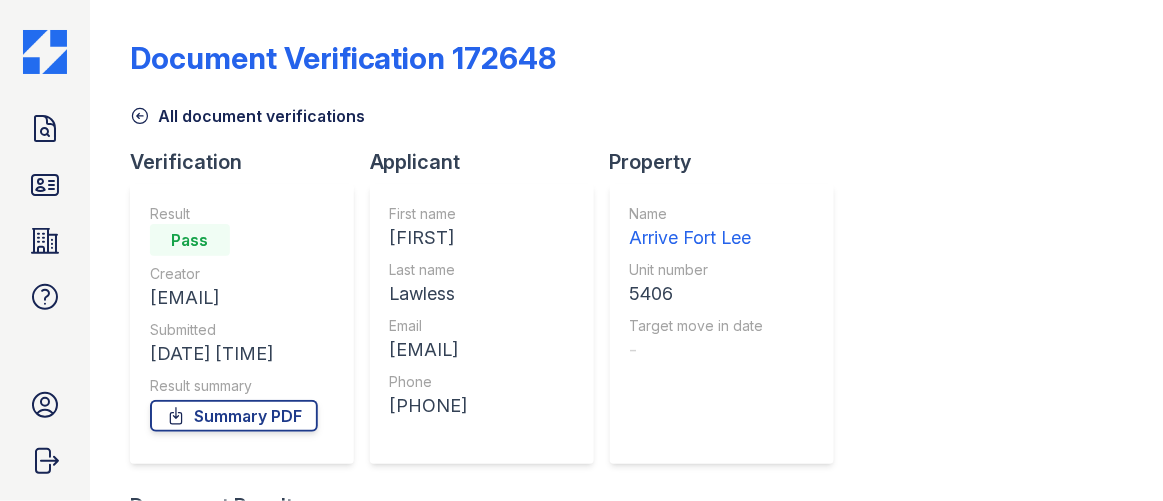 click 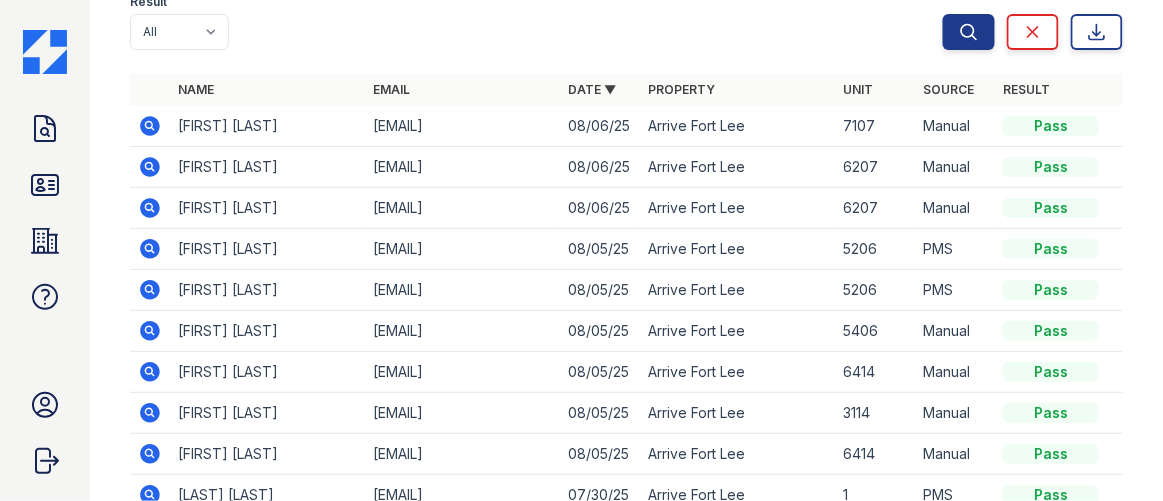scroll, scrollTop: 0, scrollLeft: 0, axis: both 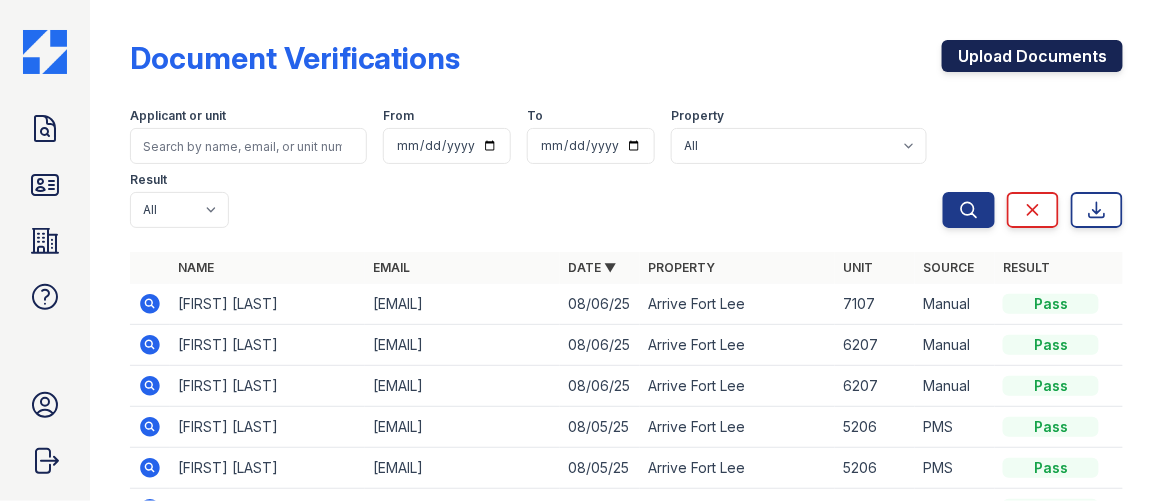 click on "Upload Documents" at bounding box center [1032, 56] 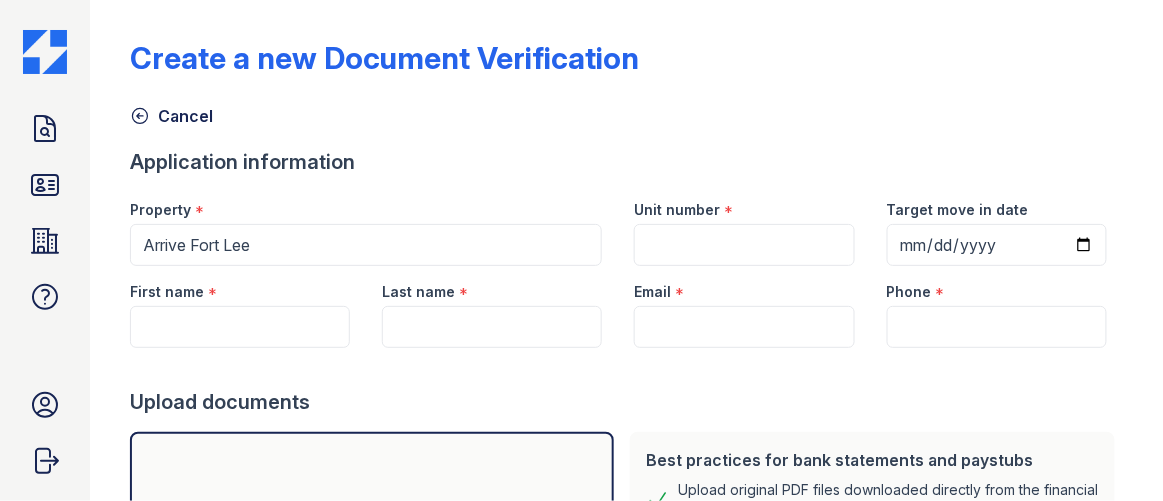 click on "First name" at bounding box center [167, 292] 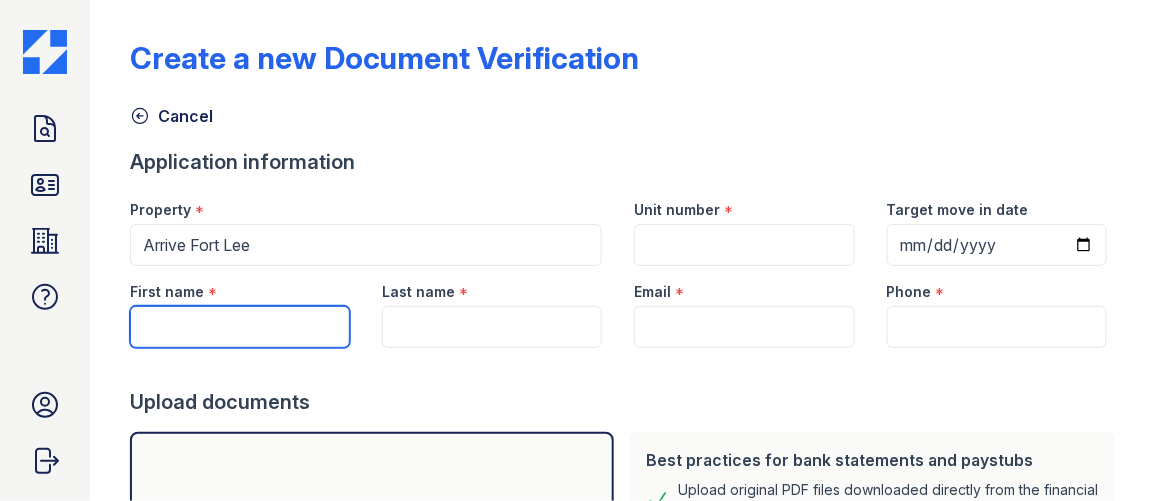 click on "First name" at bounding box center [240, 327] 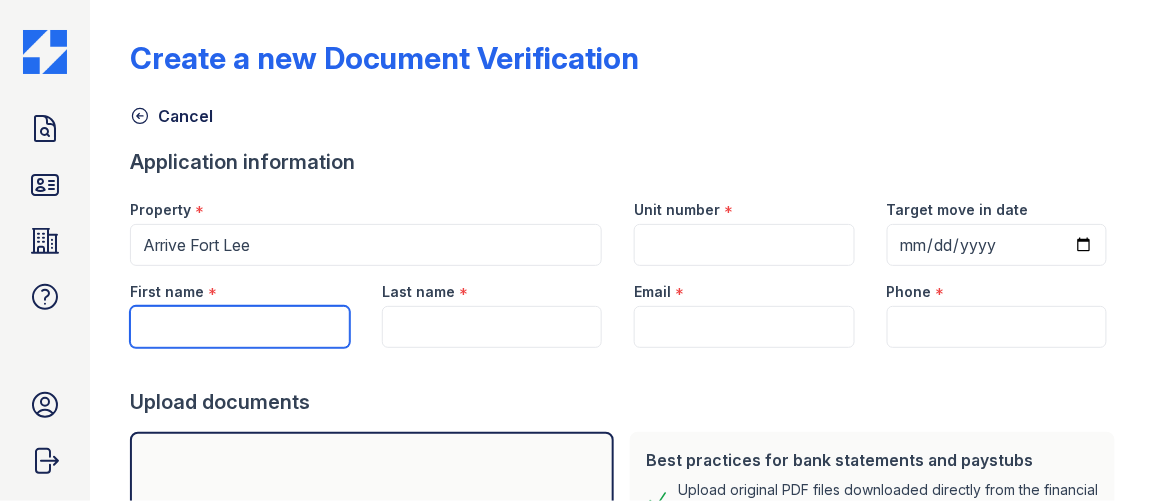 click on "First name" at bounding box center [240, 327] 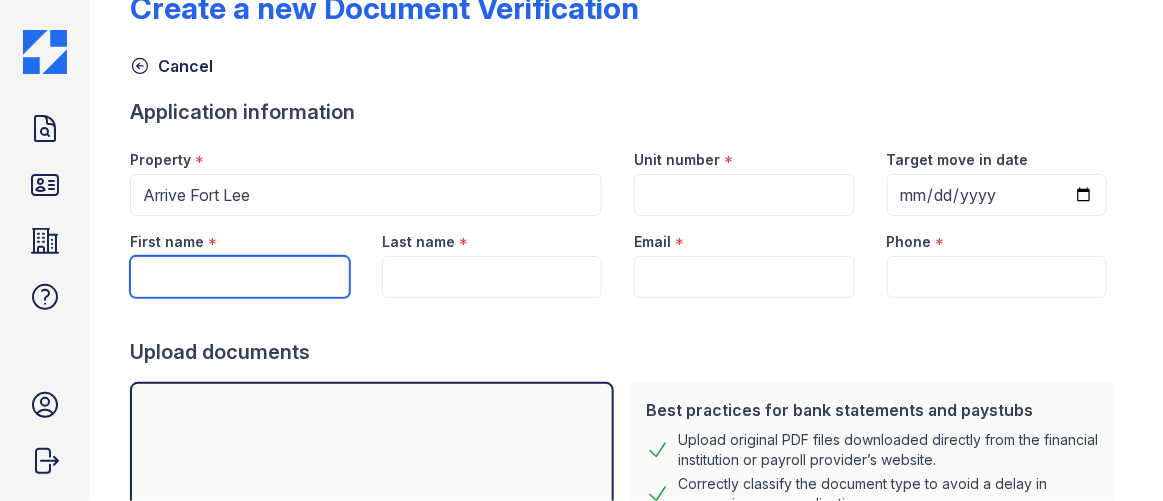 scroll, scrollTop: 90, scrollLeft: 0, axis: vertical 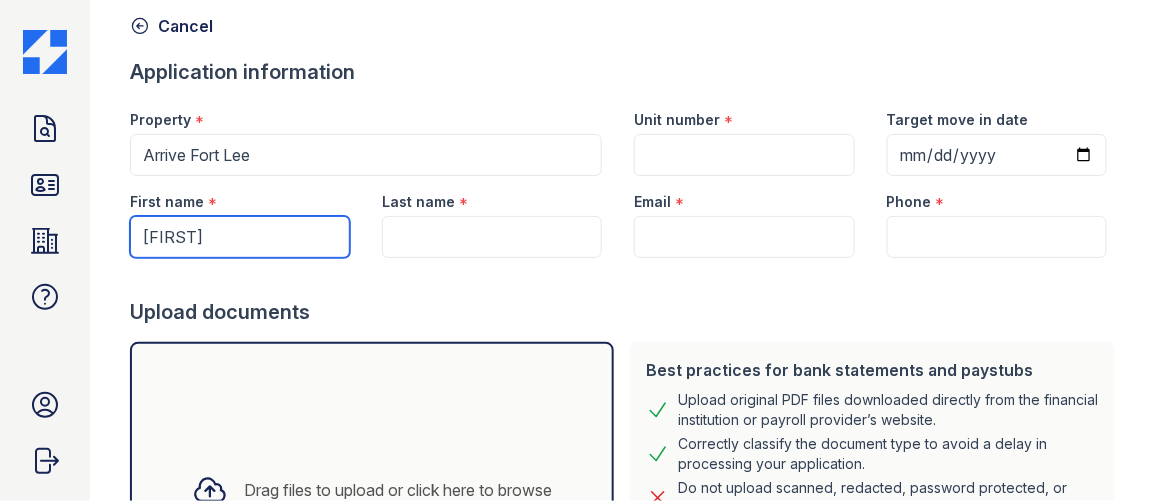 type on "Alia" 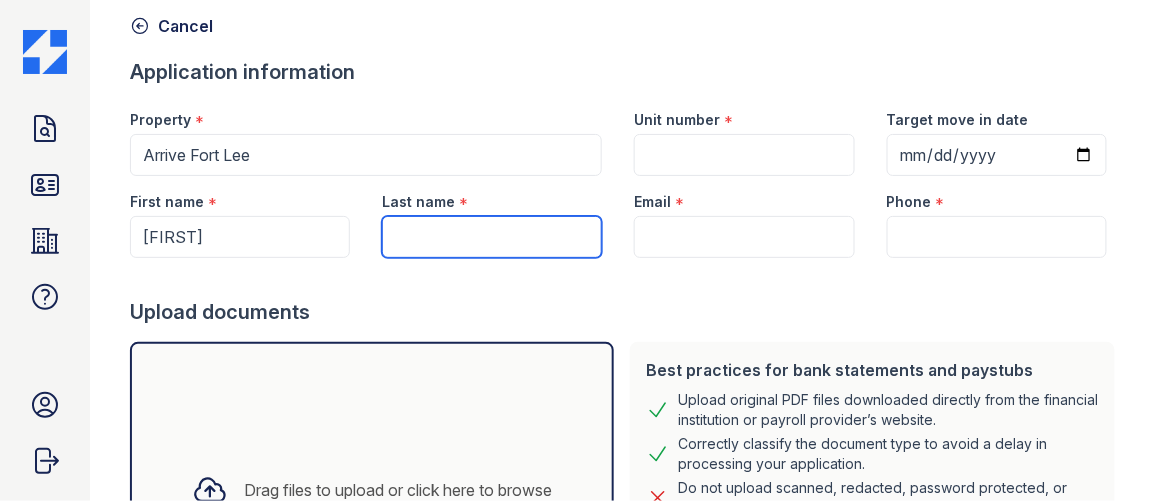 click on "Last name" at bounding box center (492, 237) 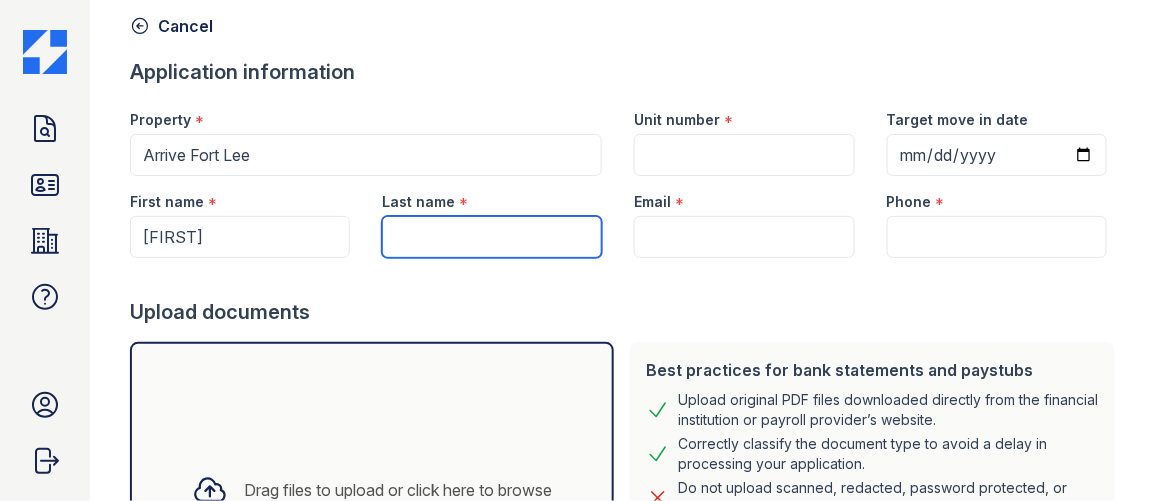 type on "\" 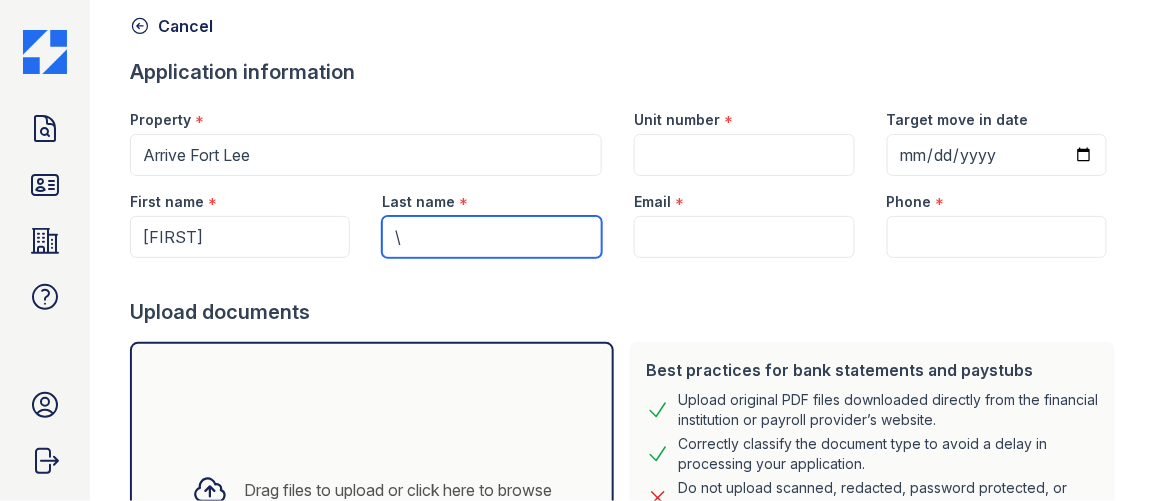 type 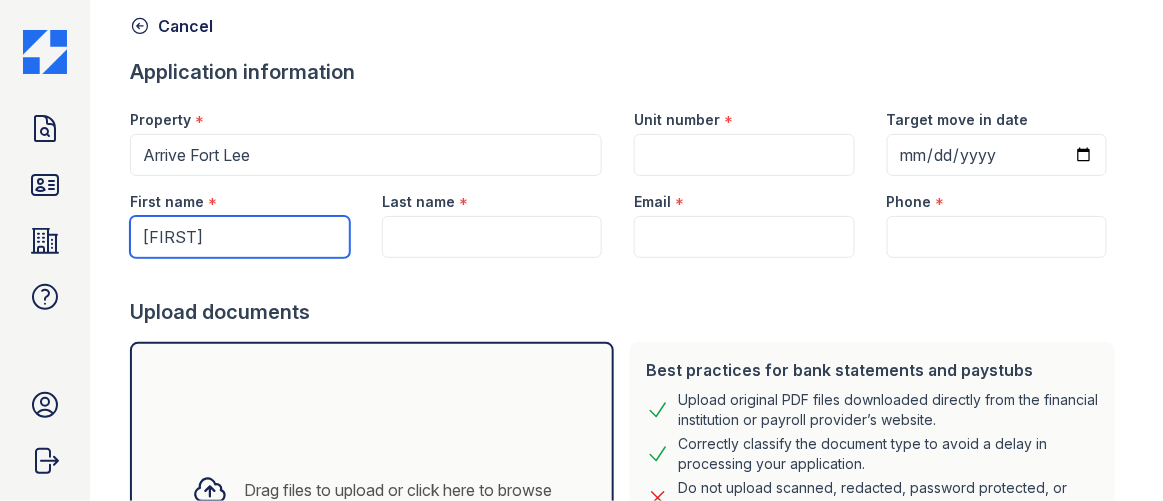drag, startPoint x: 287, startPoint y: 239, endPoint x: 132, endPoint y: 229, distance: 155.32225 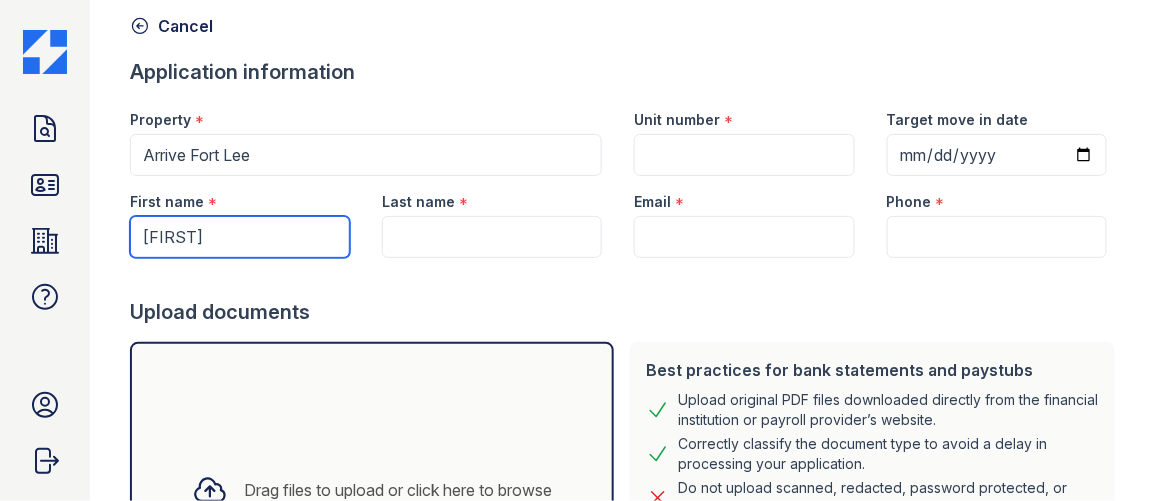 type on "[FIRST]" 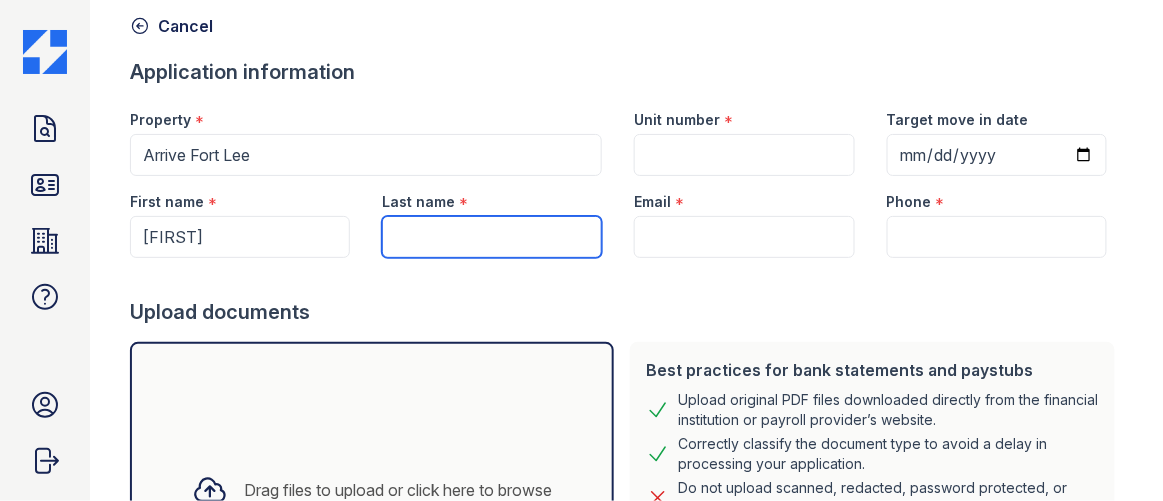 click on "Last name" at bounding box center (492, 237) 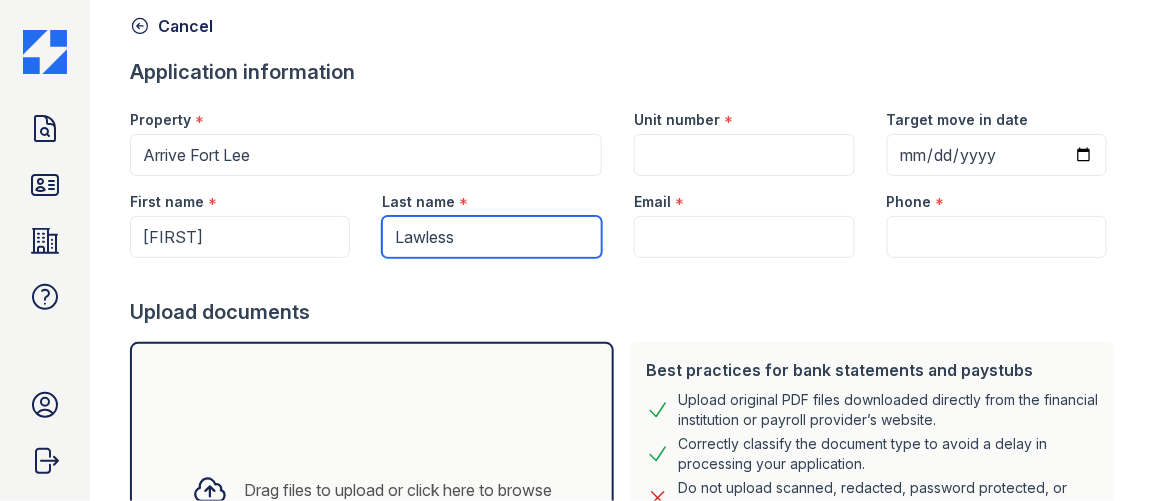 type on "Lawless" 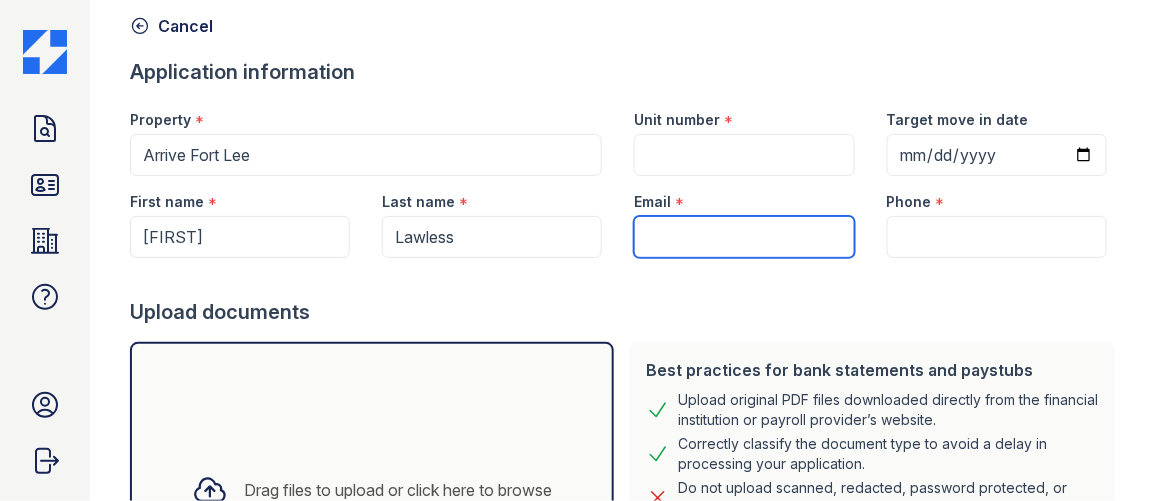 click on "Email" at bounding box center (744, 237) 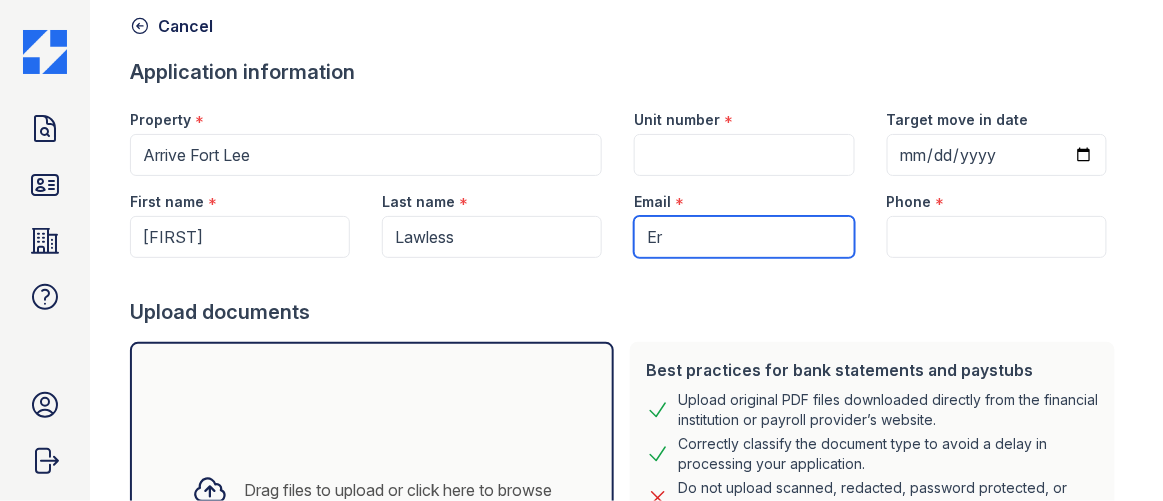 type on "E" 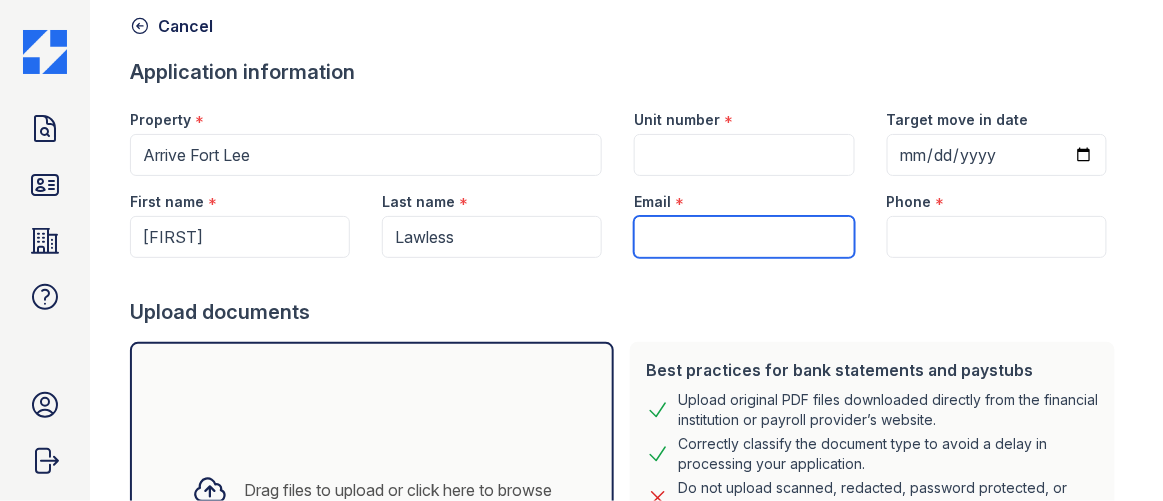 paste on "[EMAIL]" 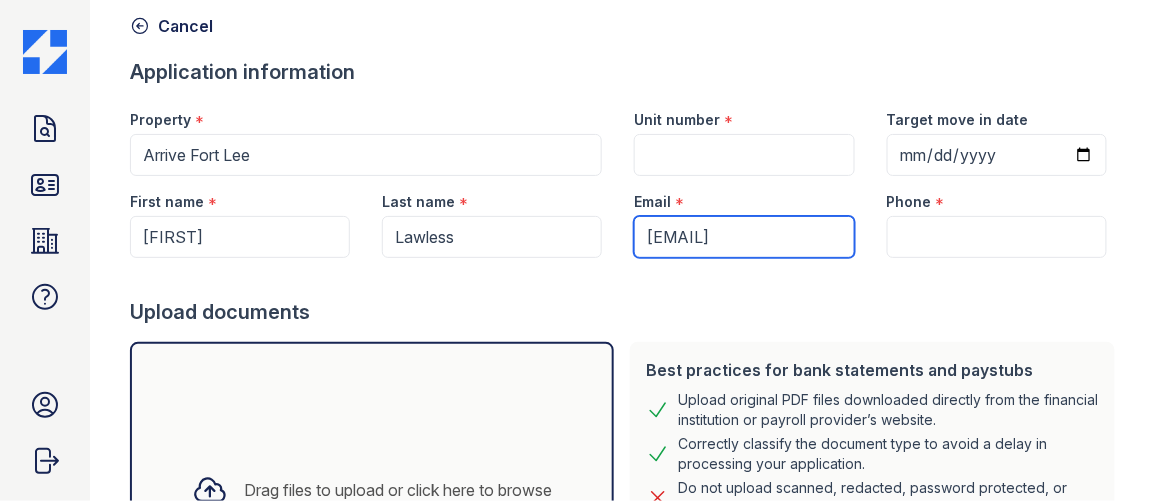 scroll, scrollTop: 0, scrollLeft: 24, axis: horizontal 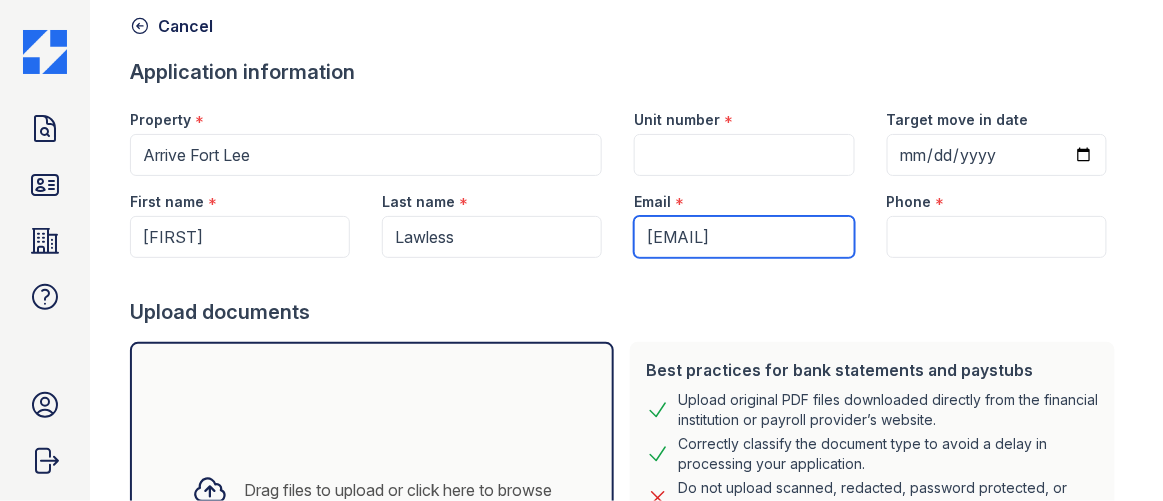 type on "[EMAIL]" 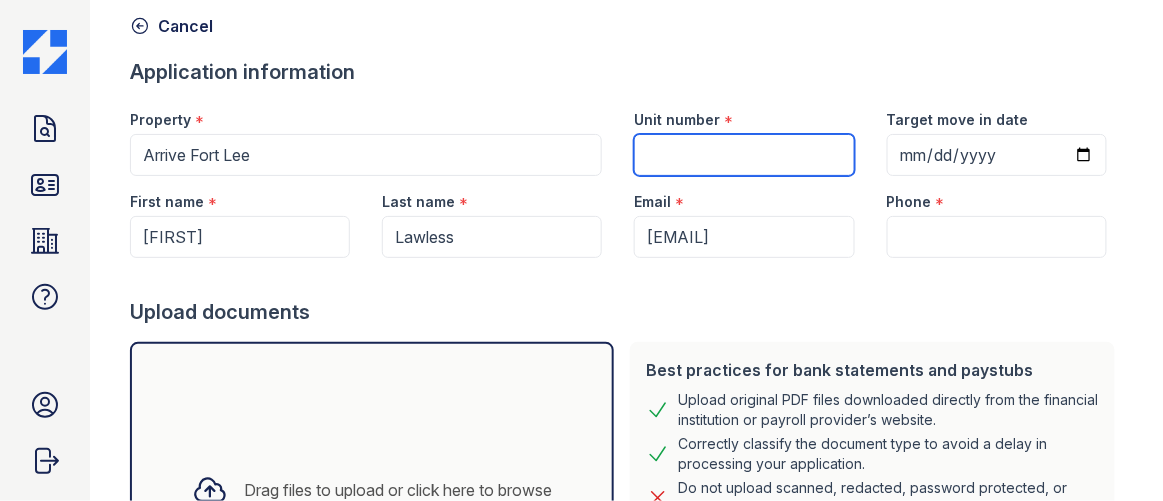 click on "Unit number" at bounding box center (744, 155) 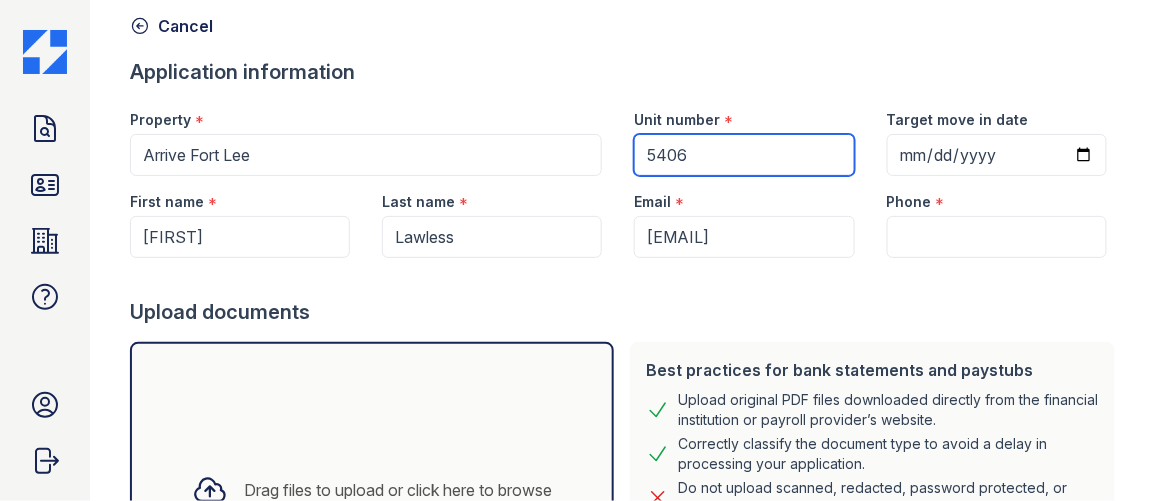 type on "5406" 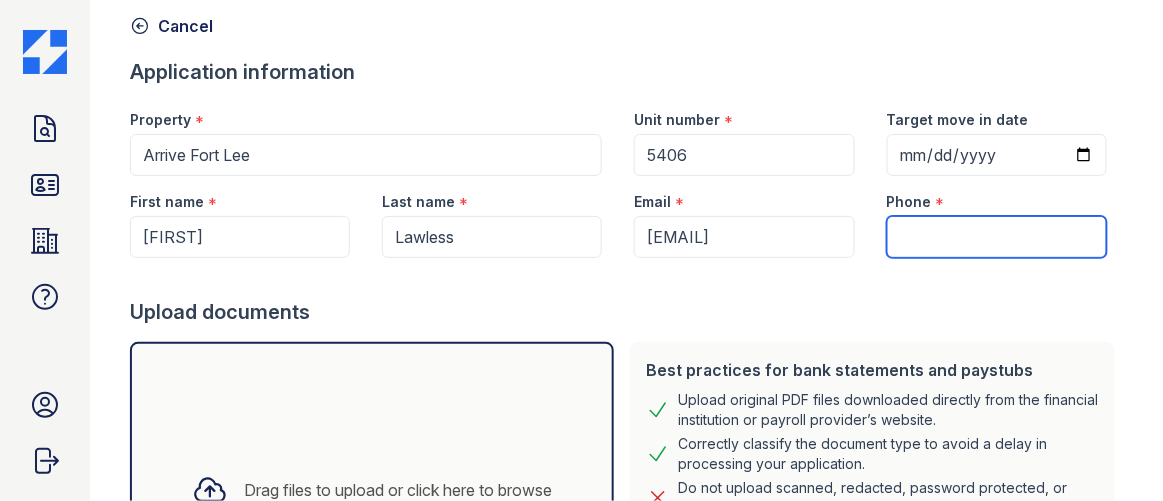 click on "Phone" at bounding box center (997, 237) 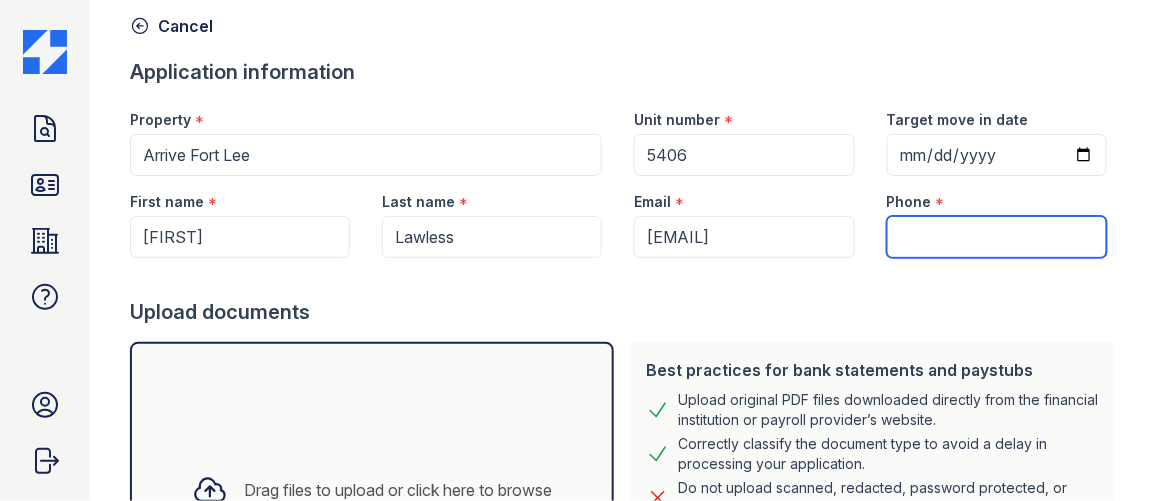 paste on "(646) 234-2689" 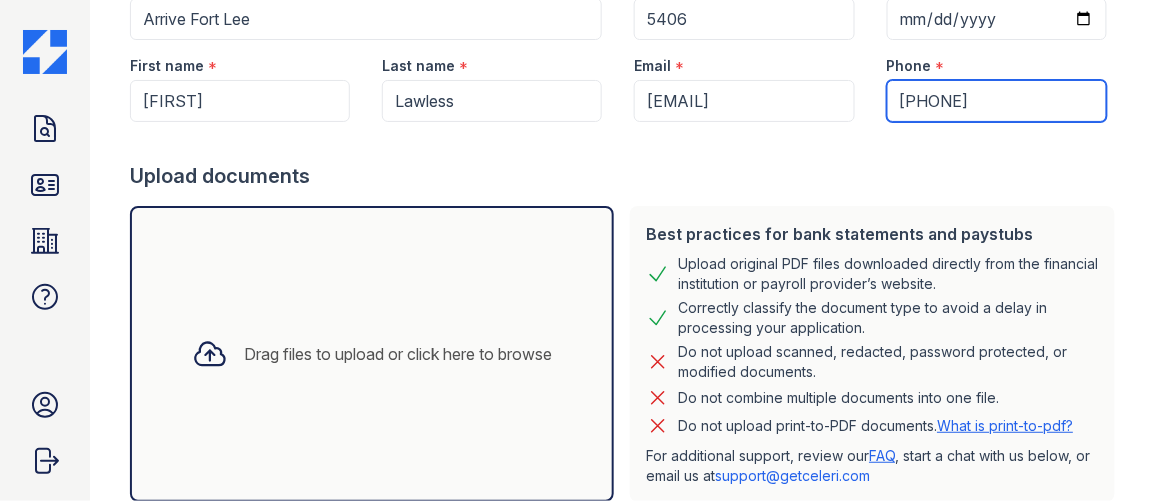 scroll, scrollTop: 353, scrollLeft: 0, axis: vertical 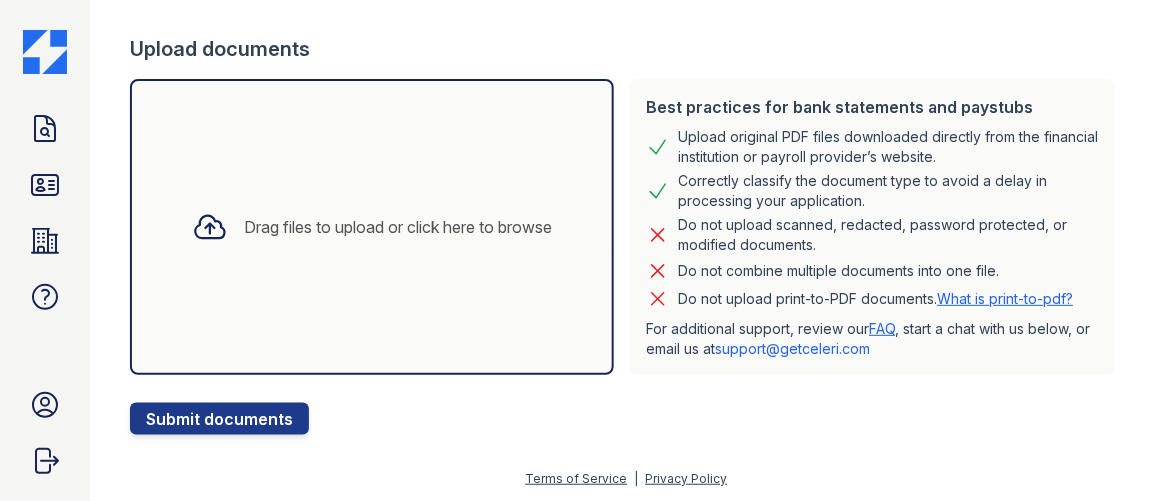 type on "(646) 234-2689" 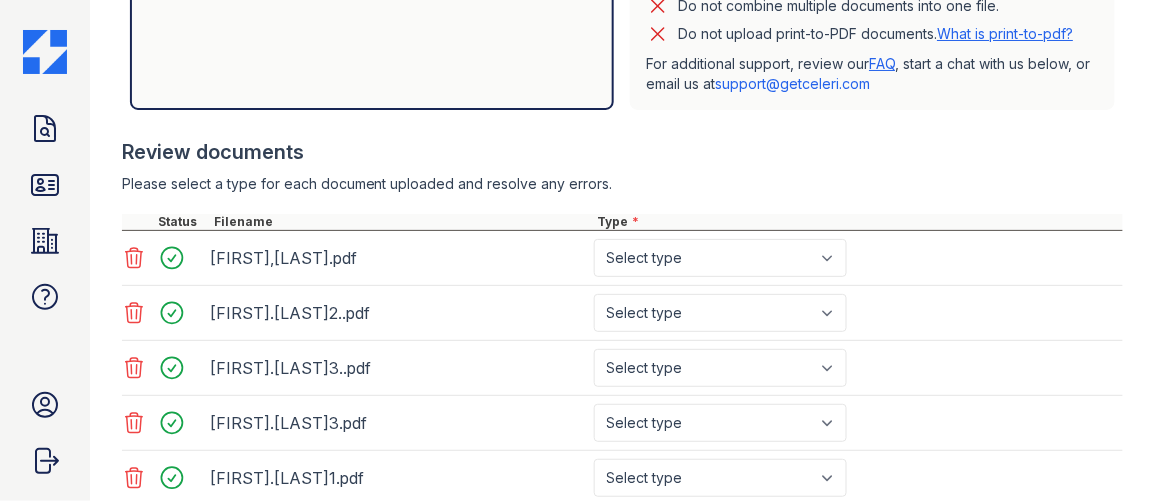 scroll, scrollTop: 716, scrollLeft: 0, axis: vertical 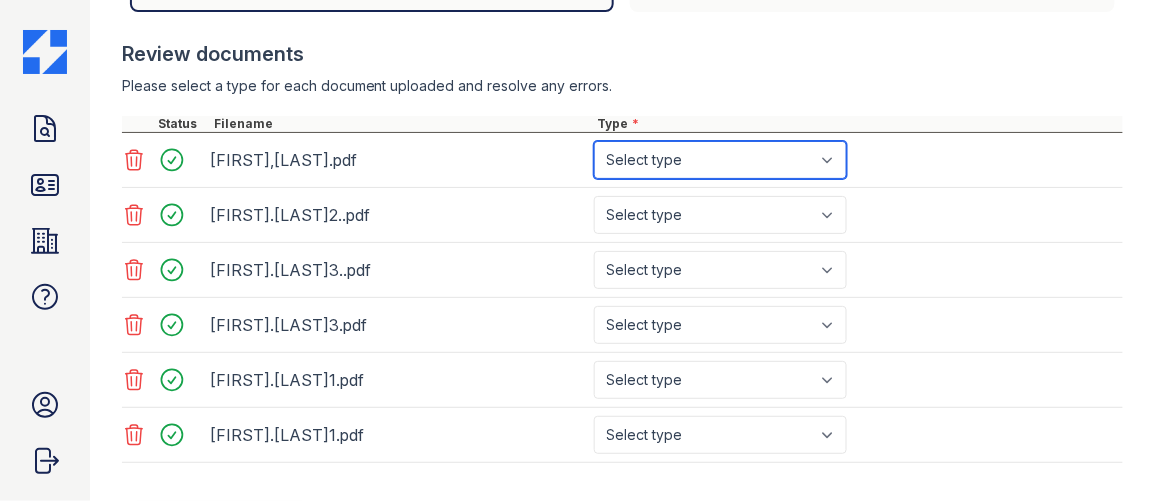 click on "Select type
Paystub
Bank Statement
Offer Letter
Tax Documents
Benefit Award Letter
Investment Account Statement
Other" at bounding box center (720, 160) 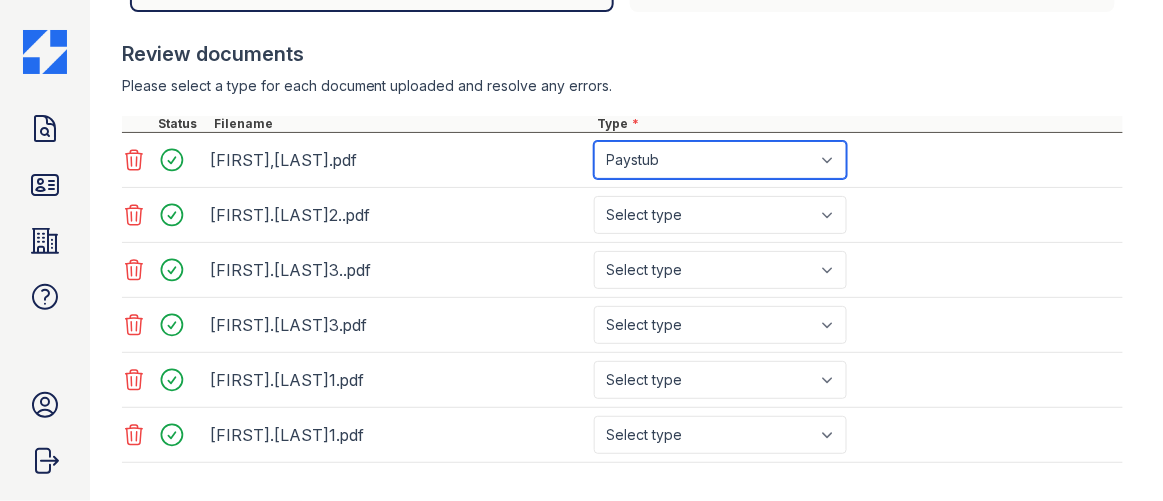 click on "Select type
Paystub
Bank Statement
Offer Letter
Tax Documents
Benefit Award Letter
Investment Account Statement
Other" at bounding box center [720, 160] 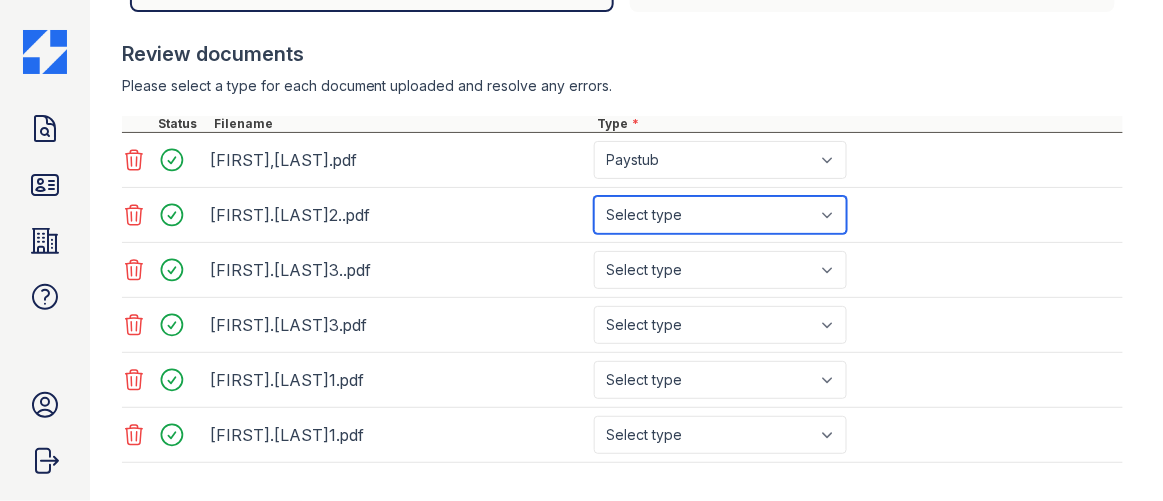 click on "Select type
Paystub
Bank Statement
Offer Letter
Tax Documents
Benefit Award Letter
Investment Account Statement
Other" at bounding box center [720, 215] 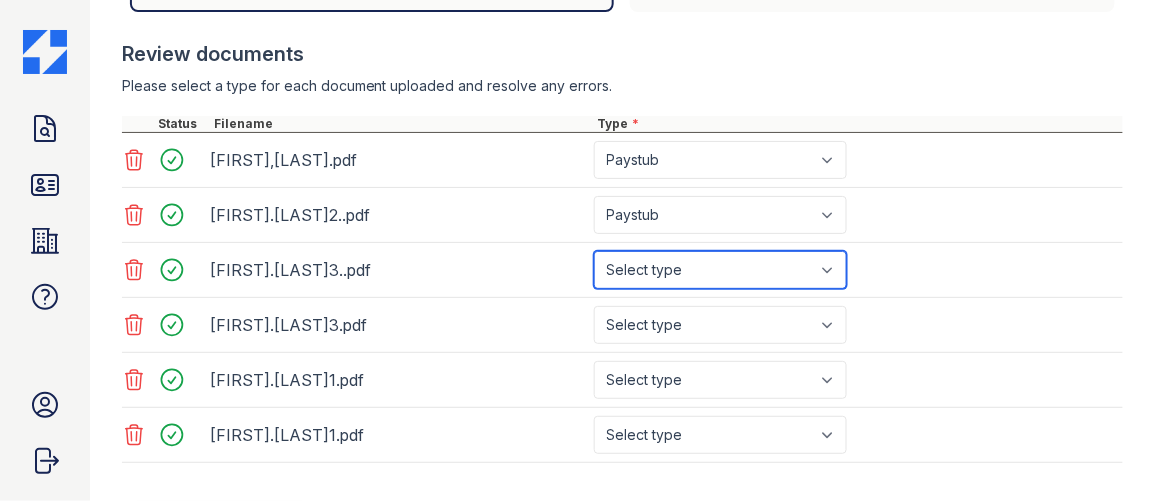 click on "Select type
Paystub
Bank Statement
Offer Letter
Tax Documents
Benefit Award Letter
Investment Account Statement
Other" at bounding box center (720, 270) 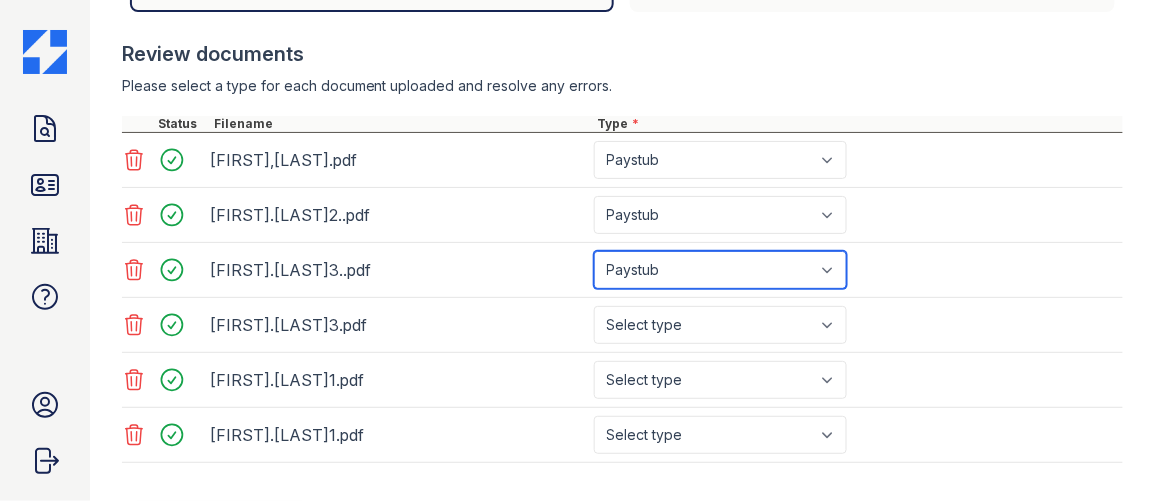click on "Select type
Paystub
Bank Statement
Offer Letter
Tax Documents
Benefit Award Letter
Investment Account Statement
Other" at bounding box center [720, 270] 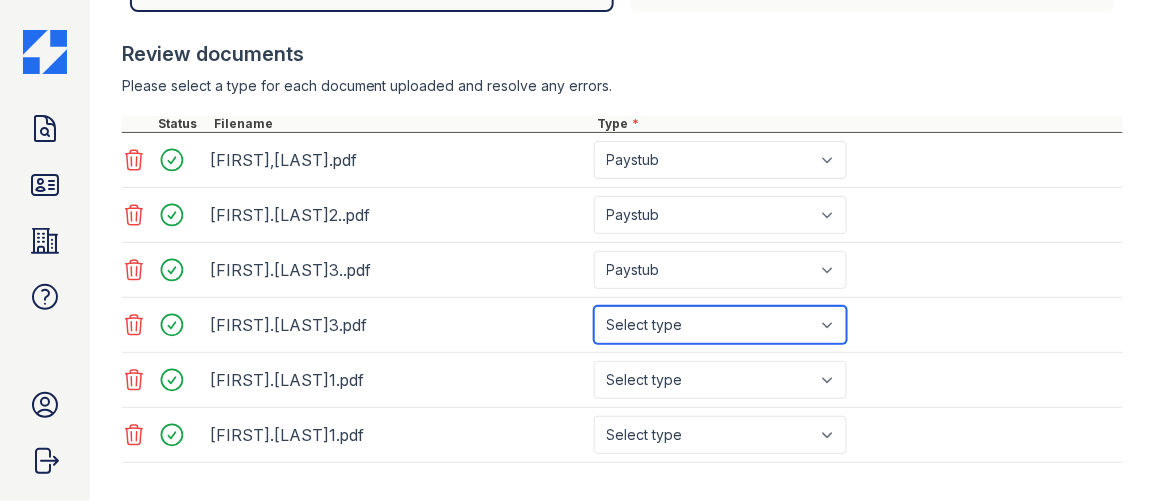 click on "Select type
Paystub
Bank Statement
Offer Letter
Tax Documents
Benefit Award Letter
Investment Account Statement
Other" at bounding box center (720, 325) 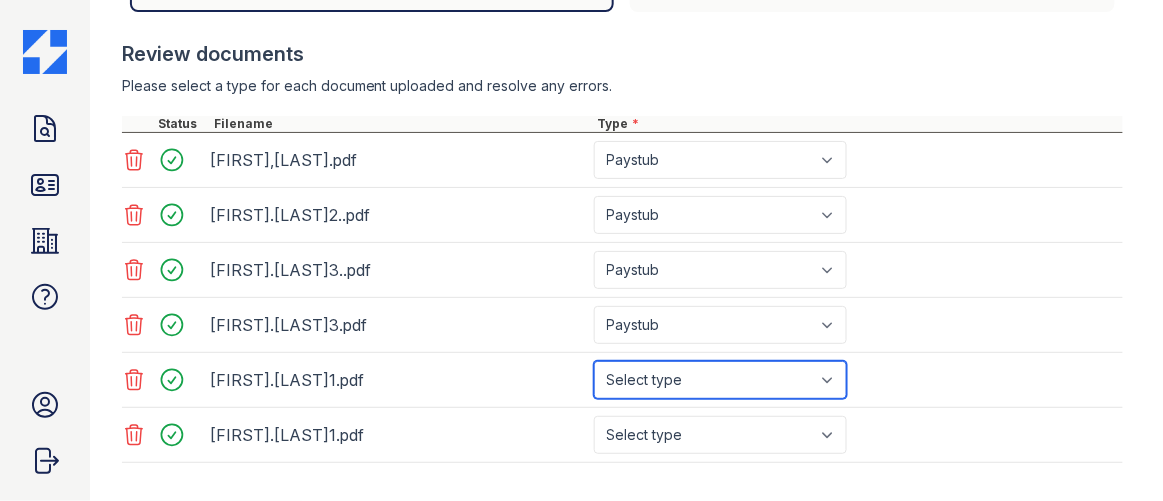 click on "Select type
Paystub
Bank Statement
Offer Letter
Tax Documents
Benefit Award Letter
Investment Account Statement
Other" at bounding box center (720, 380) 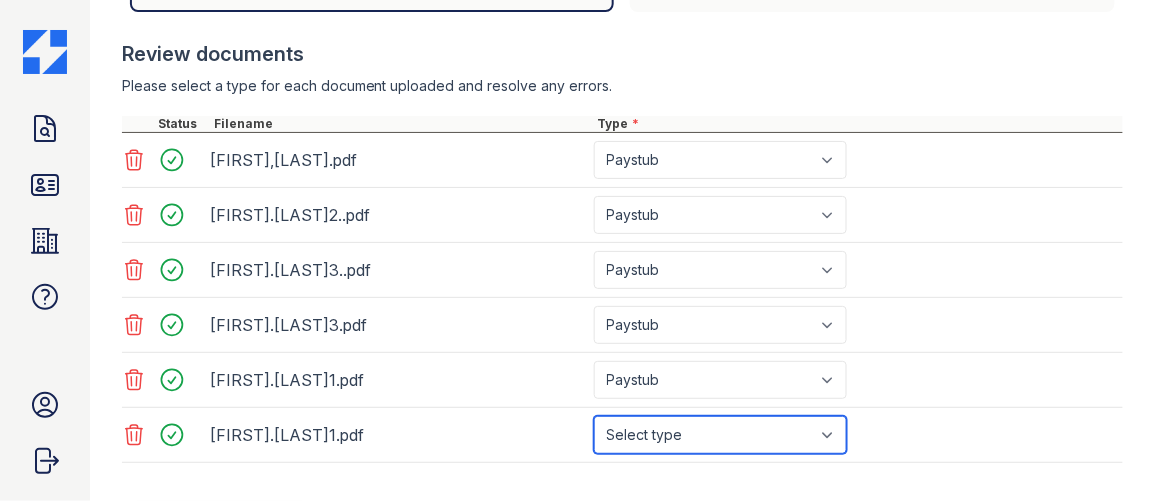 click on "Select type
Paystub
Bank Statement
Offer Letter
Tax Documents
Benefit Award Letter
Investment Account Statement
Other" at bounding box center [720, 435] 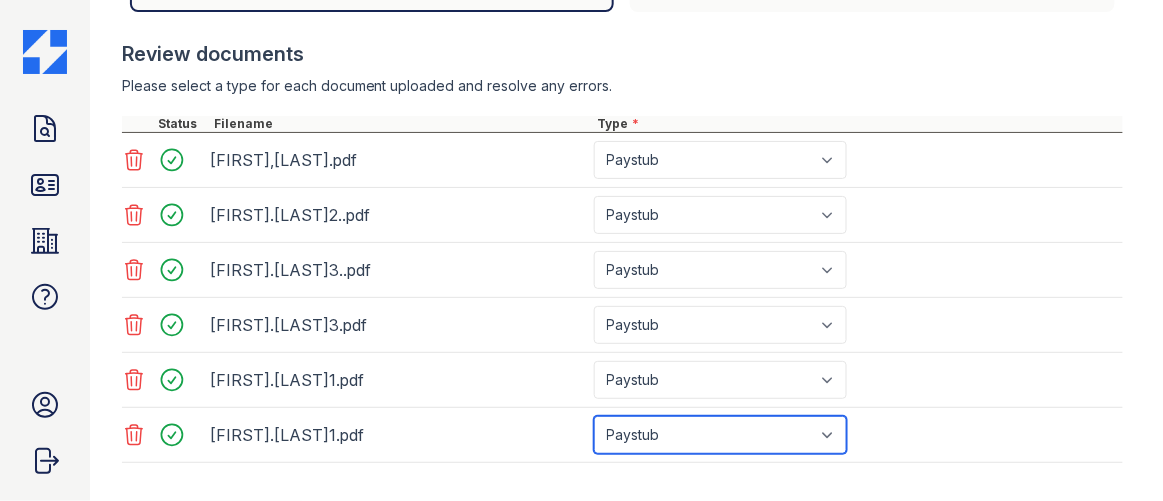scroll, scrollTop: 808, scrollLeft: 0, axis: vertical 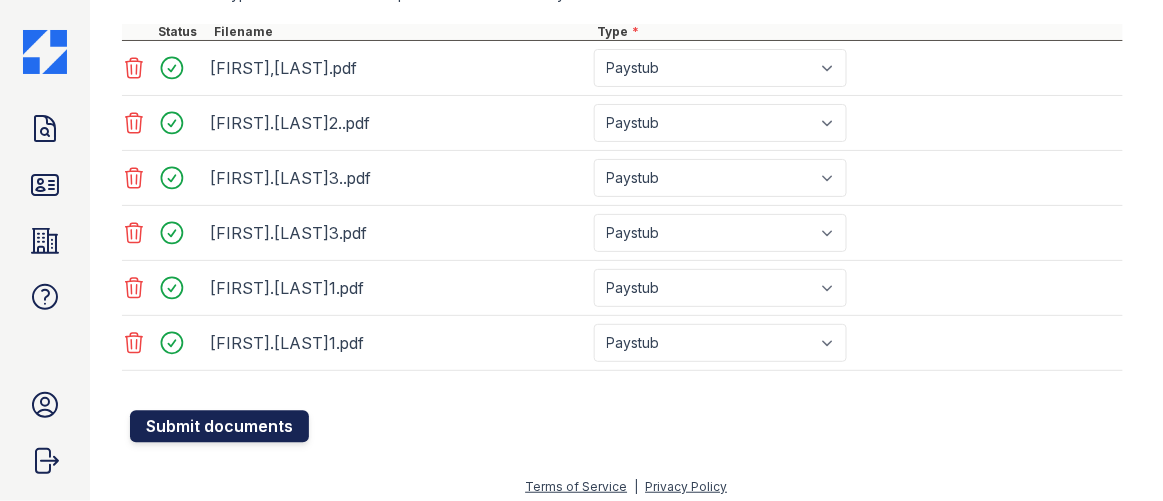 click on "Submit documents" at bounding box center [219, 427] 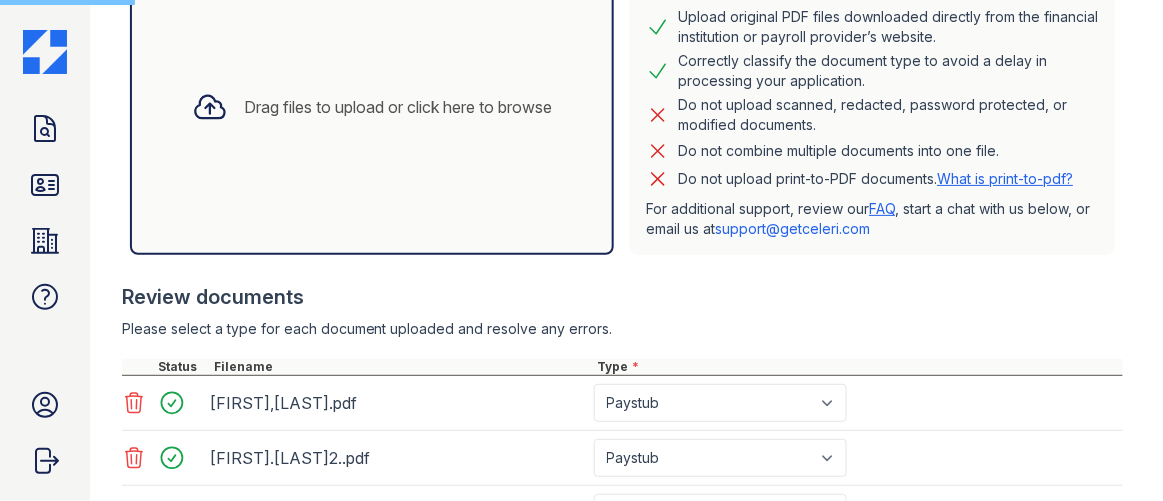 scroll, scrollTop: 444, scrollLeft: 0, axis: vertical 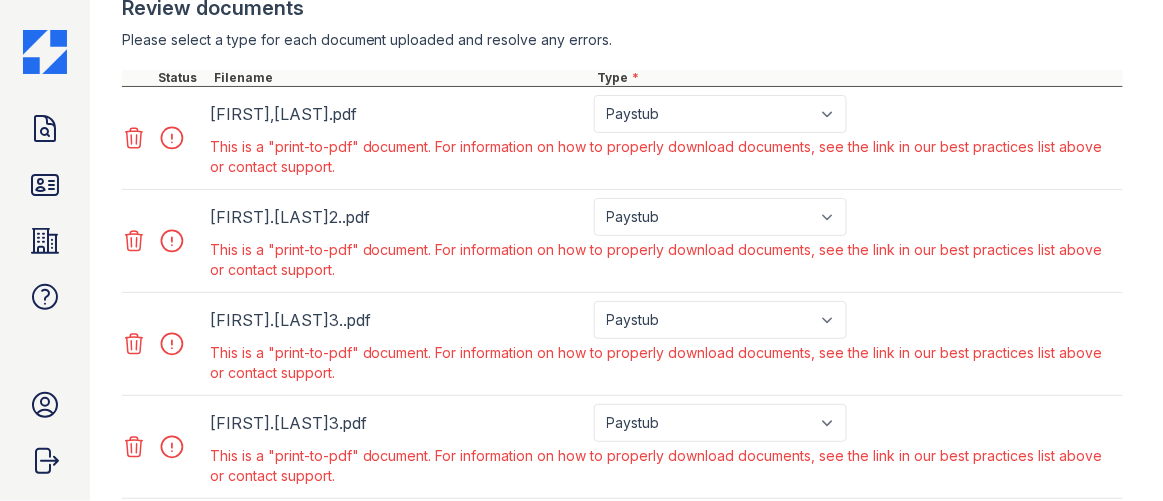 click on "This is a "print-to-pdf" document. For information on how to properly download documents, see the link in our best practices list above or contact support." at bounding box center [664, 157] 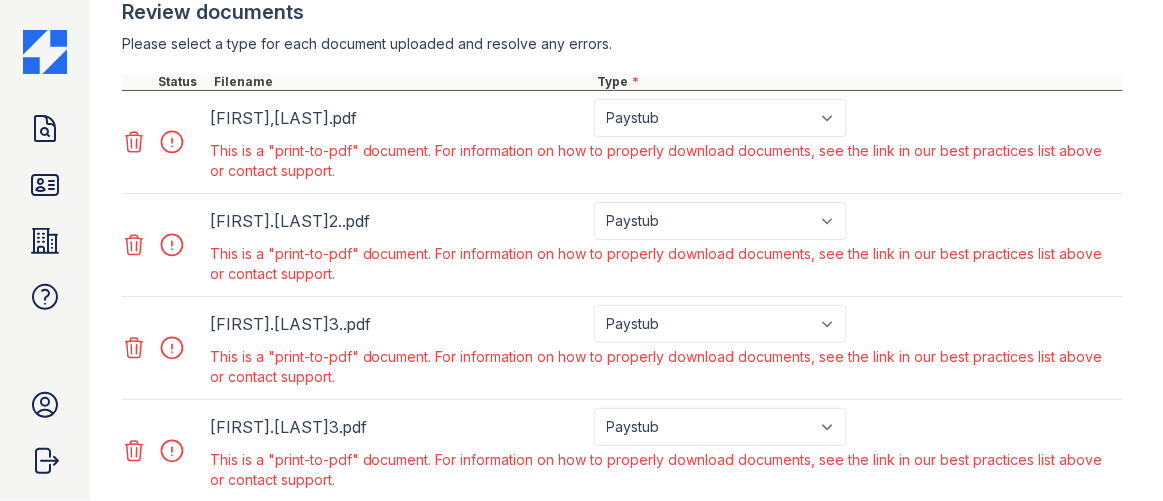 scroll, scrollTop: 818, scrollLeft: 0, axis: vertical 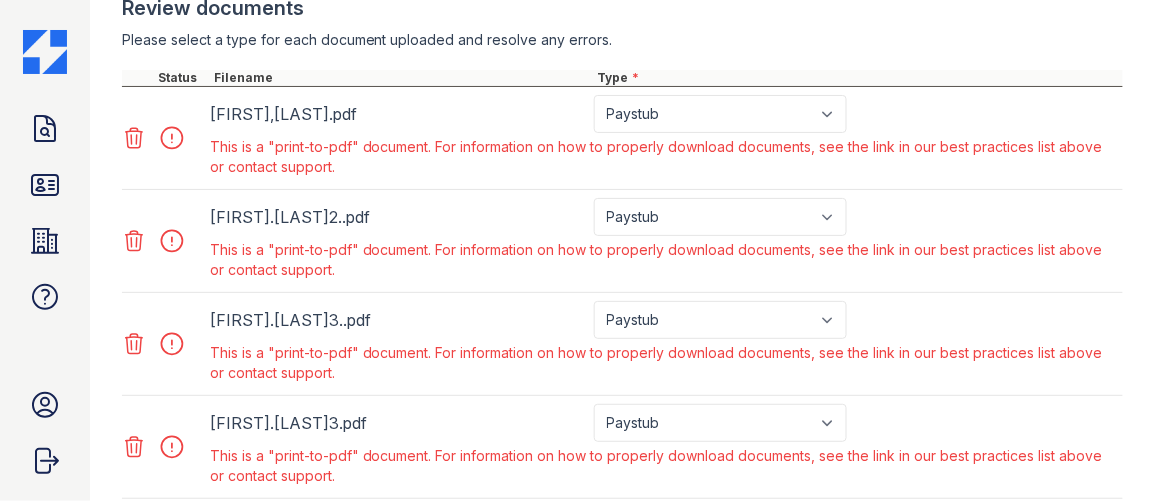 click on "This is a "print-to-pdf" document. For information on how to properly download documents, see the link in our best practices list above or contact support." at bounding box center (664, 363) 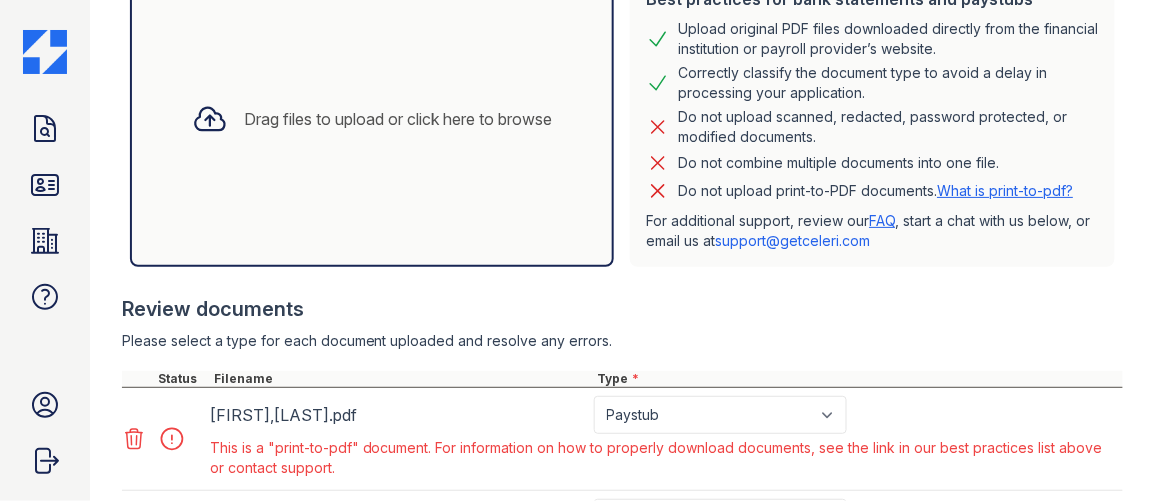 scroll, scrollTop: 545, scrollLeft: 0, axis: vertical 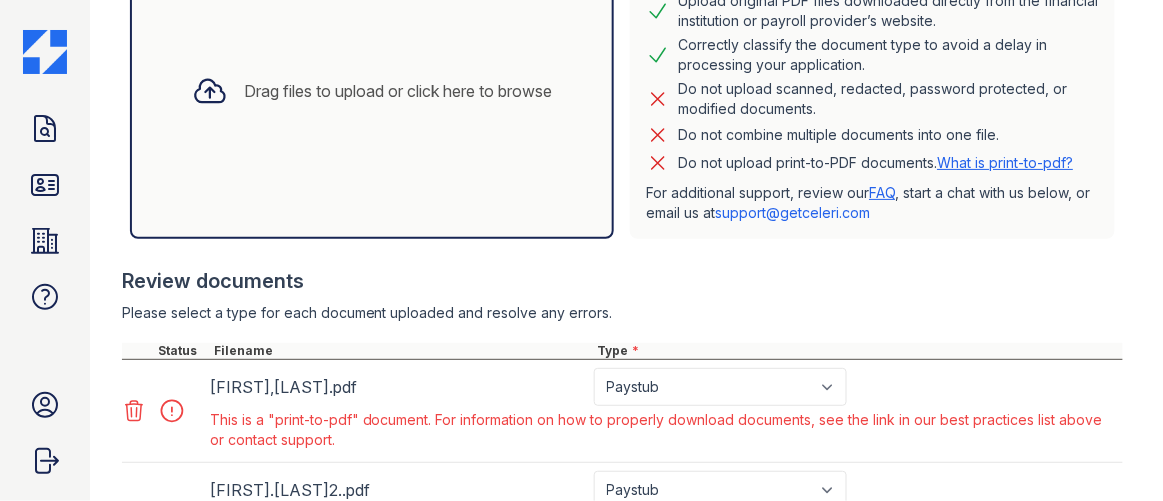 click on "Drag files to upload or click here to browse" at bounding box center [398, 91] 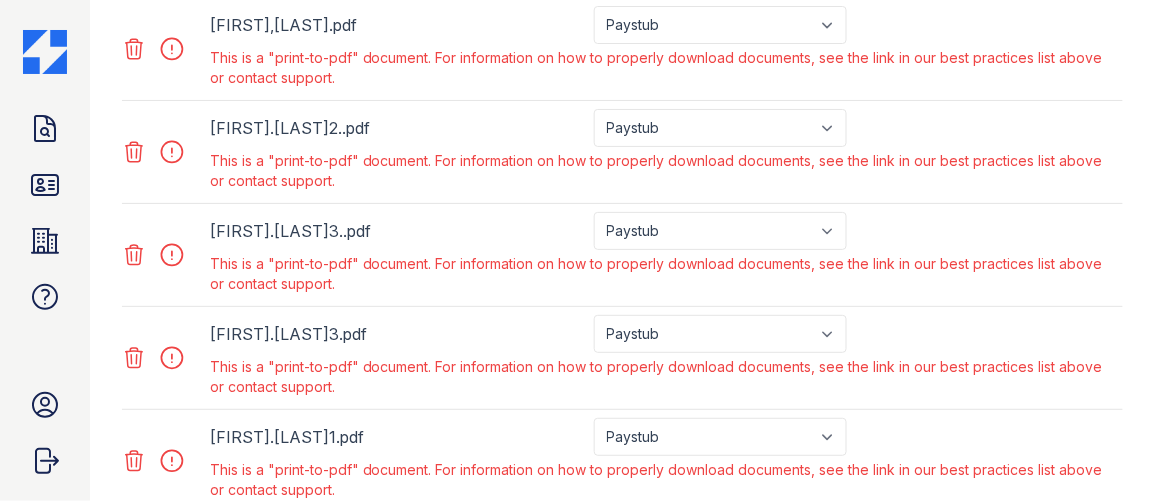 scroll, scrollTop: 909, scrollLeft: 0, axis: vertical 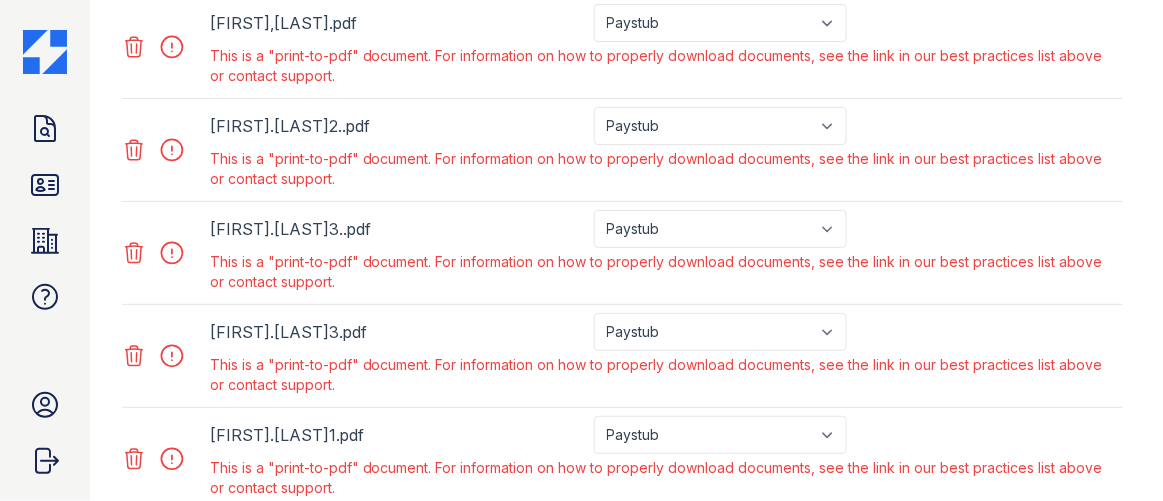 click 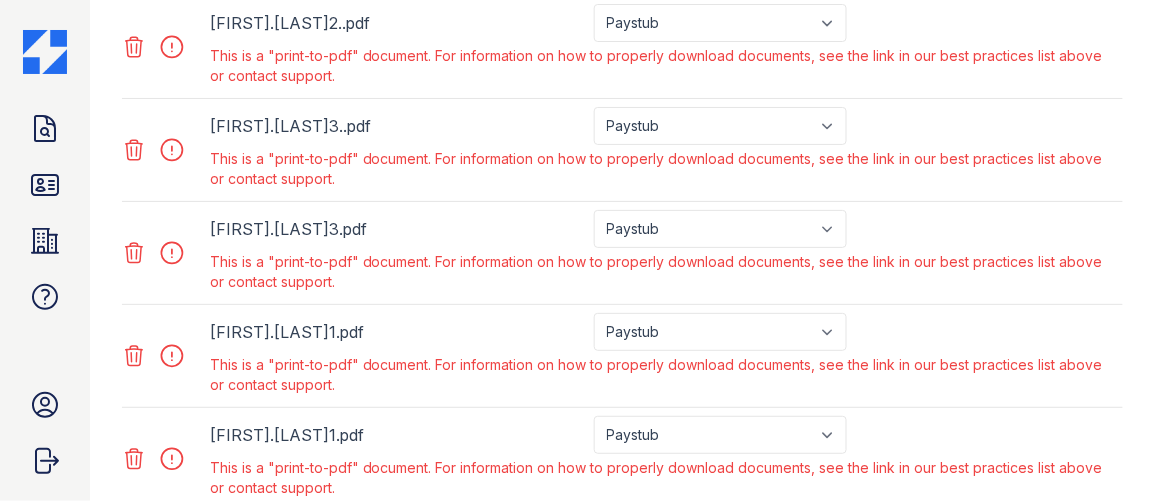 click 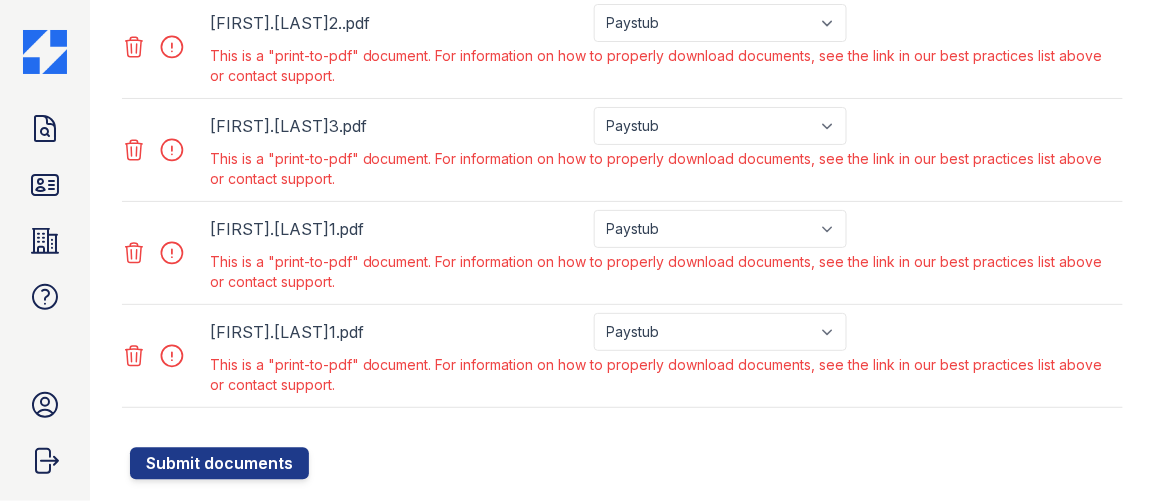 click 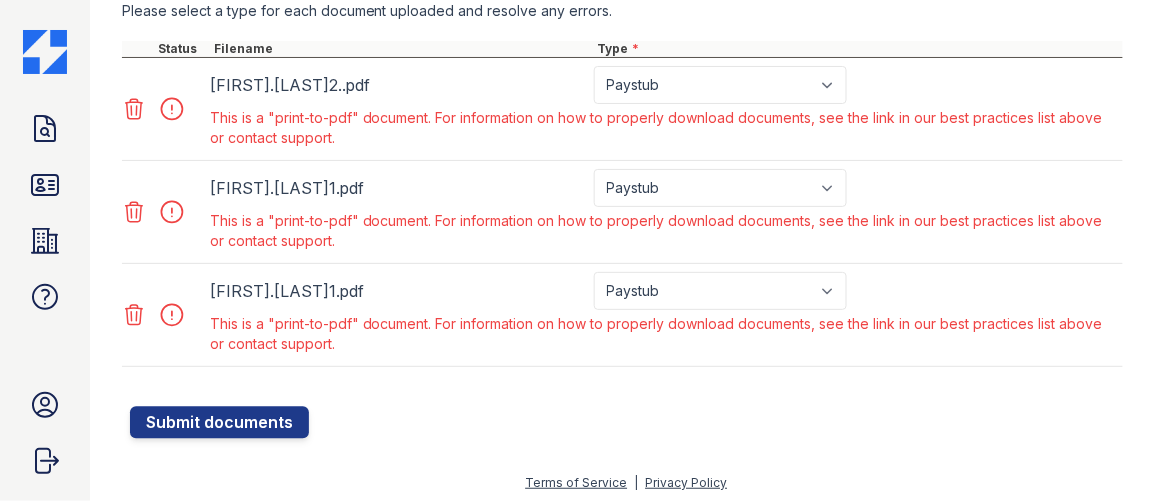 click 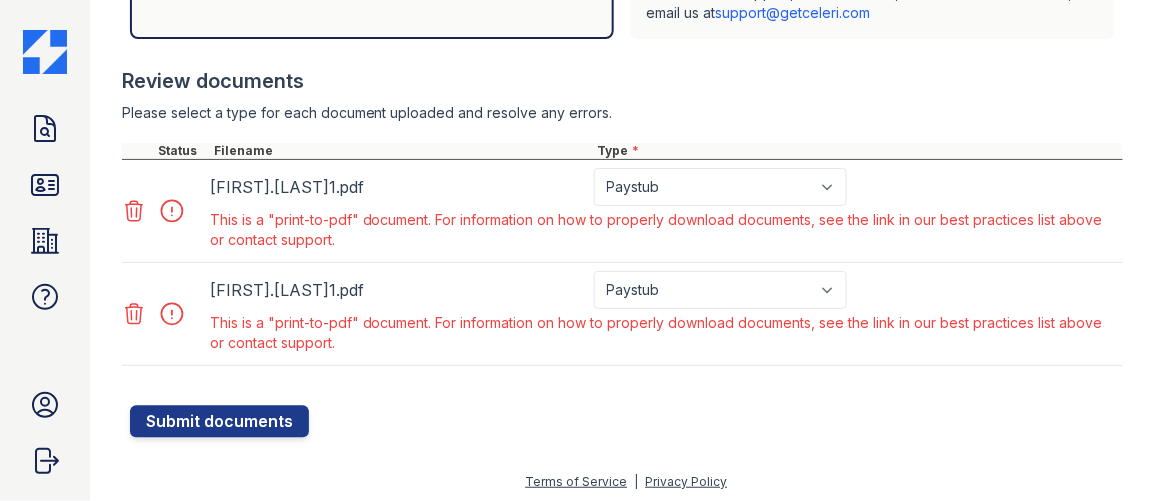 click 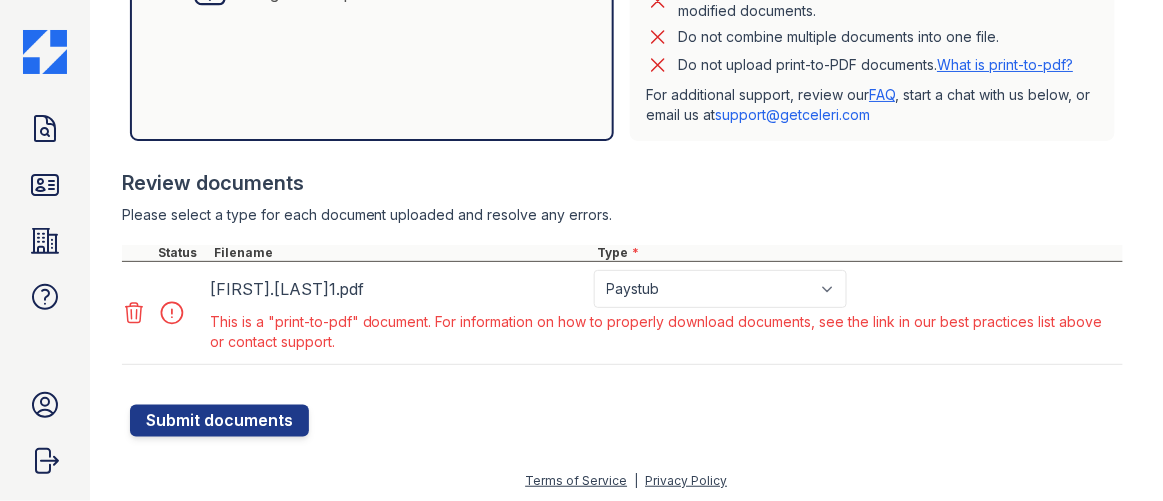 click at bounding box center (136, 313) 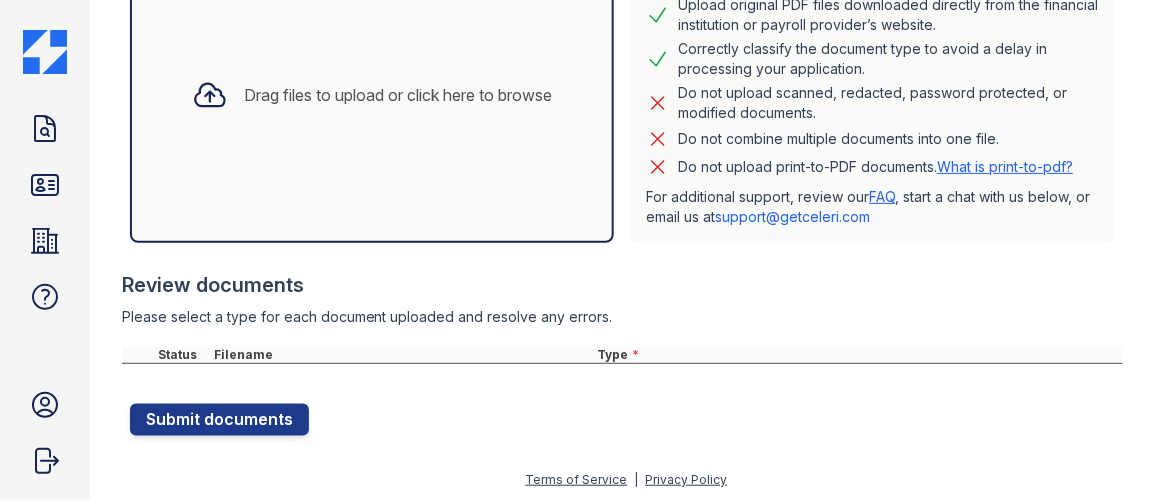 click on "Drag files to upload or click here to browse" at bounding box center (398, 95) 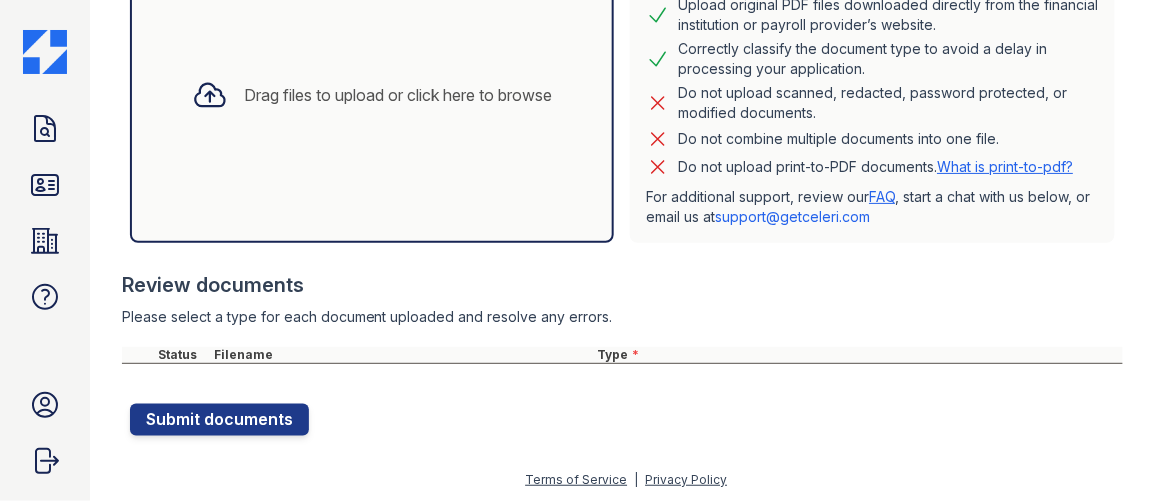 scroll, scrollTop: 614, scrollLeft: 0, axis: vertical 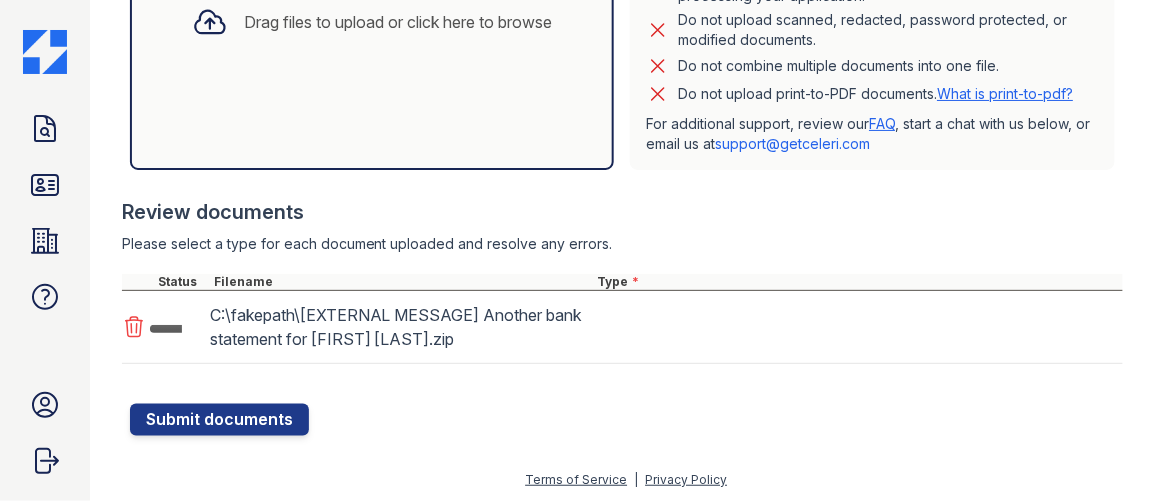 click on "[EXTERNAL MESSAGE] Another bank statement for Erica lawless.zip" at bounding box center [622, 327] 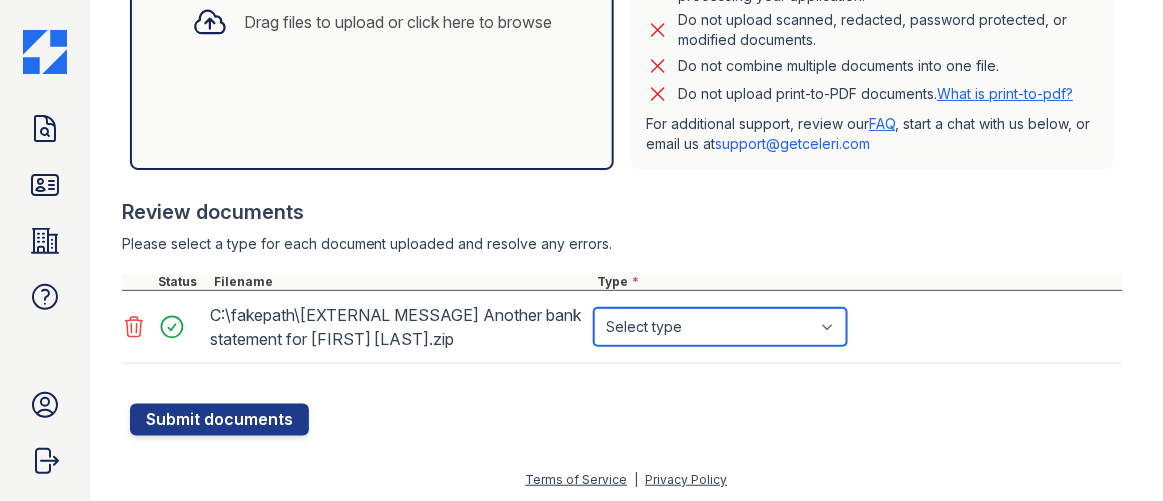 click on "Select type
Paystub
Bank Statement
Offer Letter
Tax Documents
Benefit Award Letter
Investment Account Statement
Other" at bounding box center [720, 327] 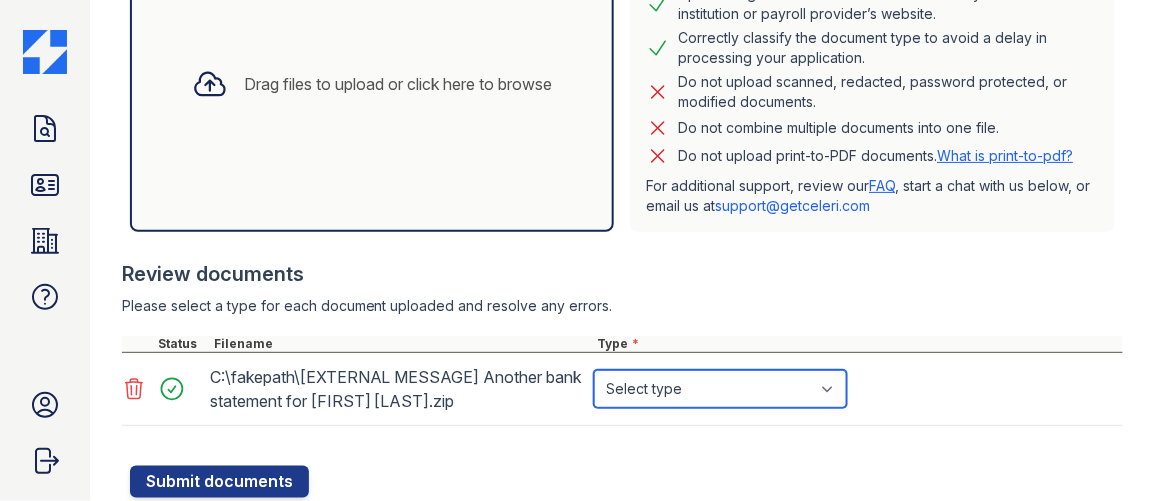scroll, scrollTop: 523, scrollLeft: 0, axis: vertical 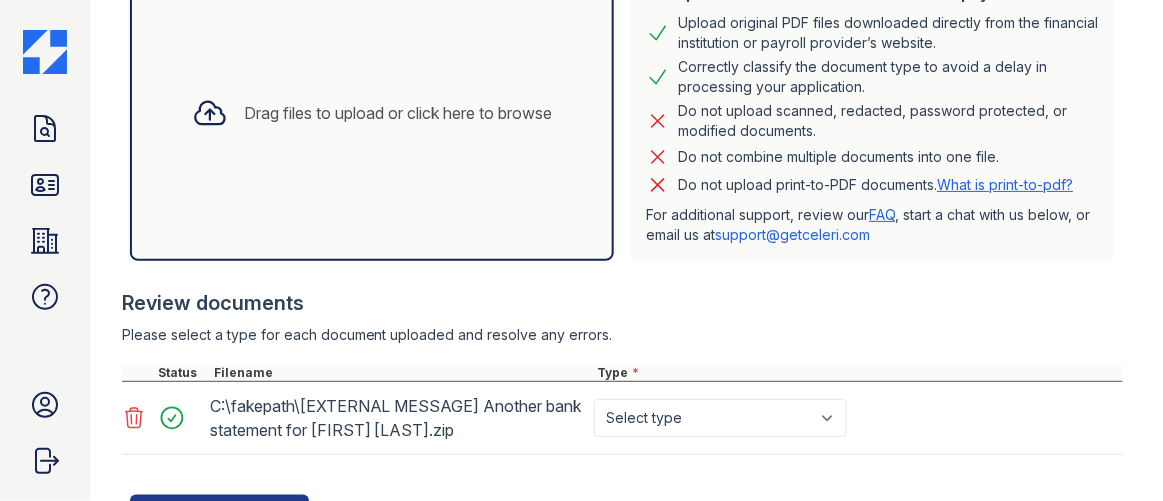 click at bounding box center [136, 418] 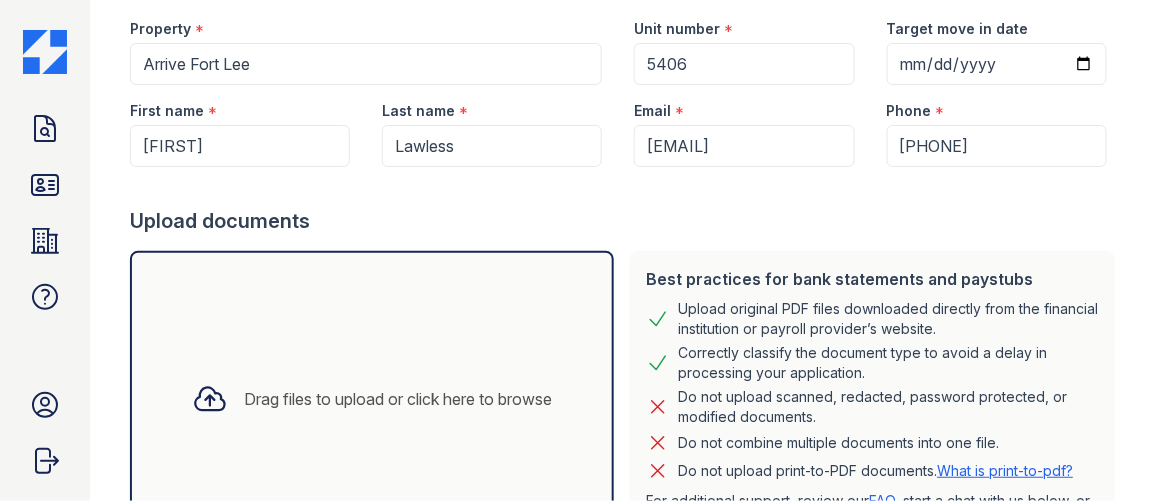 scroll, scrollTop: 454, scrollLeft: 0, axis: vertical 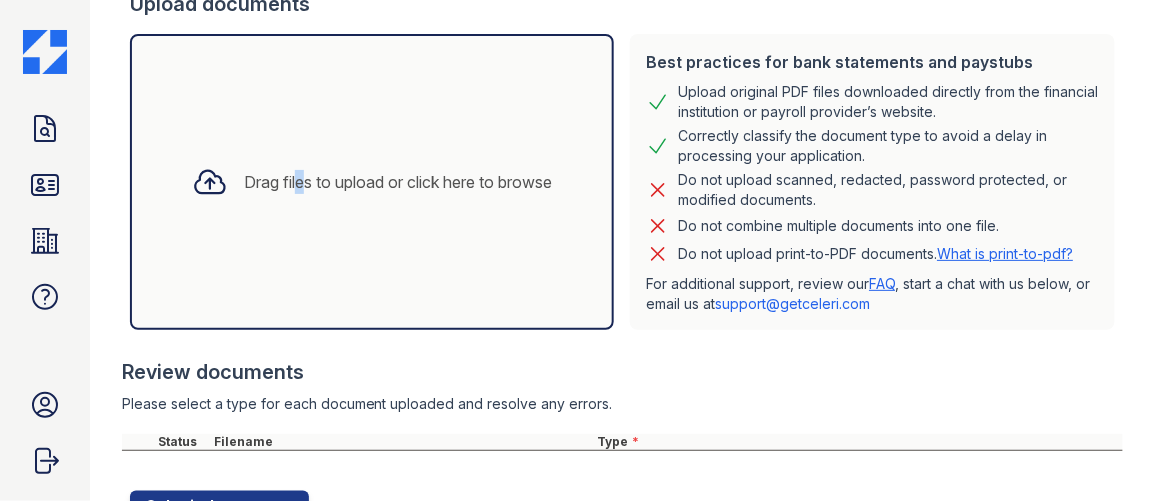 click on "Drag files to upload or click here to browse" at bounding box center (398, 182) 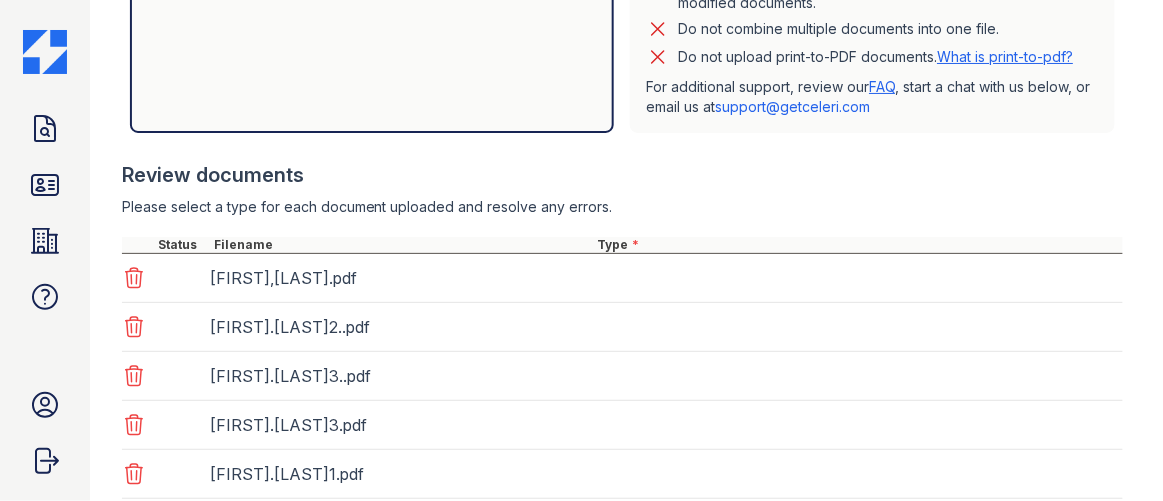 scroll, scrollTop: 818, scrollLeft: 0, axis: vertical 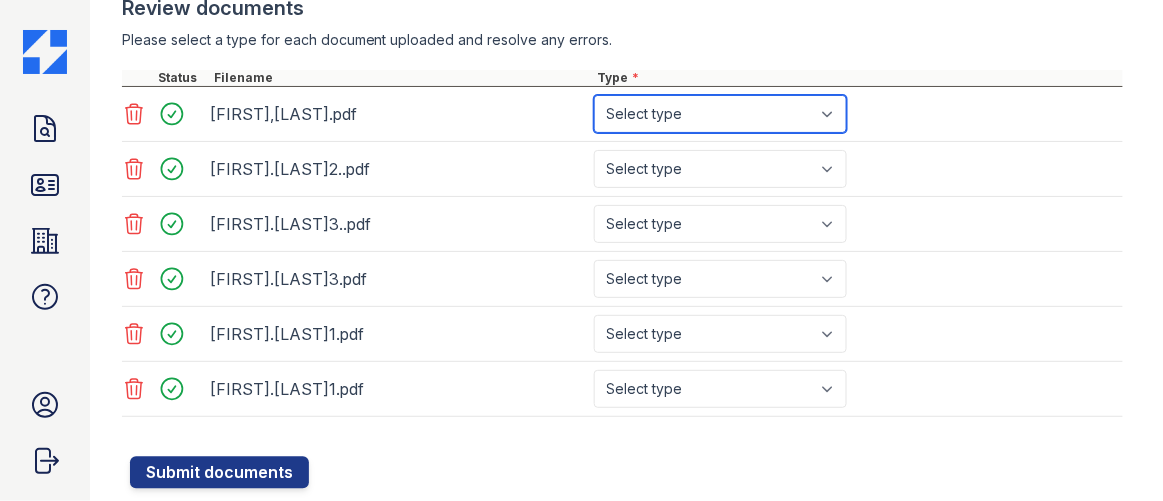 click on "Select type
Paystub
Bank Statement
Offer Letter
Tax Documents
Benefit Award Letter
Investment Account Statement
Other" at bounding box center [720, 114] 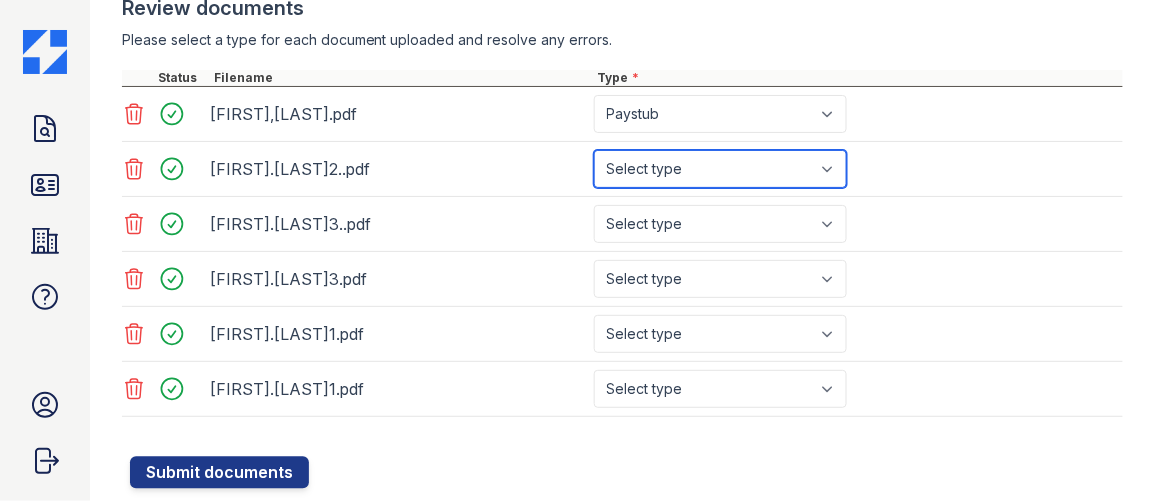 click on "Select type
Paystub
Bank Statement
Offer Letter
Tax Documents
Benefit Award Letter
Investment Account Statement
Other" at bounding box center [720, 169] 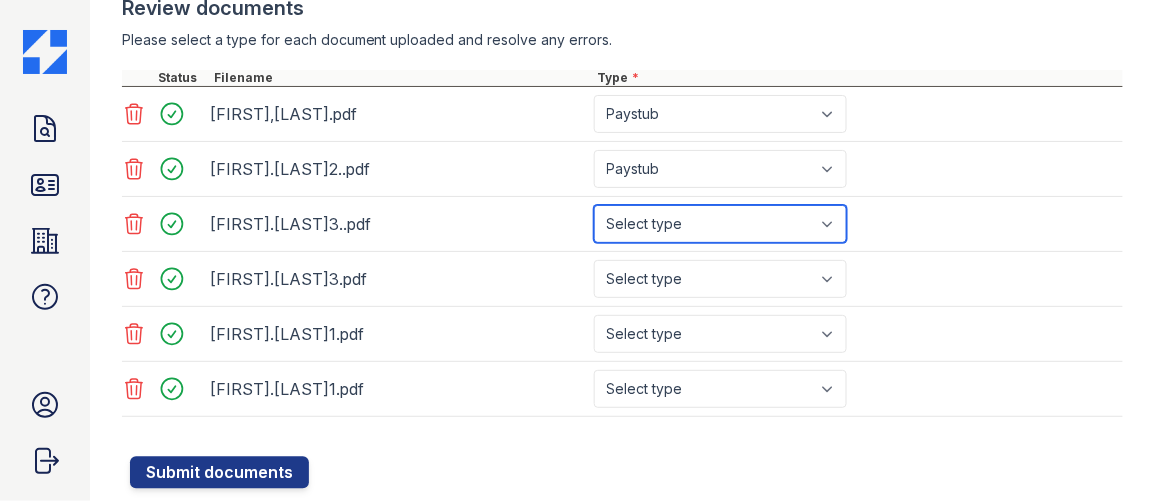 click on "Select type
Paystub
Bank Statement
Offer Letter
Tax Documents
Benefit Award Letter
Investment Account Statement
Other" at bounding box center (720, 224) 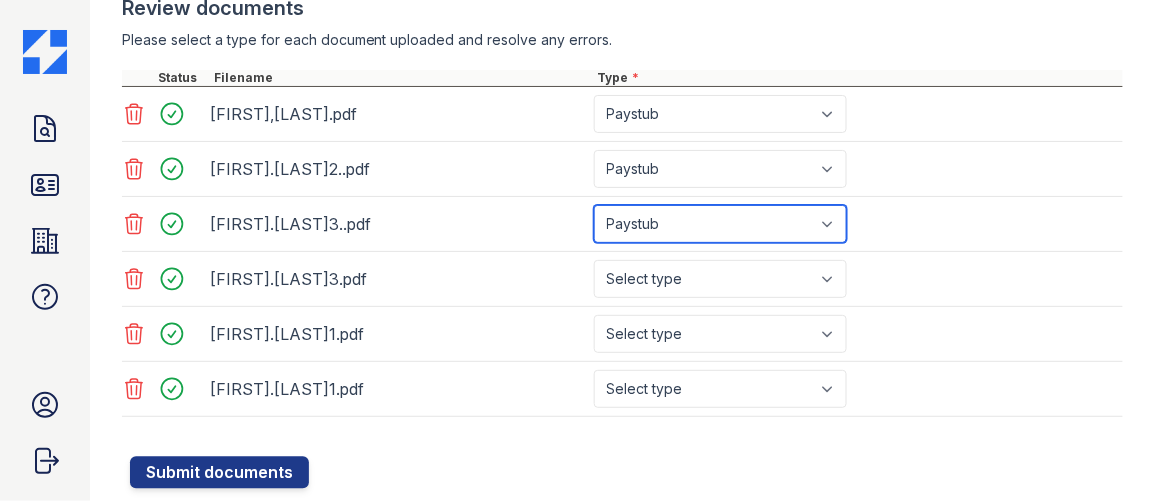 click on "Select type
Paystub
Bank Statement
Offer Letter
Tax Documents
Benefit Award Letter
Investment Account Statement
Other" at bounding box center [720, 224] 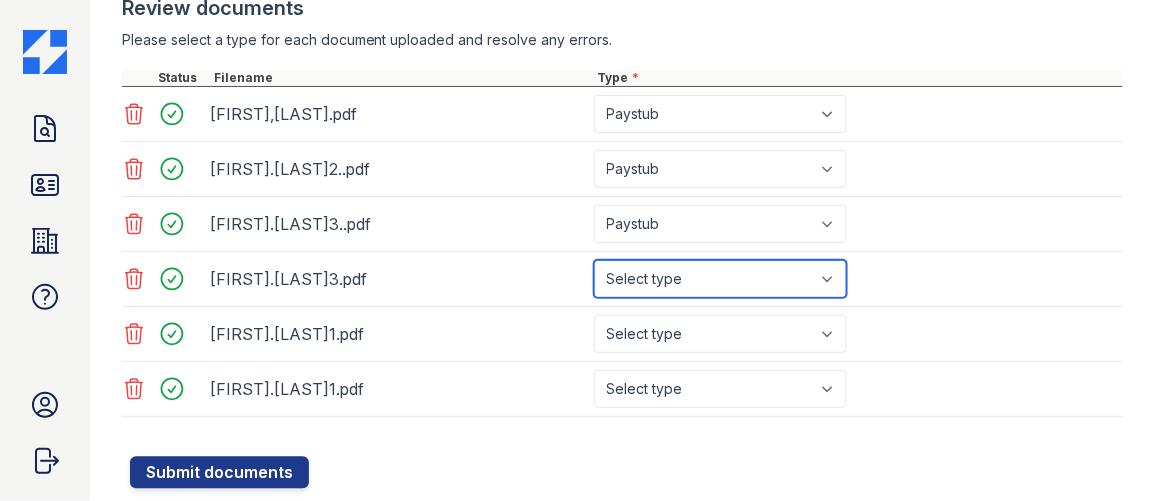 click on "Select type
Paystub
Bank Statement
Offer Letter
Tax Documents
Benefit Award Letter
Investment Account Statement
Other" at bounding box center (720, 279) 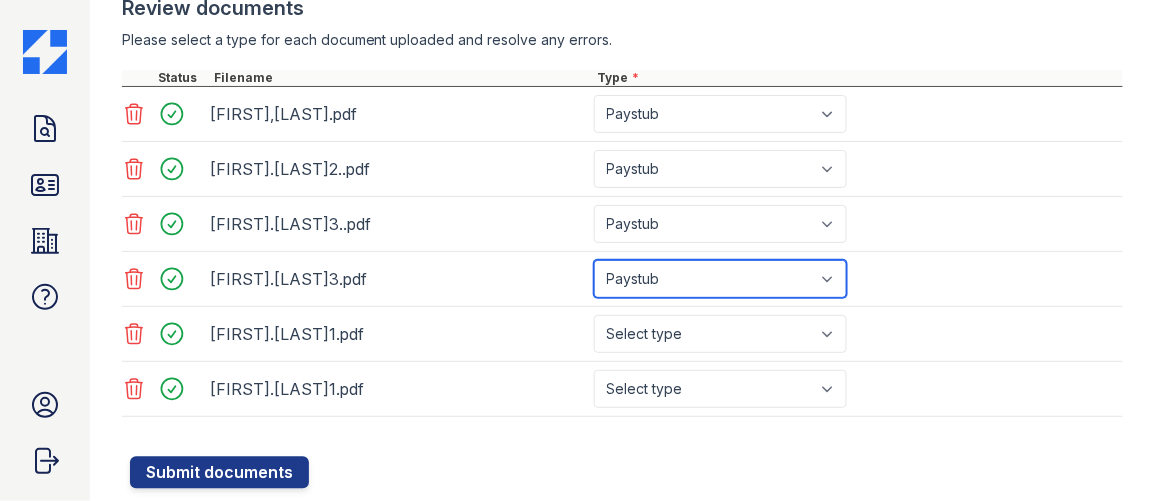 click on "Select type
Paystub
Bank Statement
Offer Letter
Tax Documents
Benefit Award Letter
Investment Account Statement
Other" at bounding box center (720, 279) 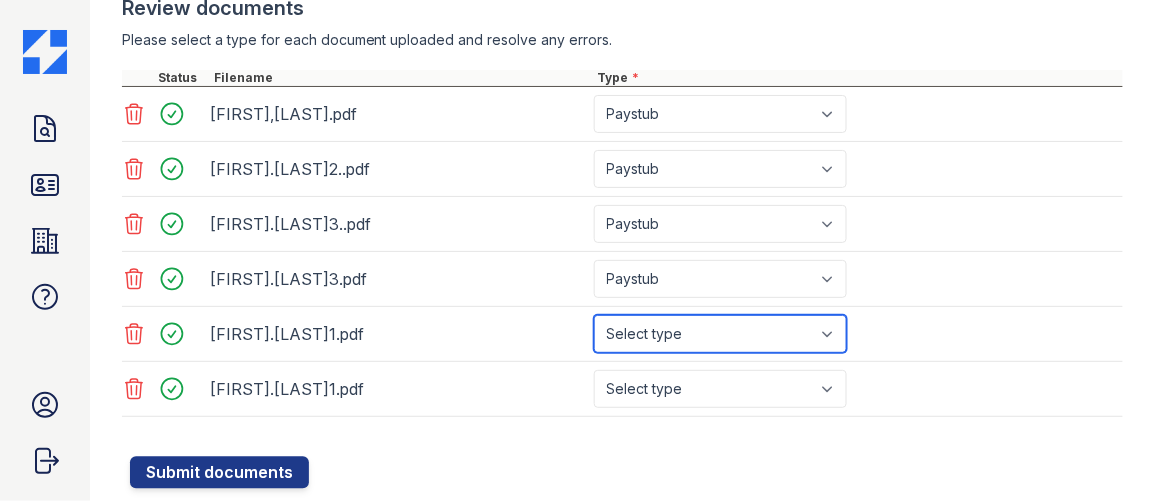 click on "Select type
Paystub
Bank Statement
Offer Letter
Tax Documents
Benefit Award Letter
Investment Account Statement
Other" at bounding box center (720, 334) 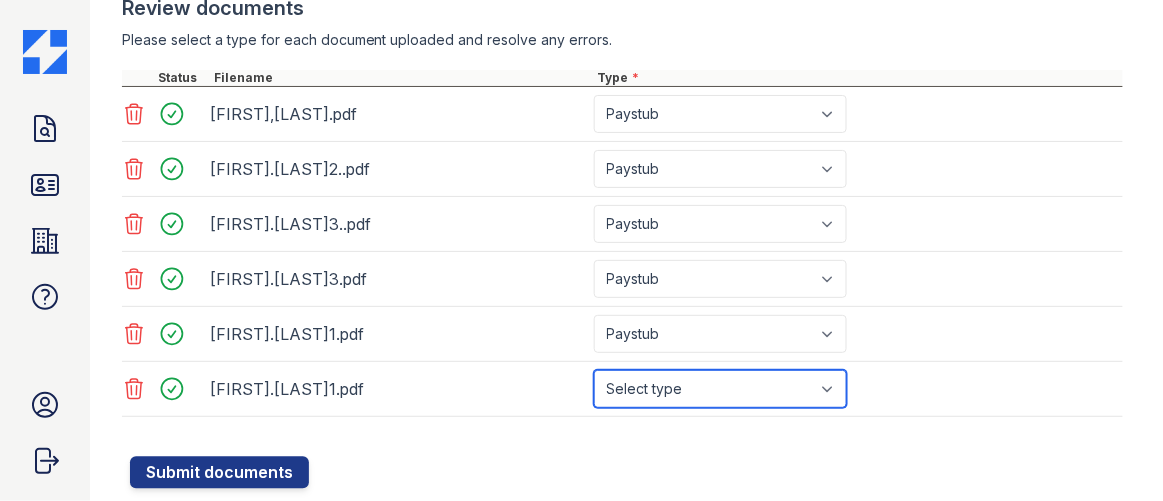 drag, startPoint x: 698, startPoint y: 376, endPoint x: 693, endPoint y: 364, distance: 13 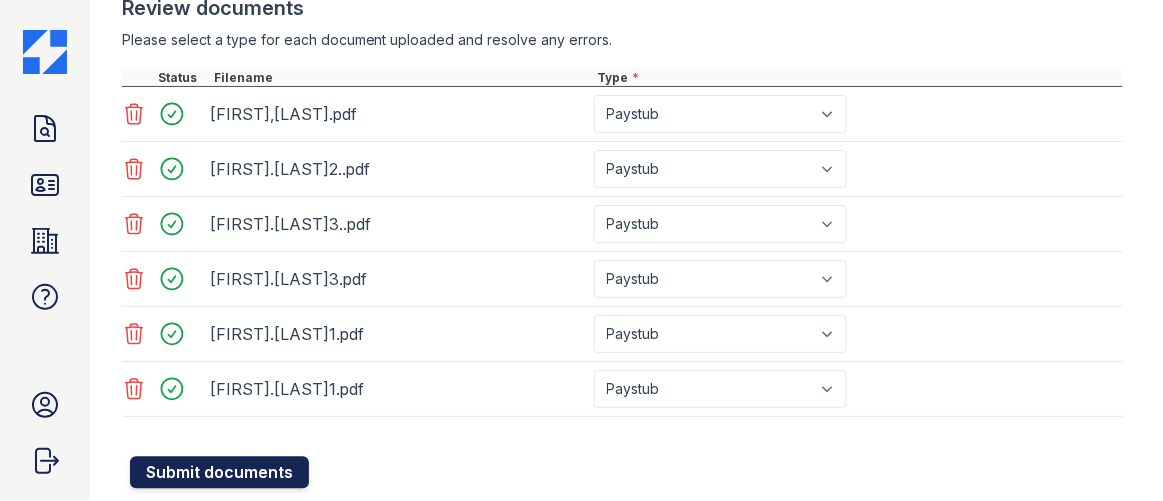 click on "Submit documents" at bounding box center (219, 473) 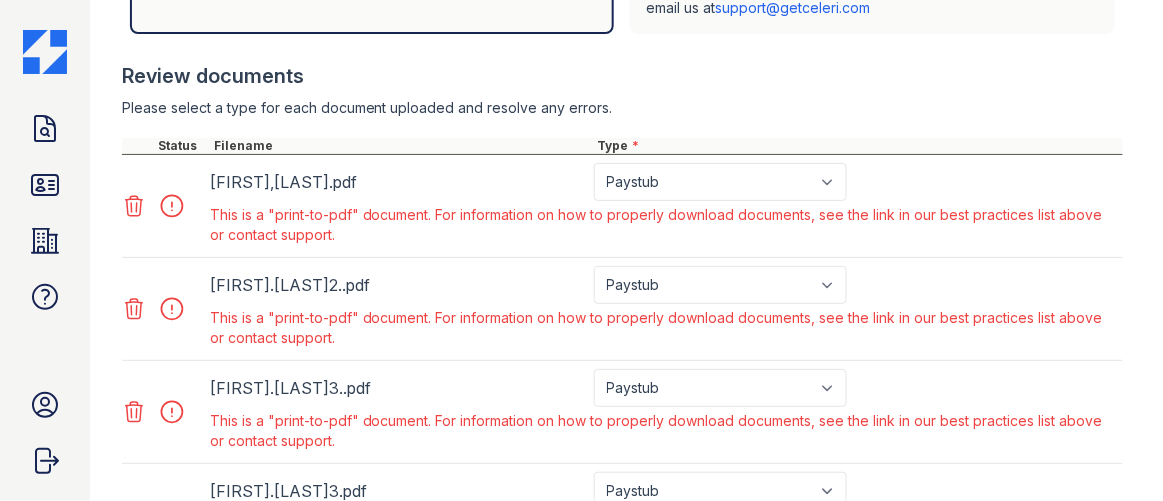 scroll, scrollTop: 545, scrollLeft: 0, axis: vertical 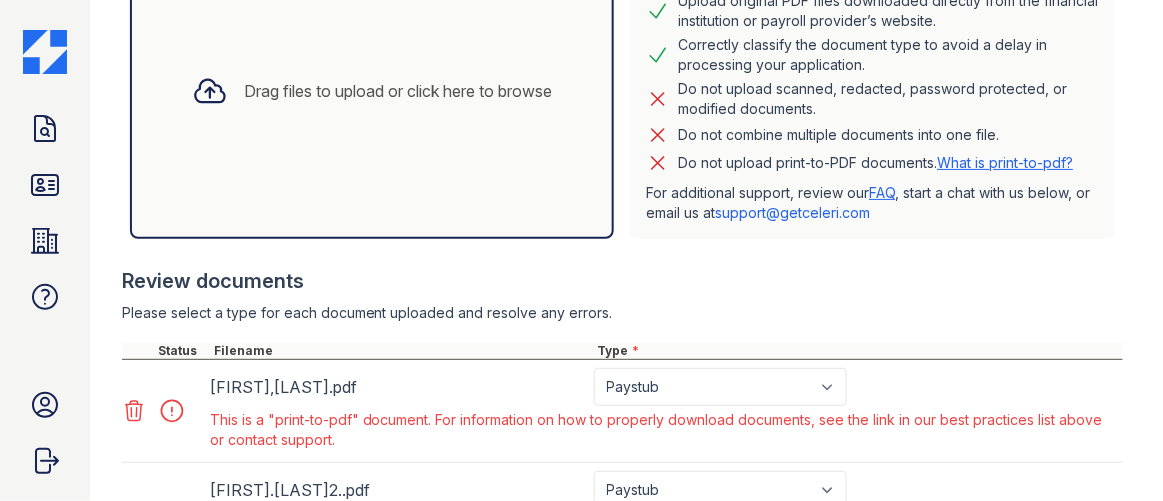 click on "What is print-to-pdf?" at bounding box center (1005, 162) 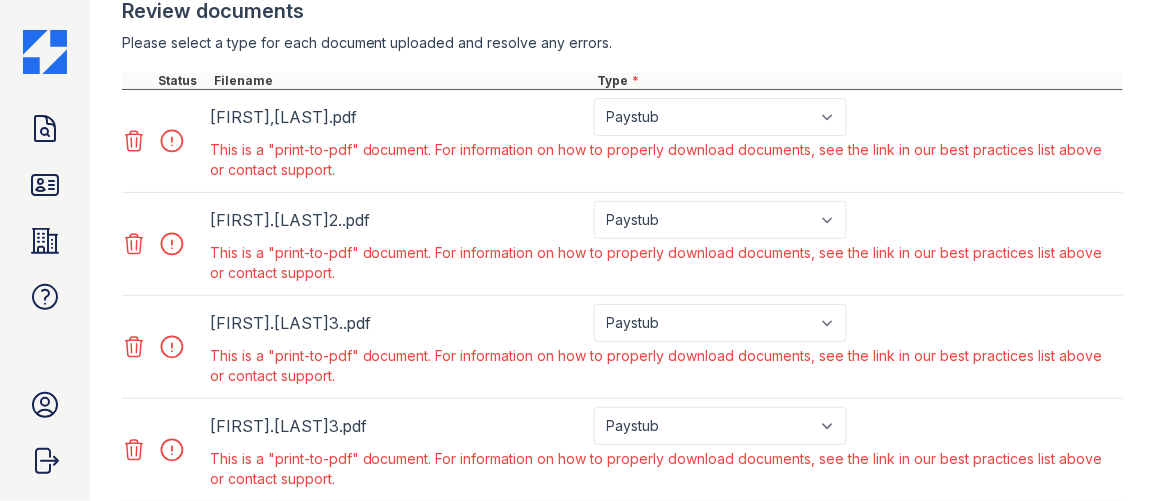 scroll, scrollTop: 818, scrollLeft: 0, axis: vertical 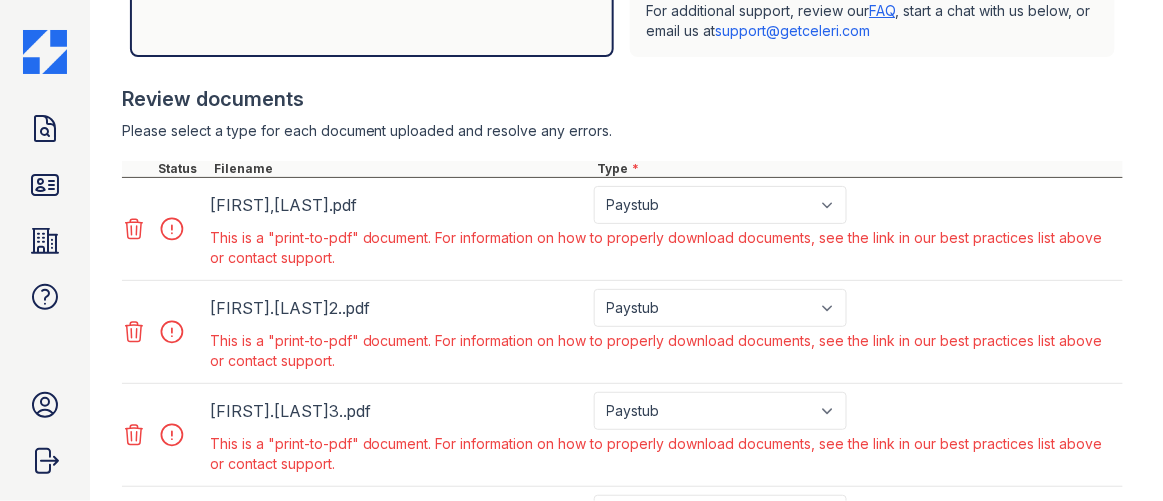 click 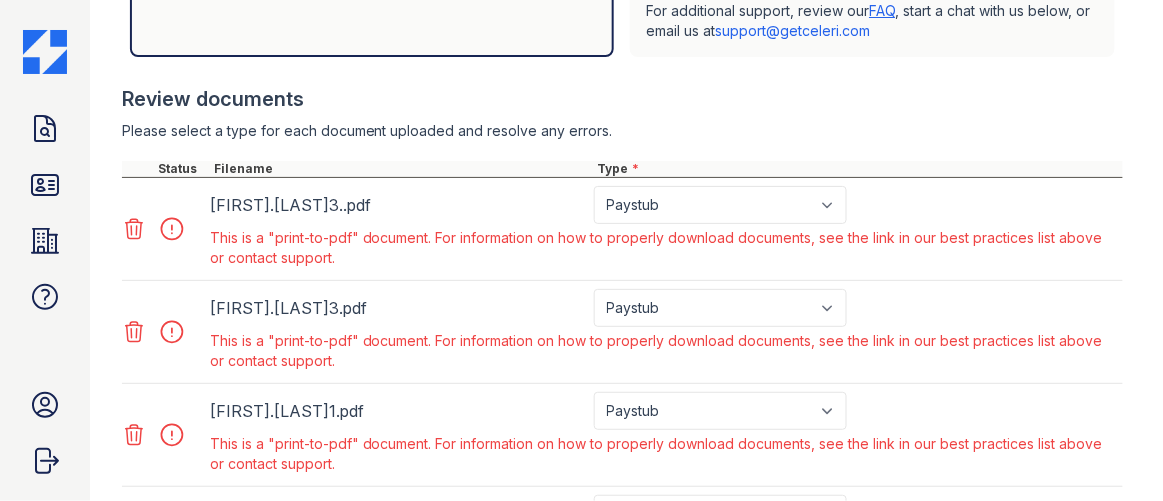 click 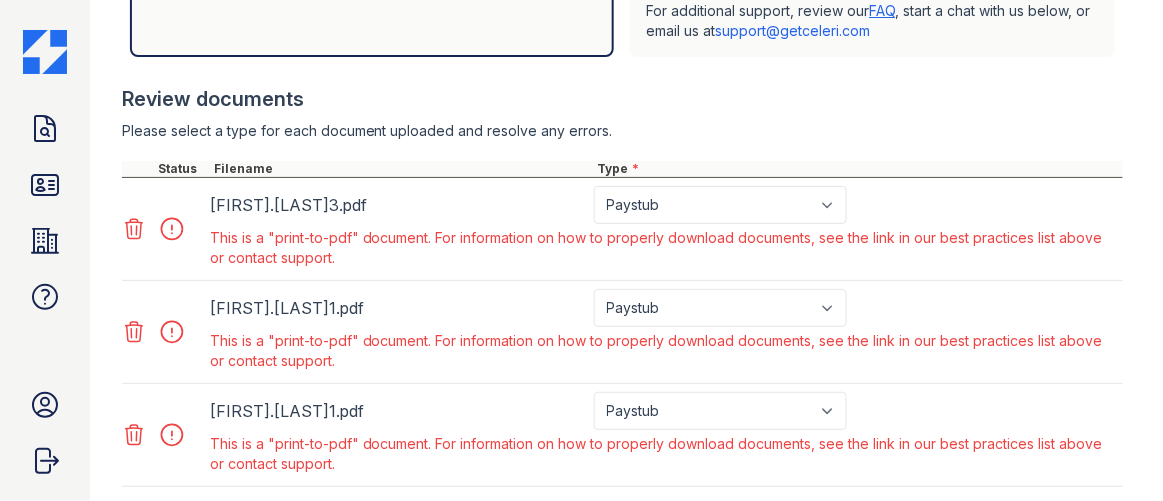 click 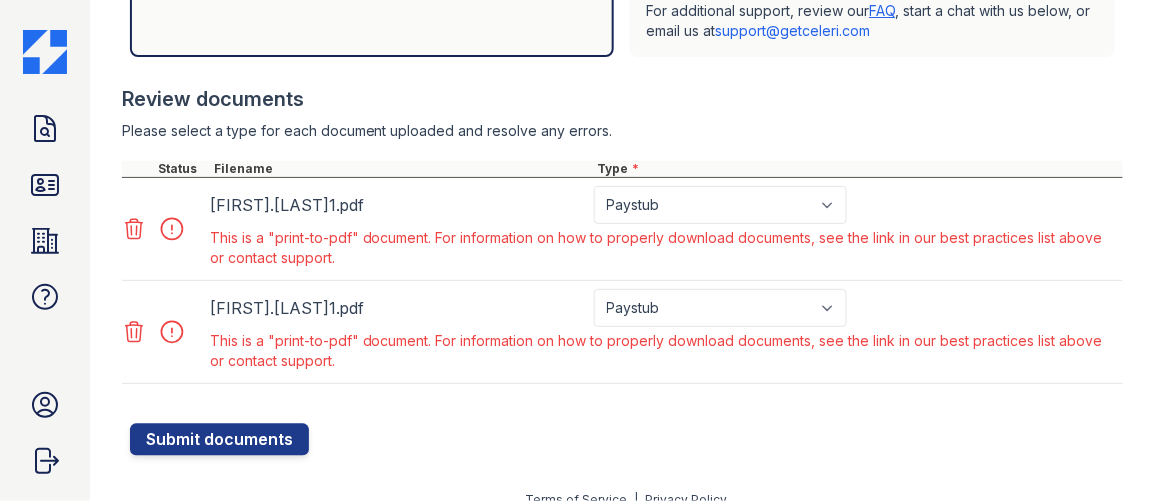 click 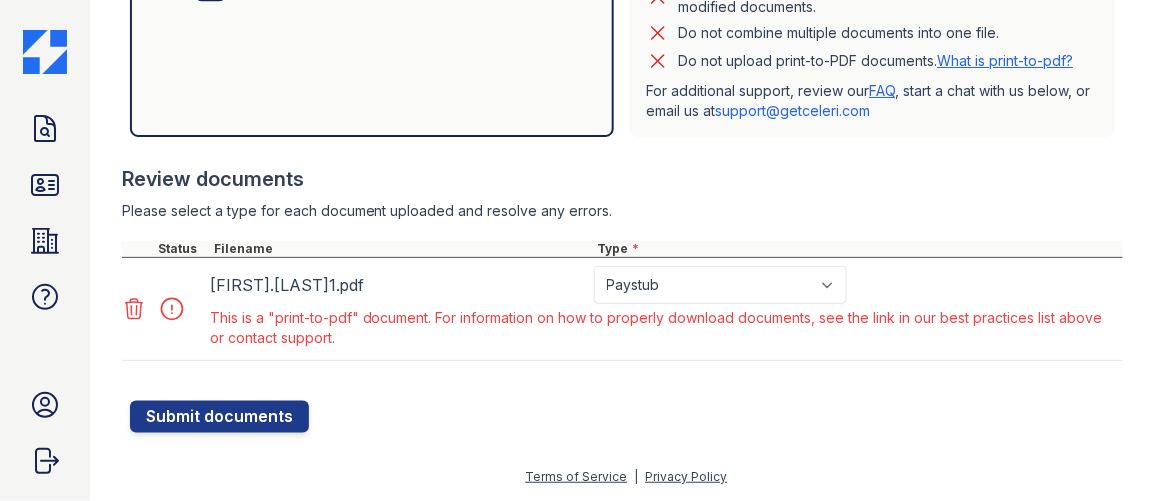 scroll, scrollTop: 643, scrollLeft: 0, axis: vertical 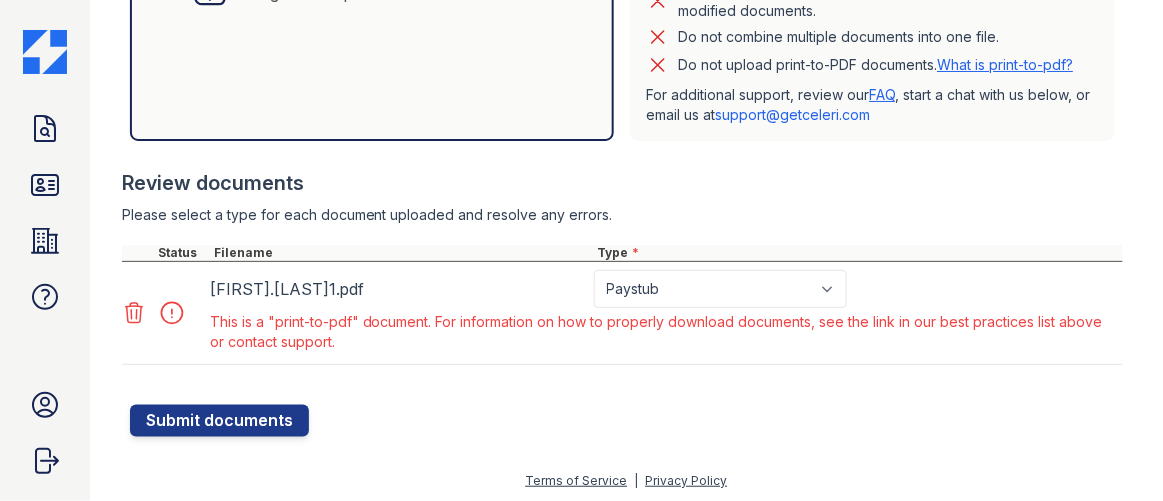 click at bounding box center (622, 235) 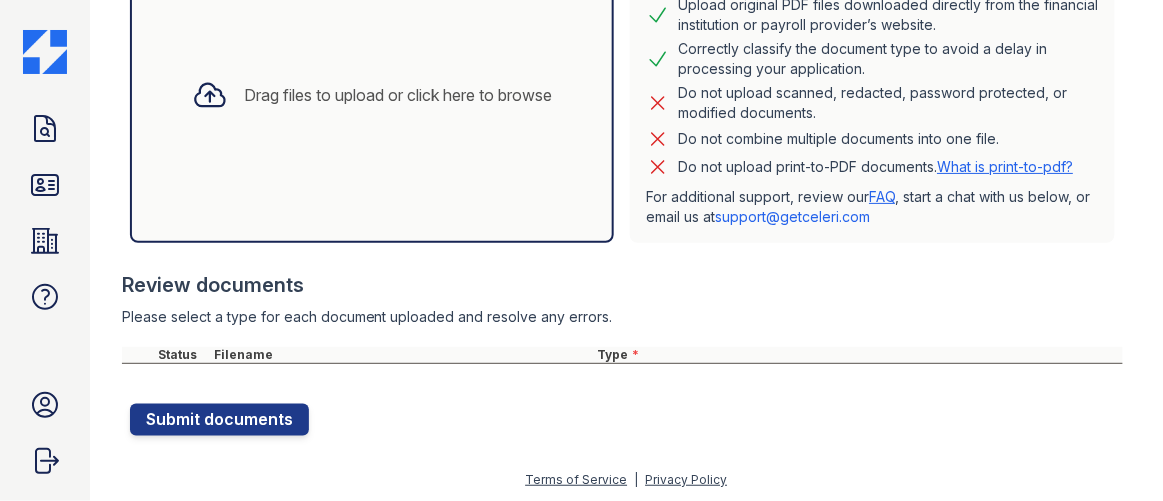 click on "Drag files to upload or click here to browse" at bounding box center (372, 95) 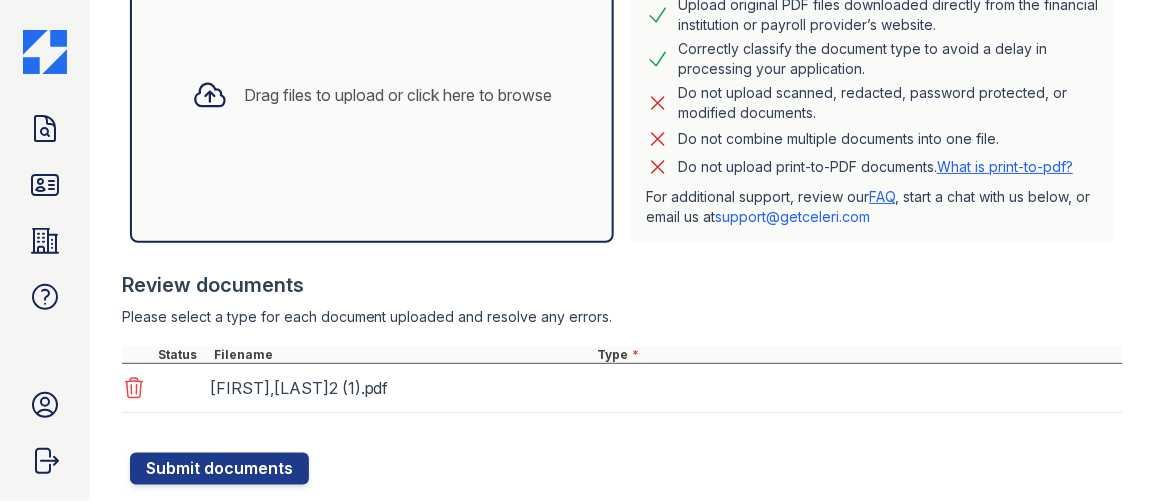 scroll, scrollTop: 590, scrollLeft: 0, axis: vertical 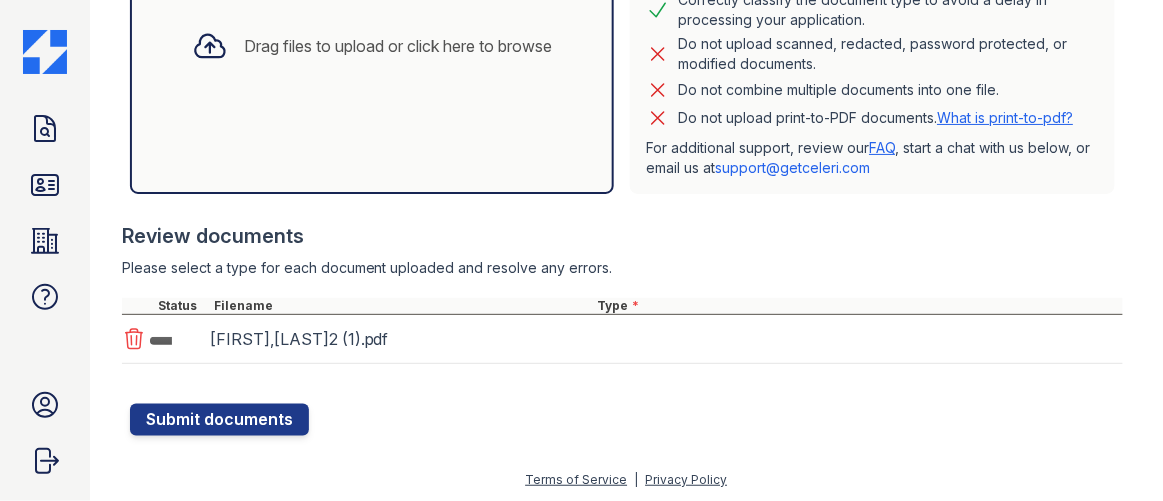 click on "Erica,lawless2 (1).pdf" at bounding box center [622, 339] 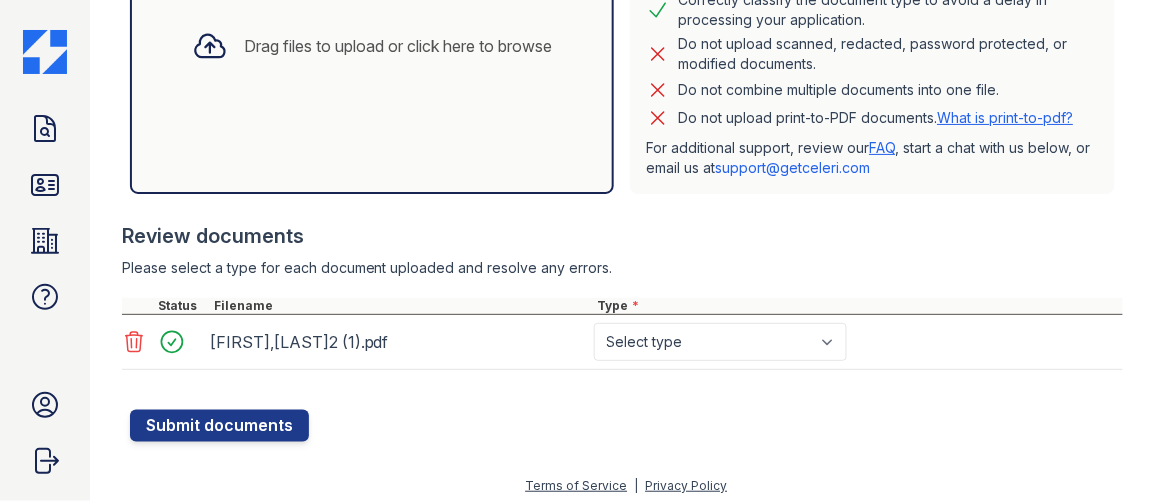 scroll, scrollTop: 595, scrollLeft: 0, axis: vertical 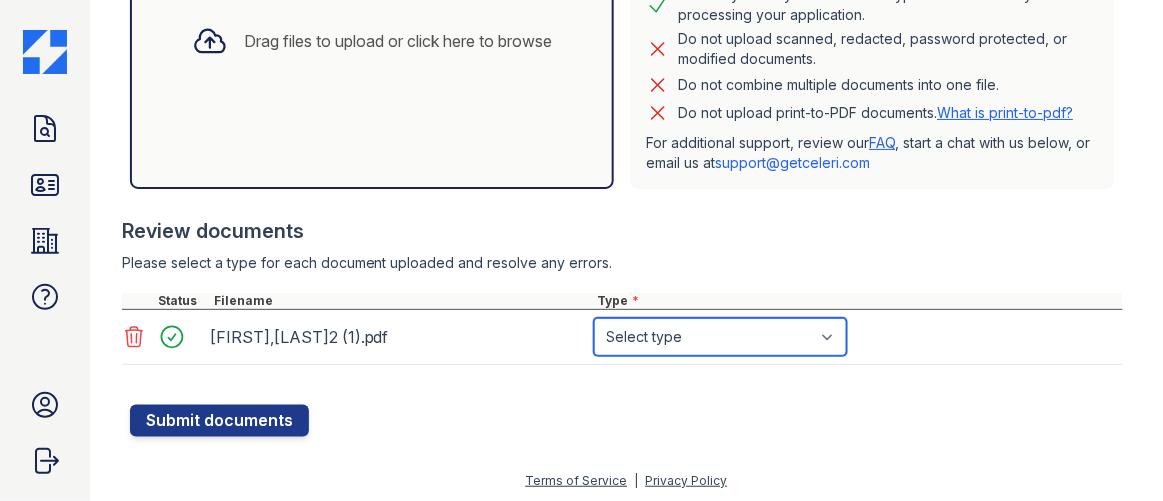 click on "Select type
Paystub
Bank Statement
Offer Letter
Tax Documents
Benefit Award Letter
Investment Account Statement
Other" at bounding box center (720, 337) 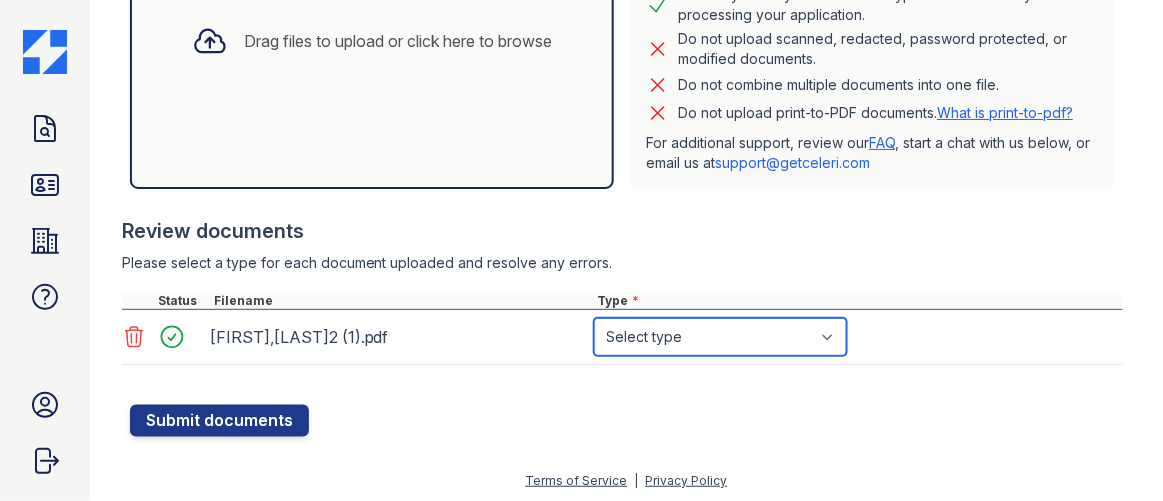 select on "paystub" 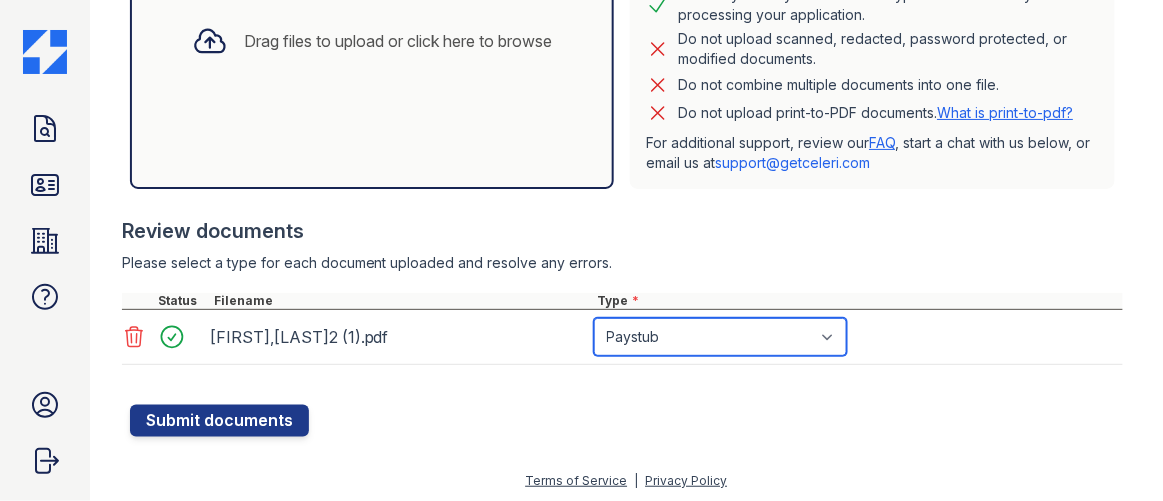 click on "Select type
Paystub
Bank Statement
Offer Letter
Tax Documents
Benefit Award Letter
Investment Account Statement
Other" at bounding box center (720, 337) 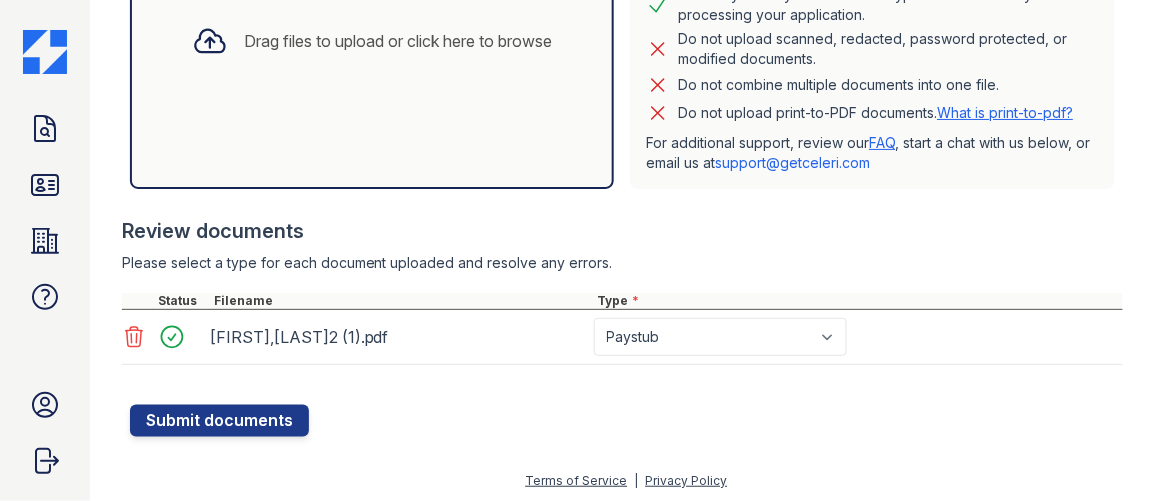 click on "Application information
Property
*
Arrive Fort Lee
Unit number
*
5406
Target move in date
First name
*
Erica
Last name
*
Lawless
Email
*
erica@establishedrealty.com
Phone
*
+16462342689
Upload documents
Best practices for bank statements and paystubs
Upload original PDF files downloaded directly from the financial institution or payroll provider’s website.
Correctly classify the document type to avoid a delay in processing your application.
Do not upload scanned, redacted, password protected, or modified documents.
Do not combine multiple documents into one file.
Do not upload print-to-PDF documents.
What is print-to-pdf?
For additional support, review our
FAQ ,
start a chat with us below, or email us at
support@getceleri.com" at bounding box center (626, 23) 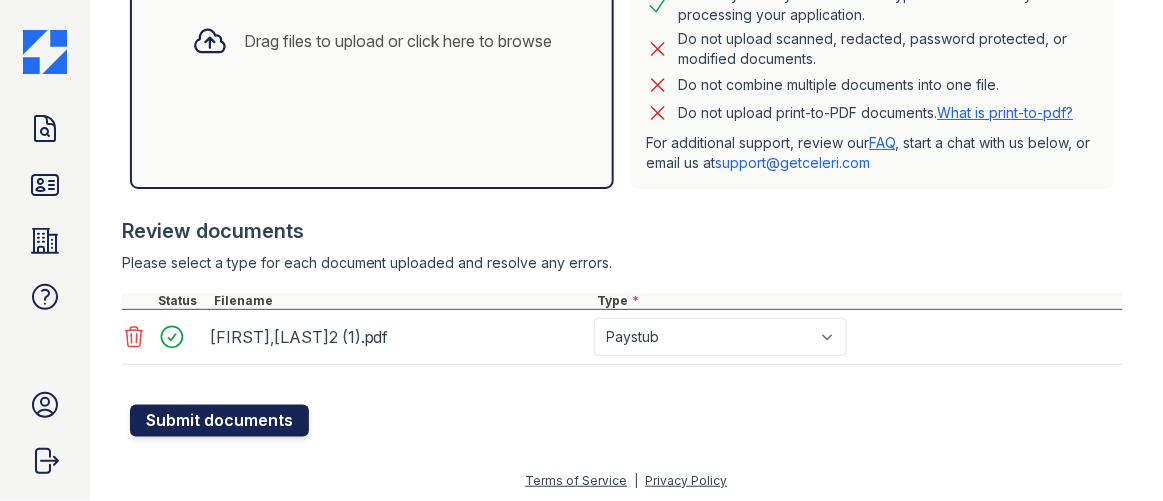 click on "Submit documents" at bounding box center [219, 421] 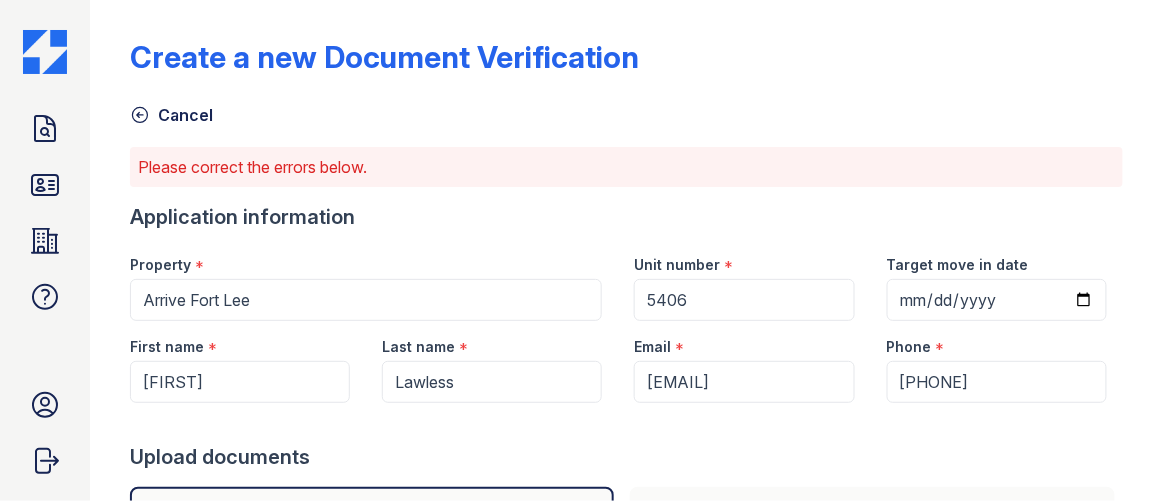 scroll, scrollTop: 0, scrollLeft: 0, axis: both 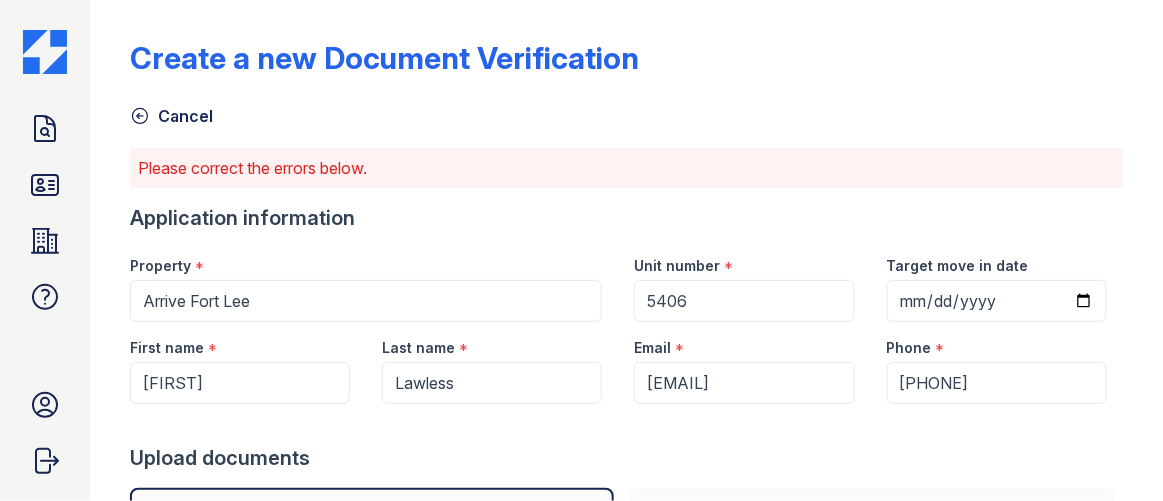 click on "Cancel" at bounding box center [171, 116] 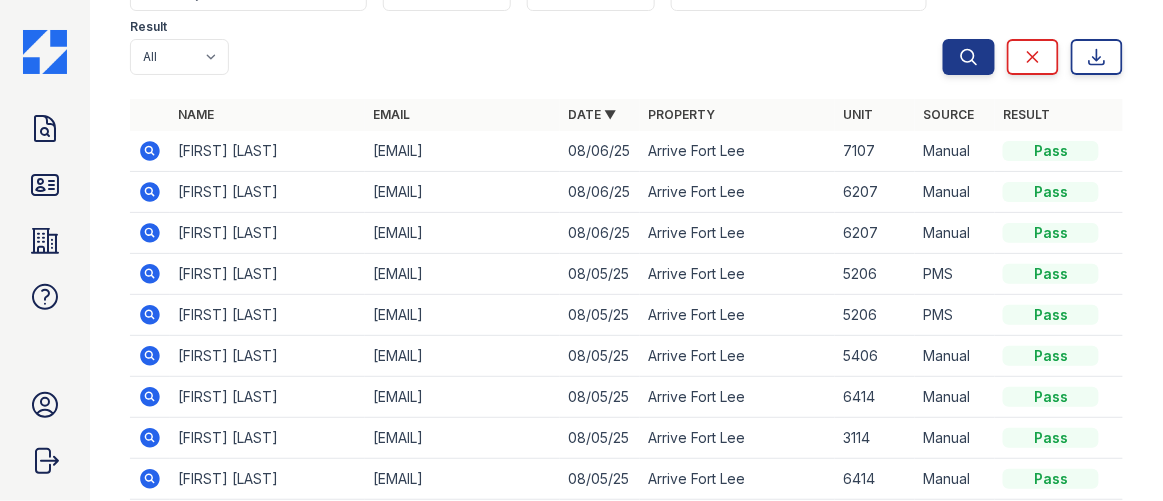 scroll, scrollTop: 181, scrollLeft: 0, axis: vertical 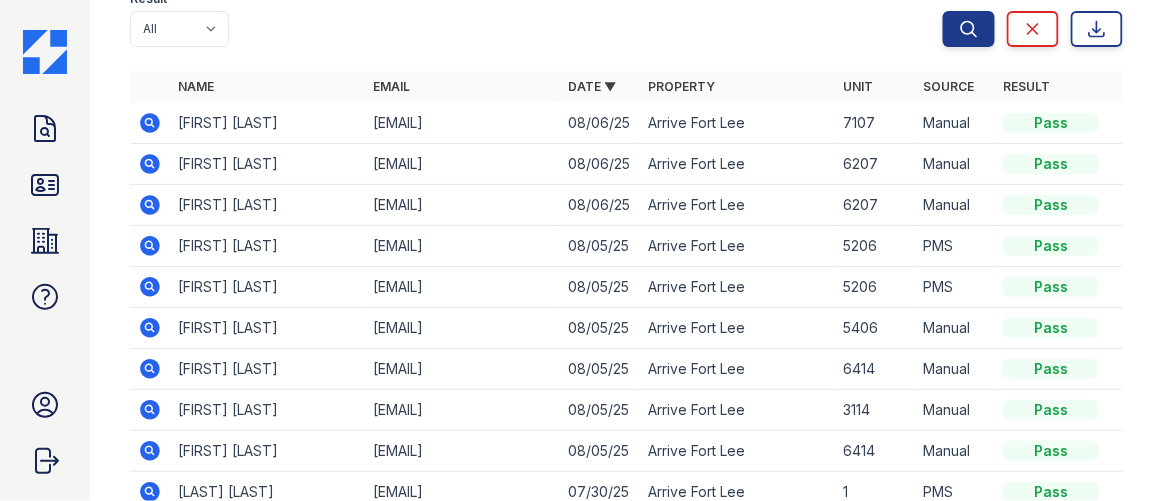 click 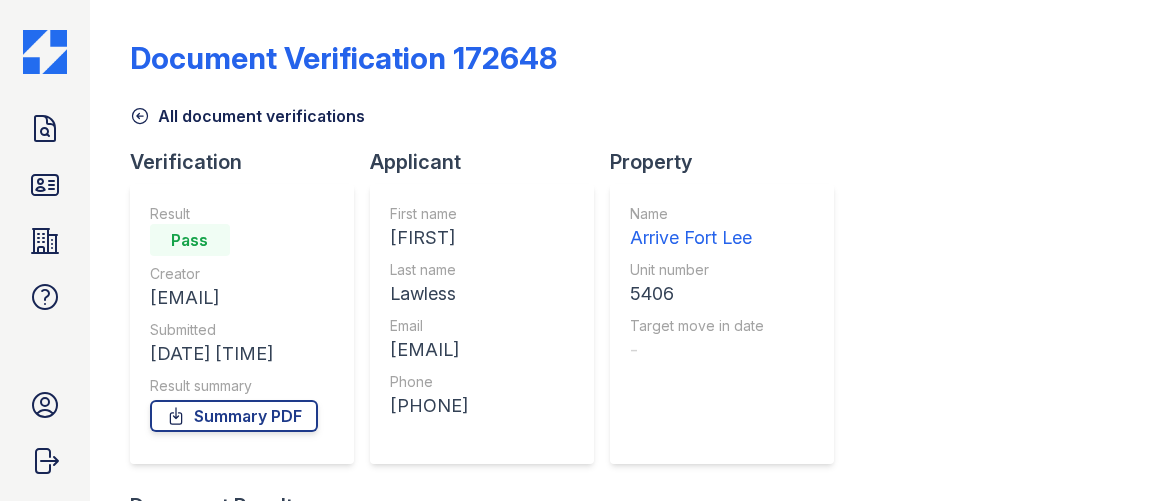 scroll, scrollTop: 0, scrollLeft: 0, axis: both 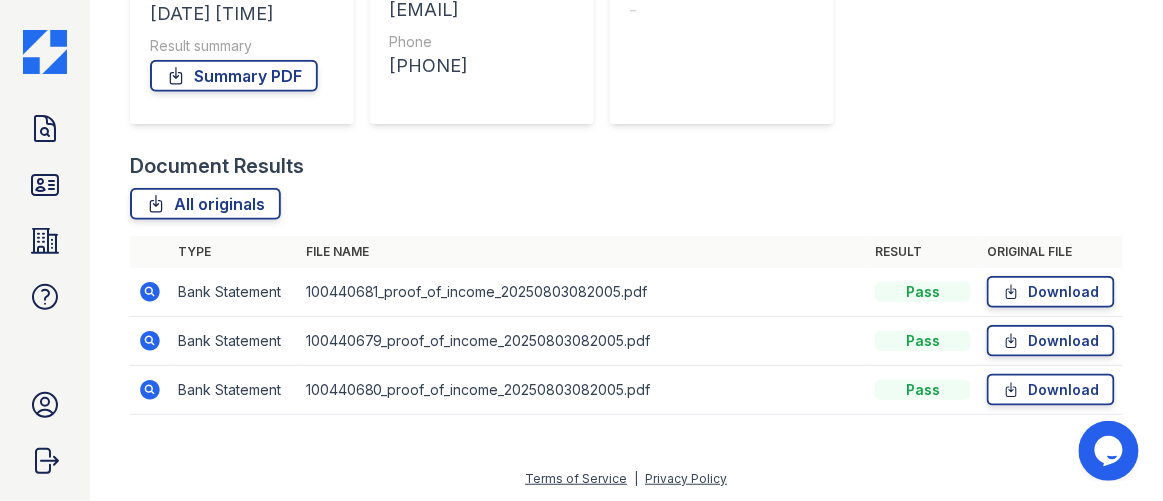 click 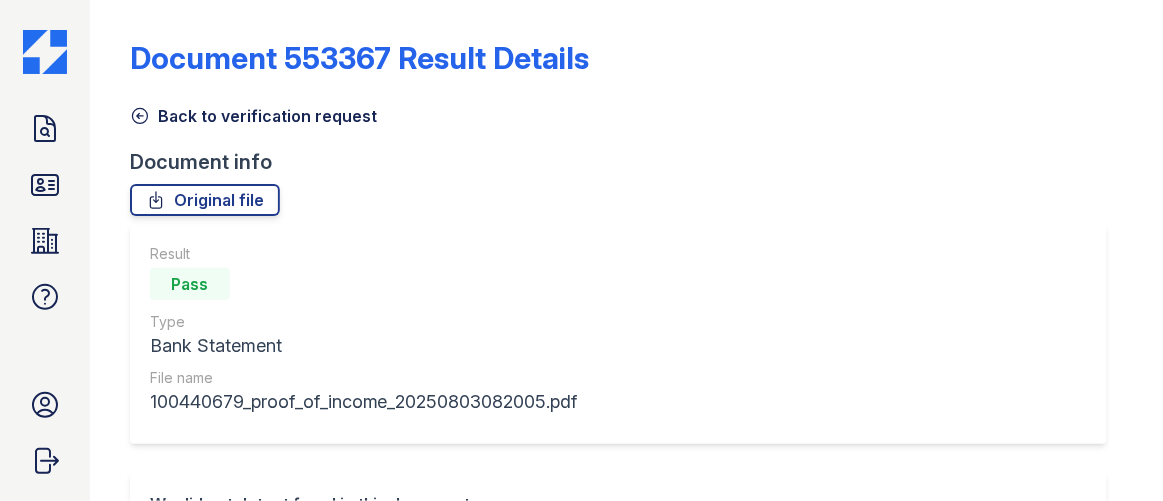 scroll, scrollTop: 0, scrollLeft: 0, axis: both 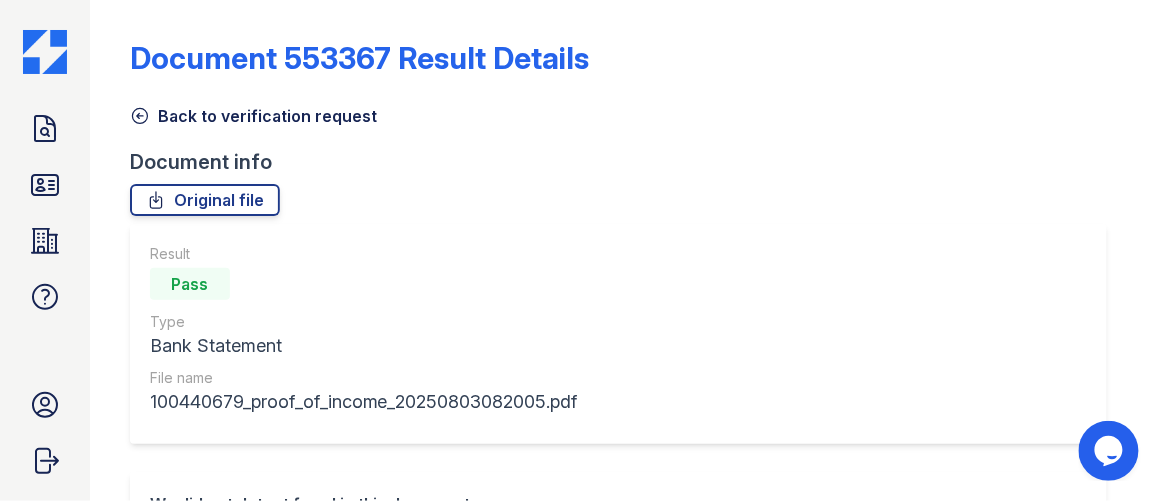 click 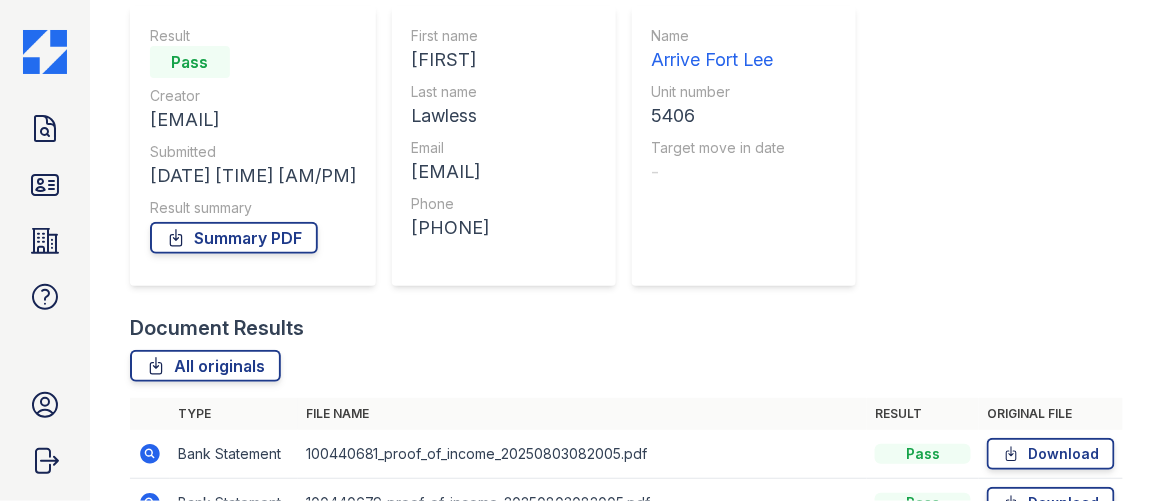 scroll, scrollTop: 340, scrollLeft: 0, axis: vertical 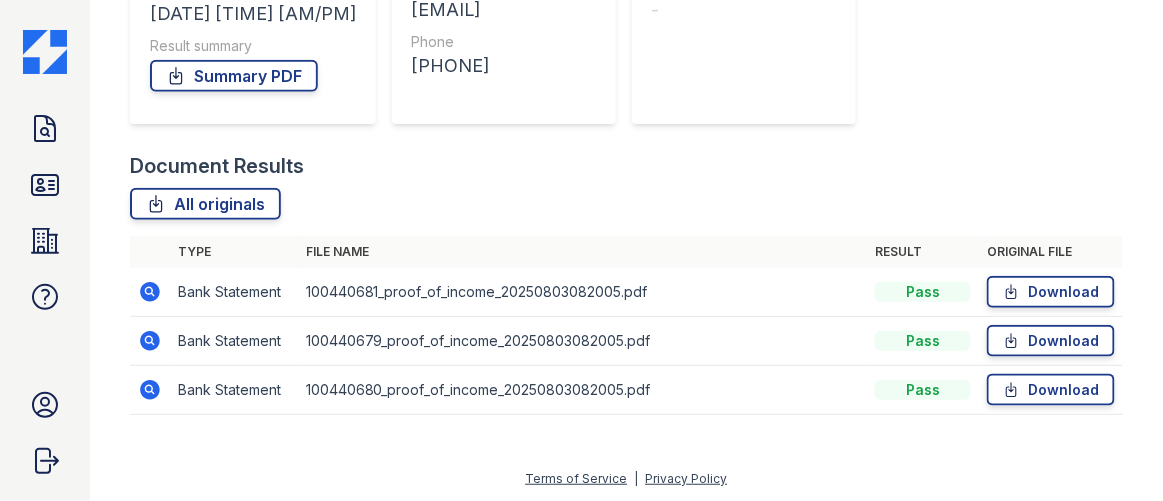 click at bounding box center (150, 292) 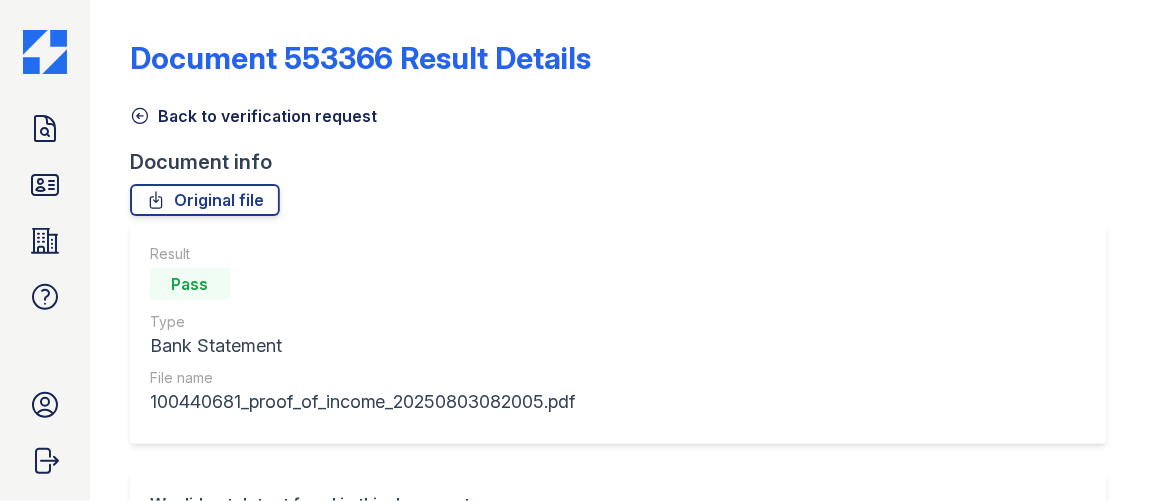 scroll, scrollTop: 0, scrollLeft: 0, axis: both 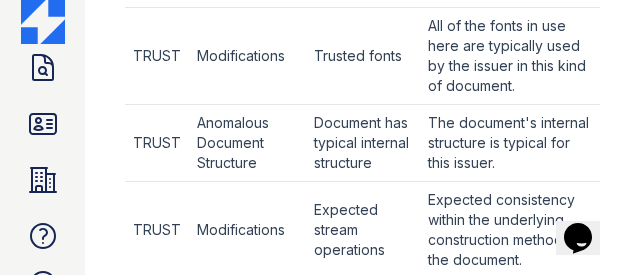 drag, startPoint x: 500, startPoint y: 249, endPoint x: 324, endPoint y: 215, distance: 179.25401 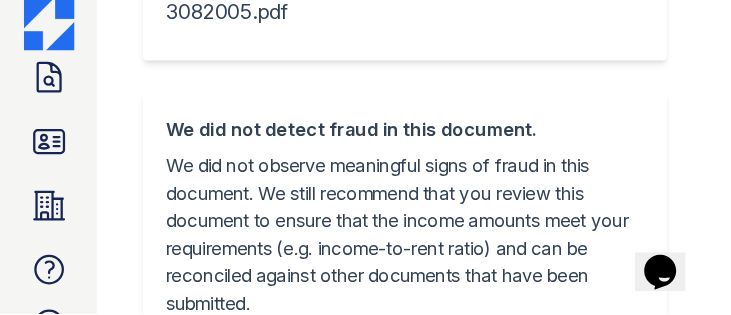 scroll, scrollTop: 325, scrollLeft: 0, axis: vertical 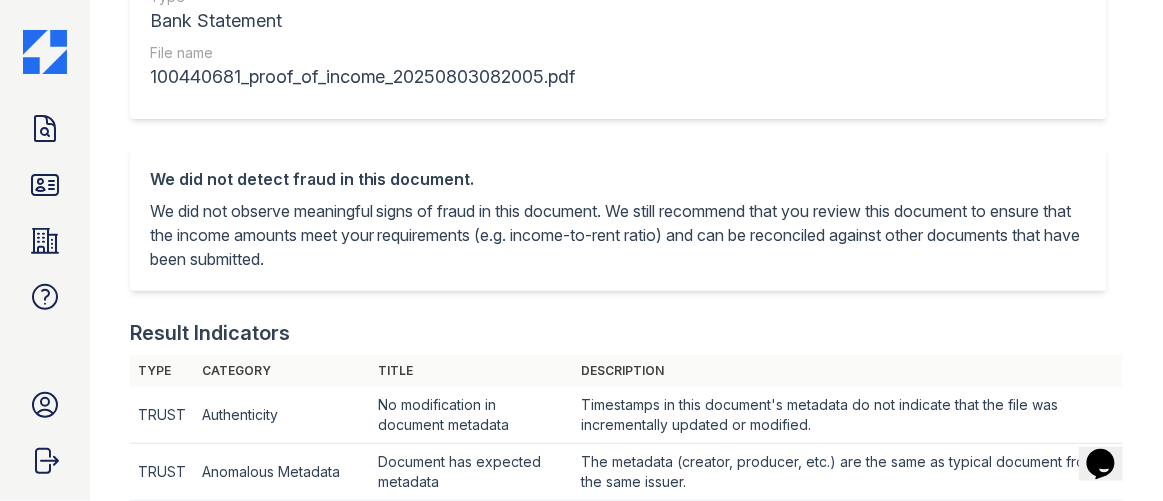 drag, startPoint x: 490, startPoint y: 1, endPoint x: 429, endPoint y: 194, distance: 202.41048 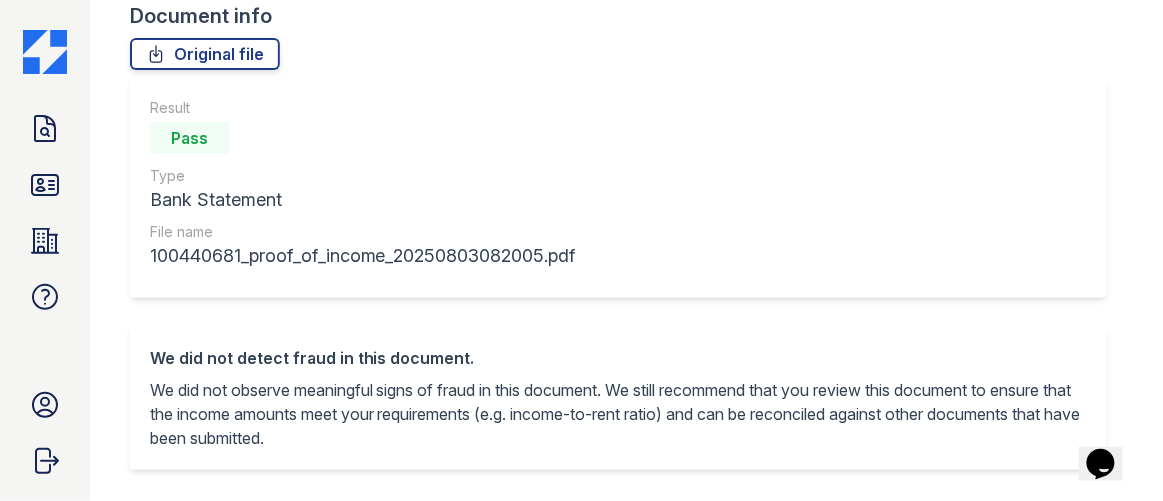 scroll, scrollTop: 0, scrollLeft: 0, axis: both 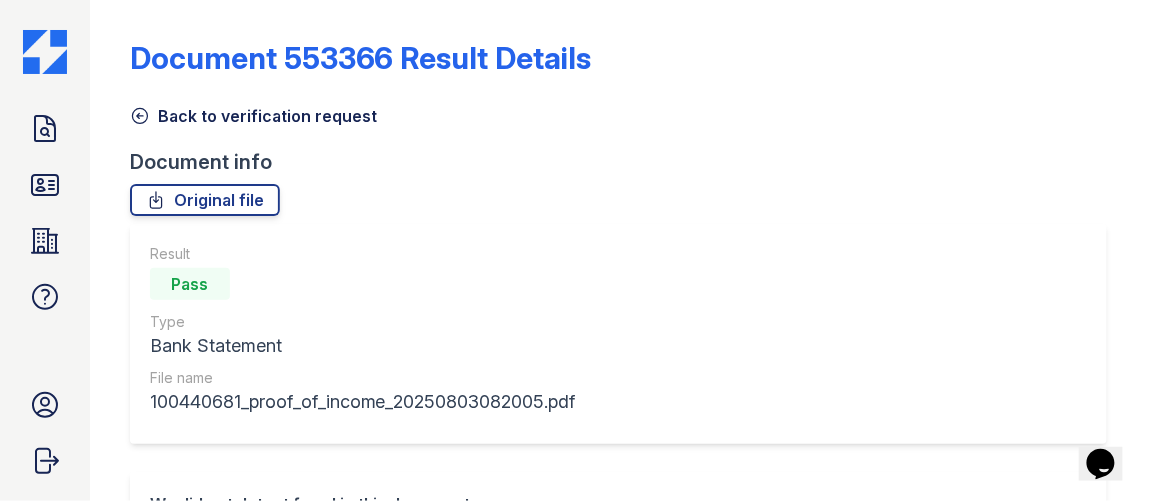 click on "Back to verification request" at bounding box center (253, 116) 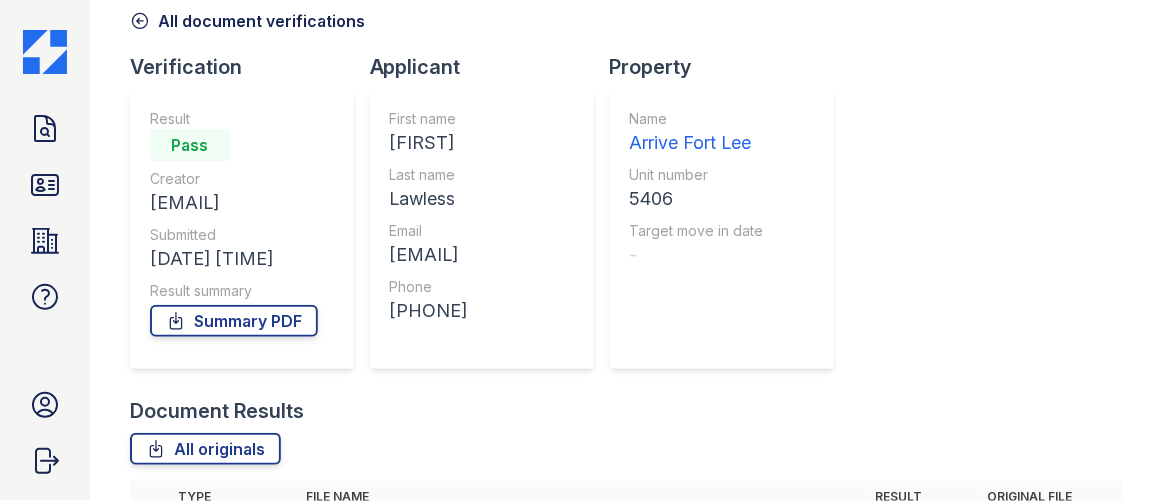 scroll, scrollTop: 67, scrollLeft: 0, axis: vertical 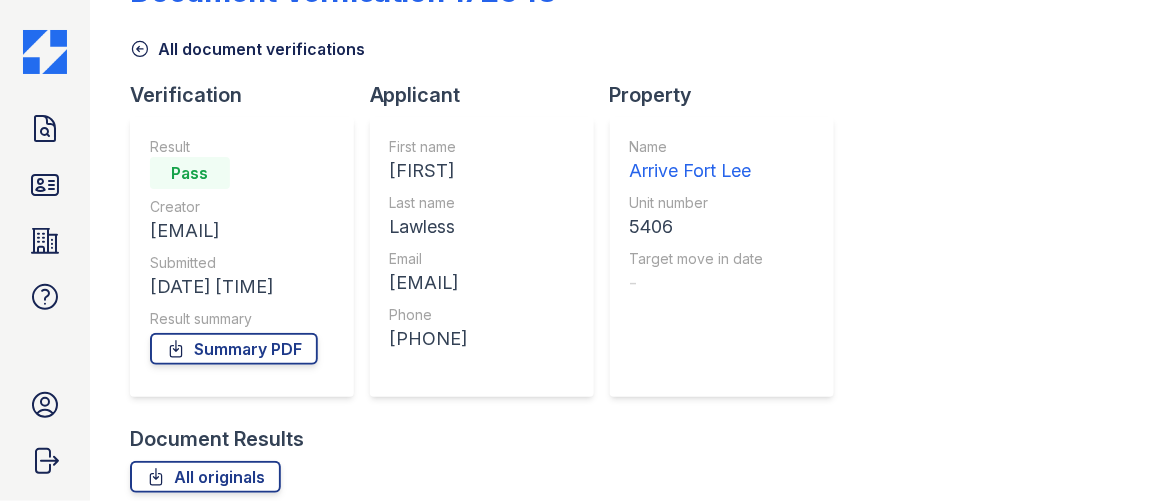 click 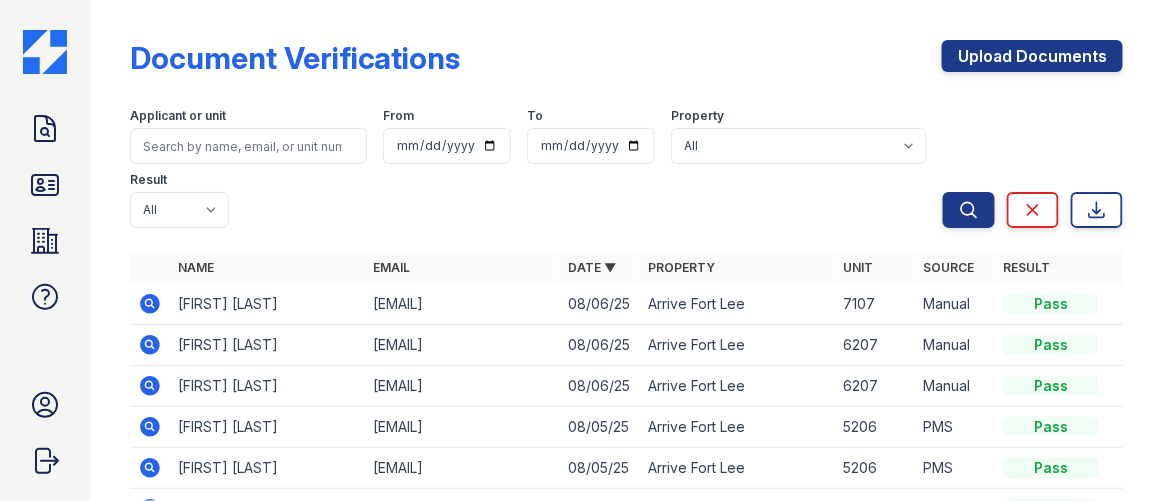 scroll, scrollTop: 90, scrollLeft: 0, axis: vertical 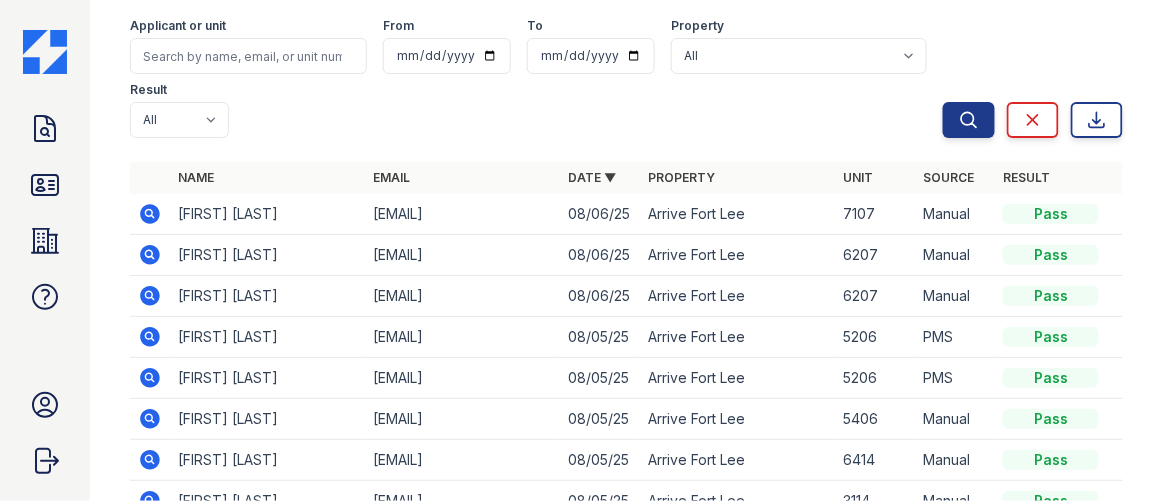 click 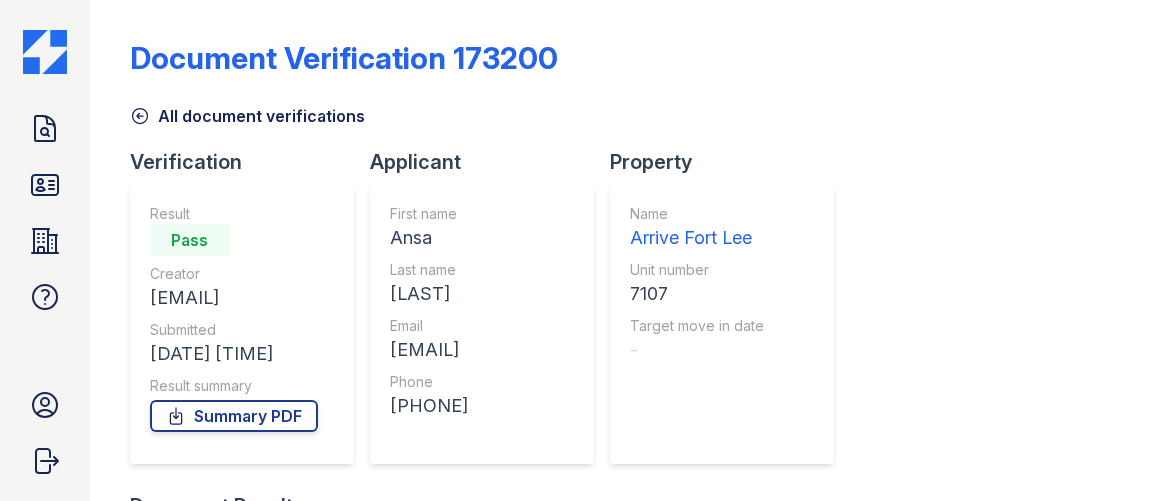 scroll, scrollTop: 0, scrollLeft: 0, axis: both 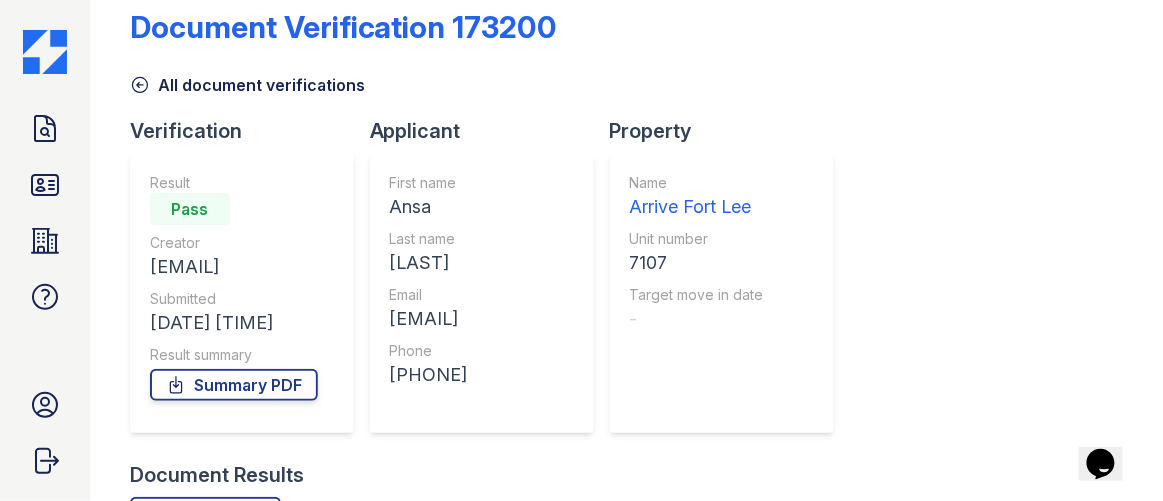 click at bounding box center [126, 434] 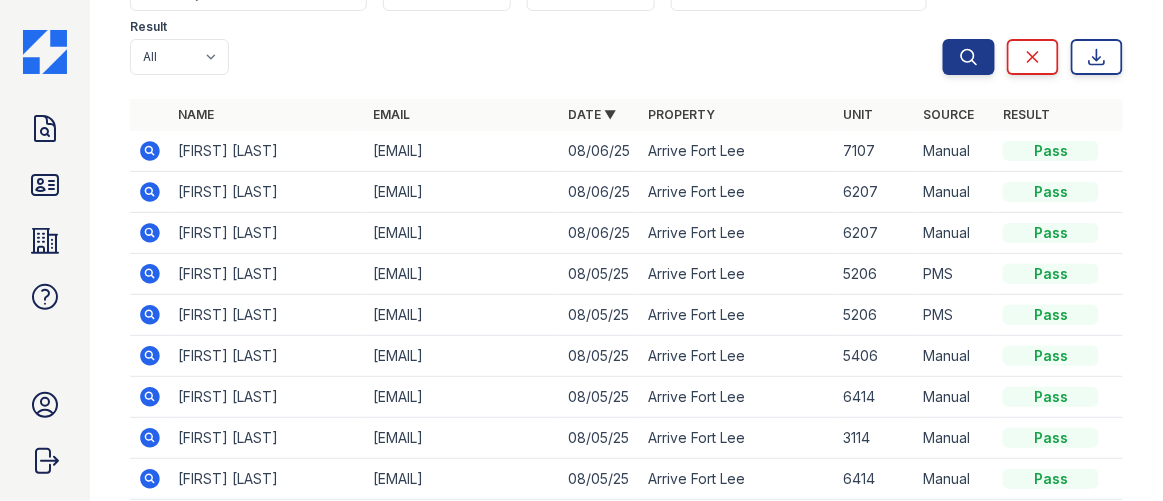 scroll, scrollTop: 0, scrollLeft: 0, axis: both 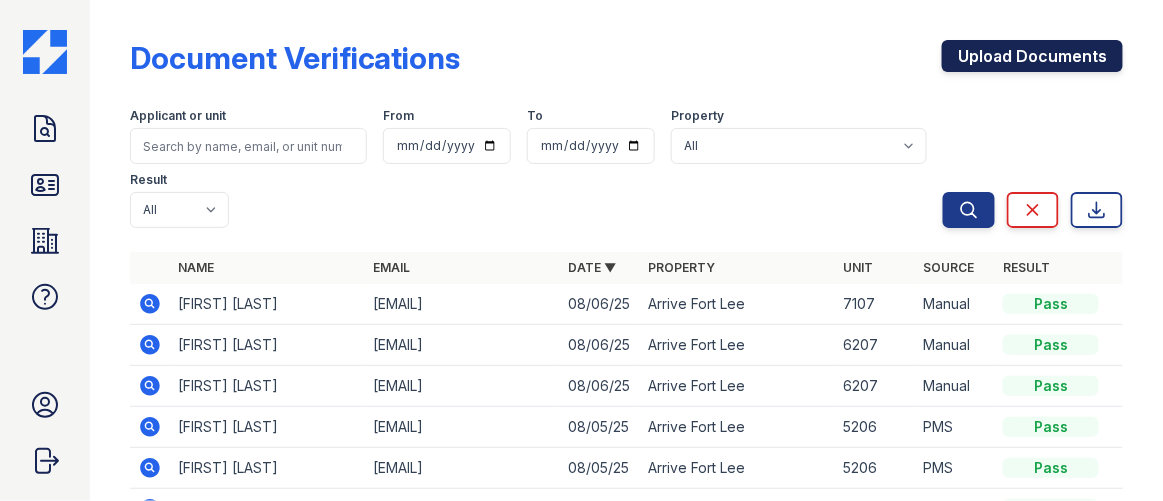 click on "Upload Documents" at bounding box center [1032, 56] 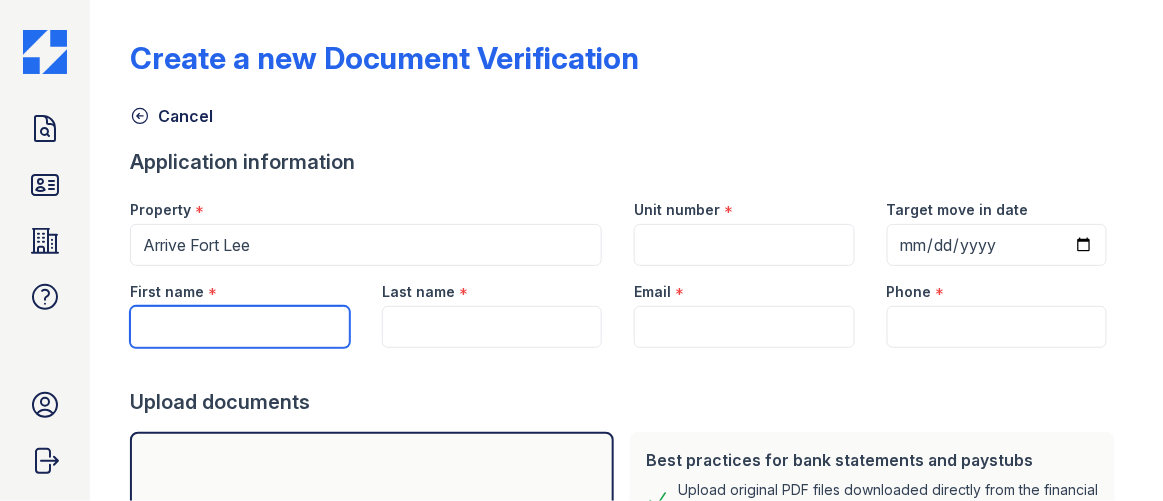click on "First name" at bounding box center [240, 327] 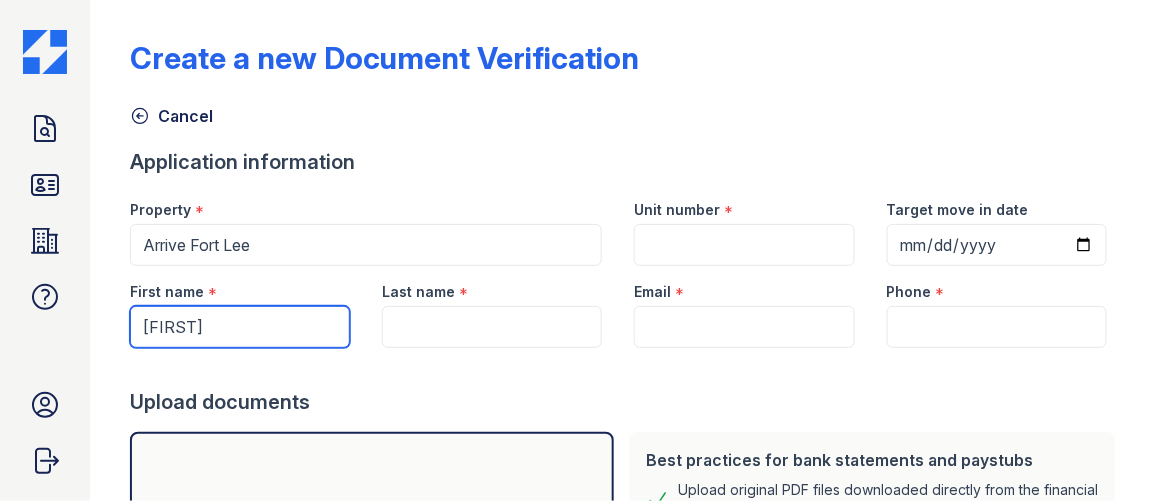 type on "[FIRST]" 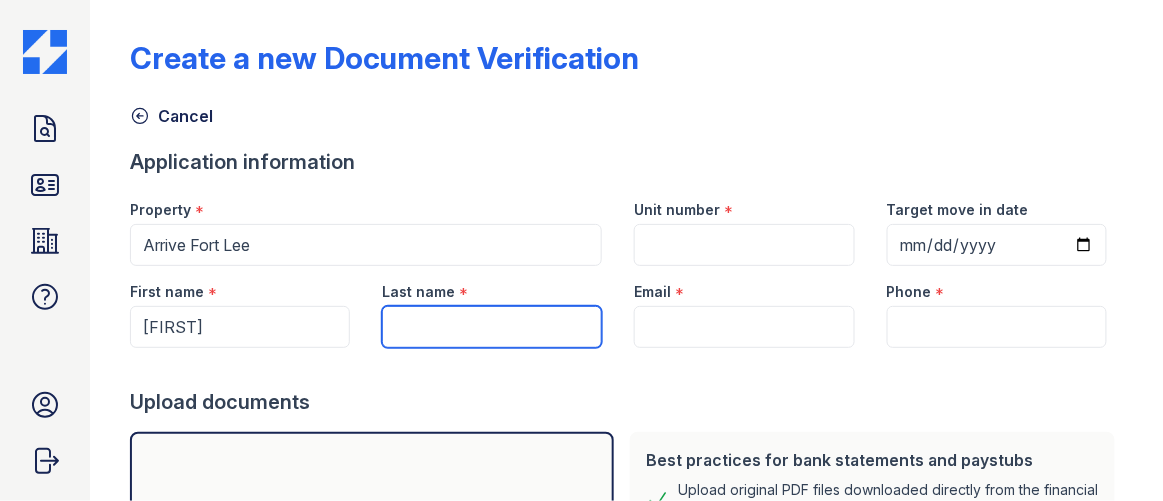 click on "Last name" at bounding box center [492, 327] 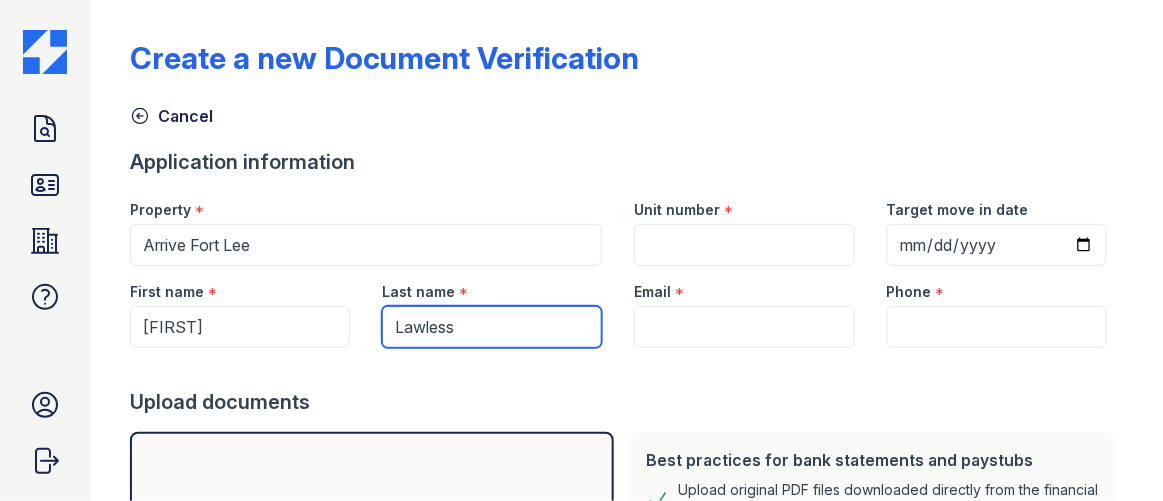 type on "Lawless" 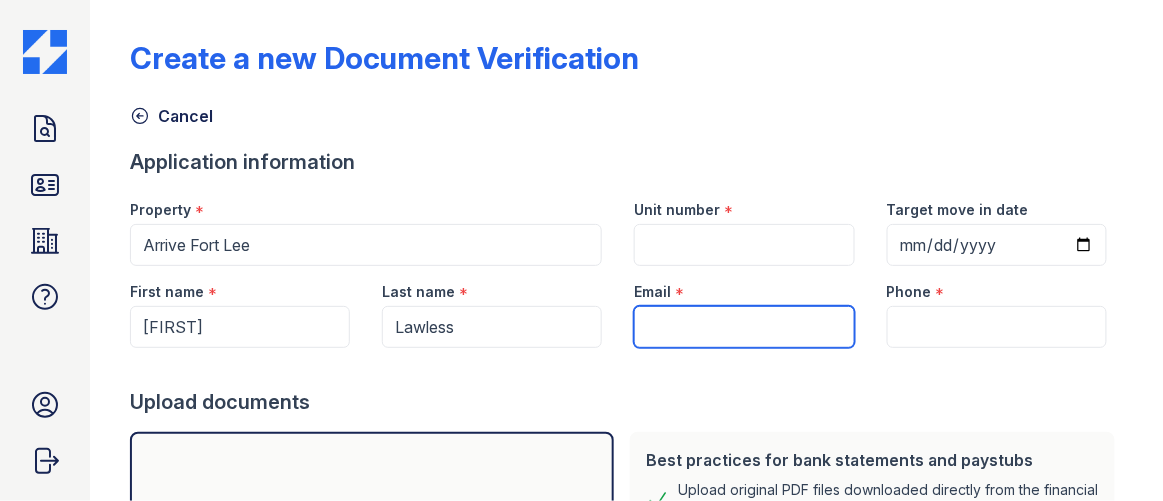 click on "Email" at bounding box center [744, 327] 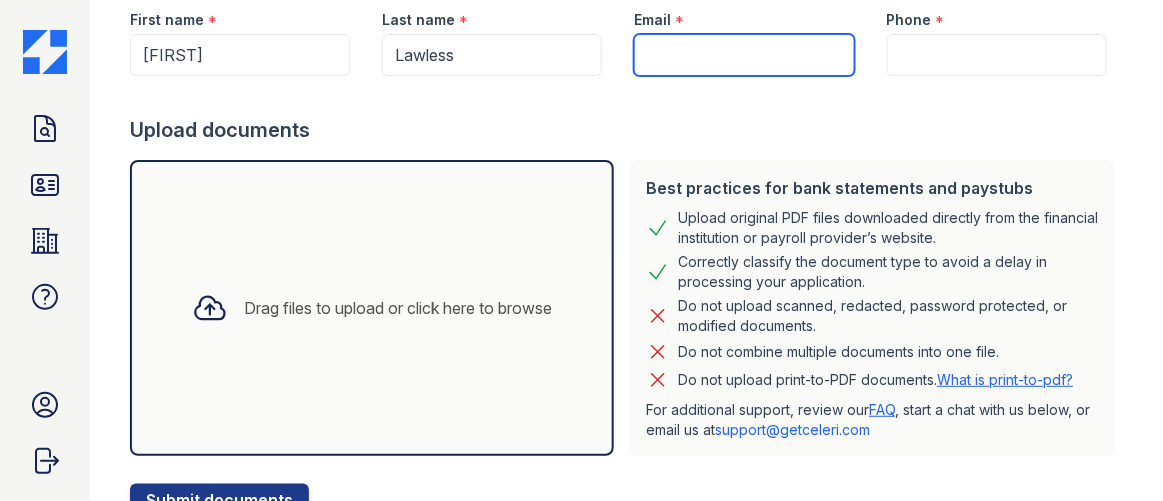 scroll, scrollTop: 0, scrollLeft: 0, axis: both 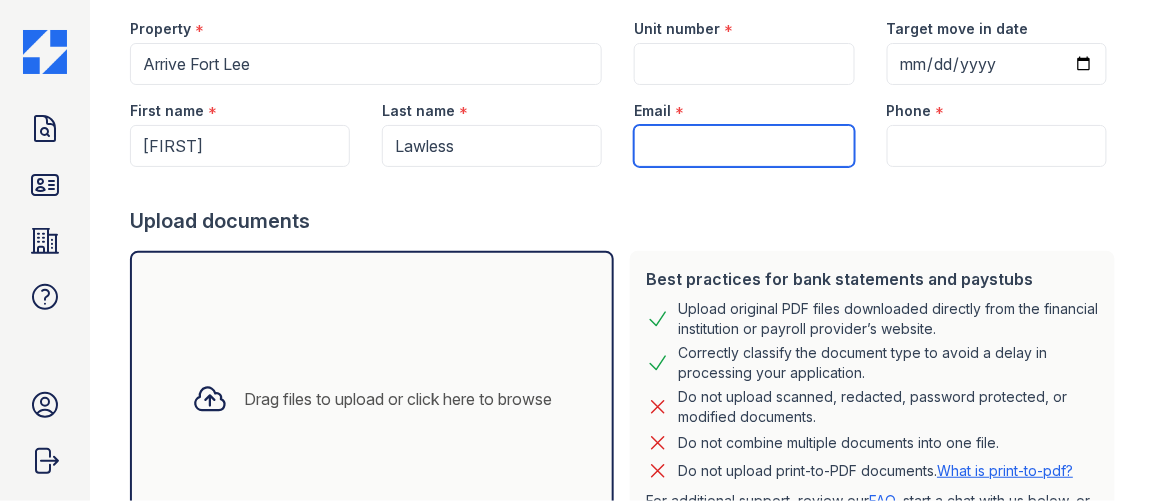 paste on "[EMAIL]" 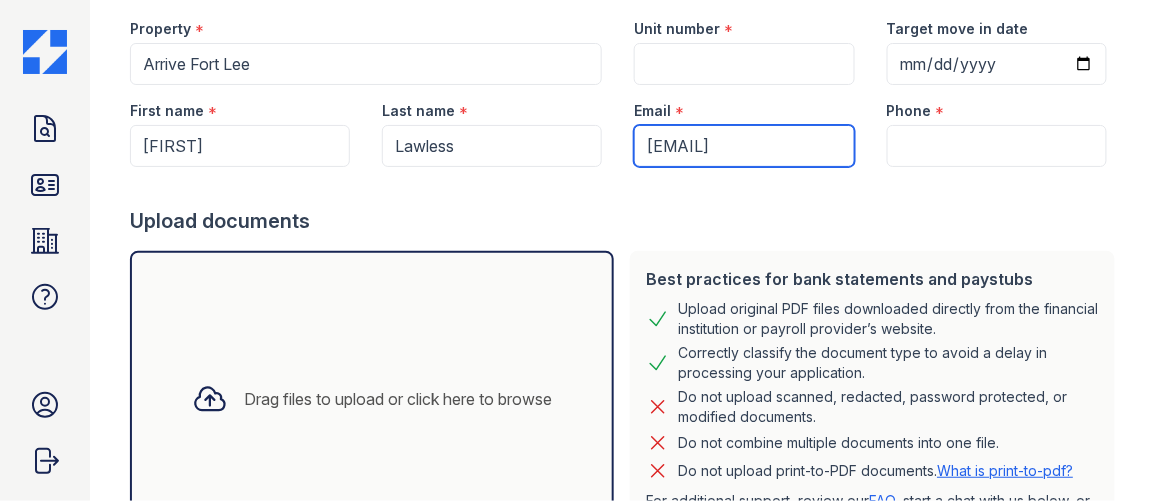 scroll, scrollTop: 0, scrollLeft: 24, axis: horizontal 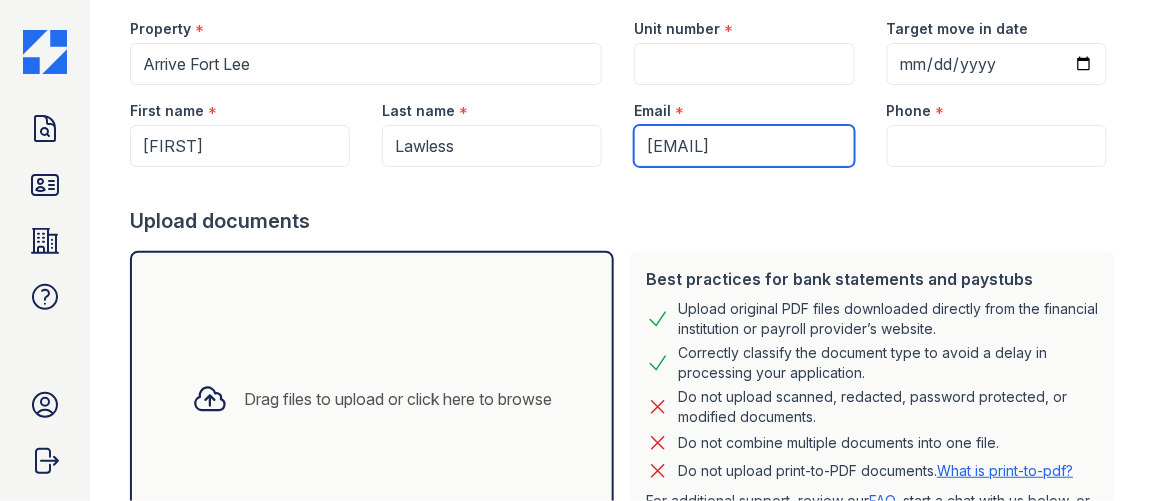 type on "[EMAIL]" 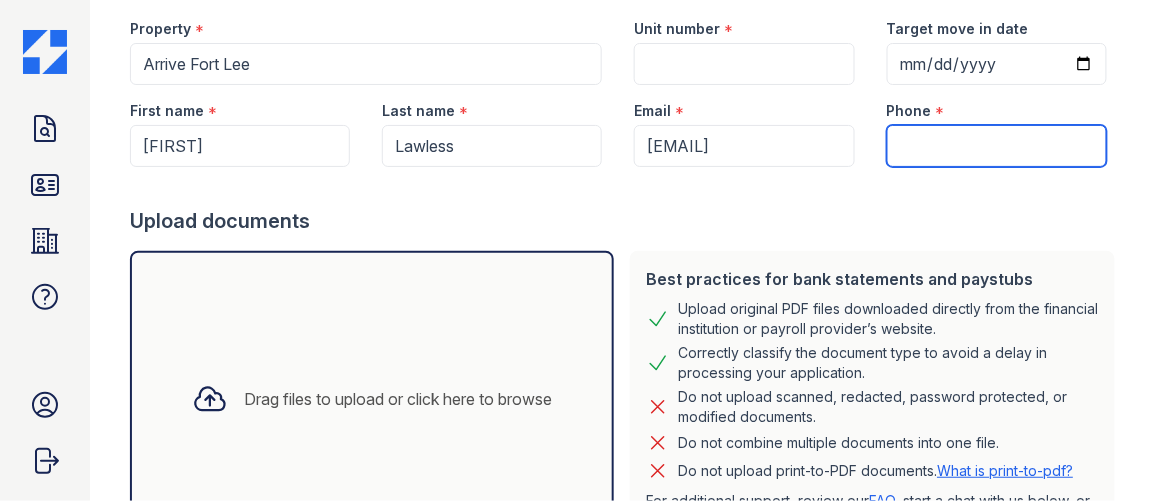 click on "Phone" at bounding box center [997, 146] 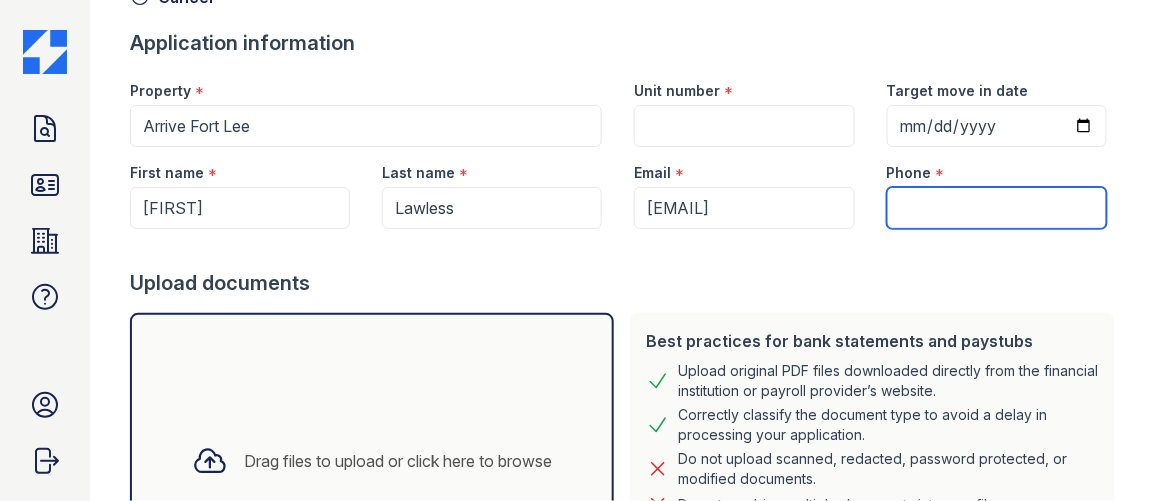 scroll, scrollTop: 90, scrollLeft: 0, axis: vertical 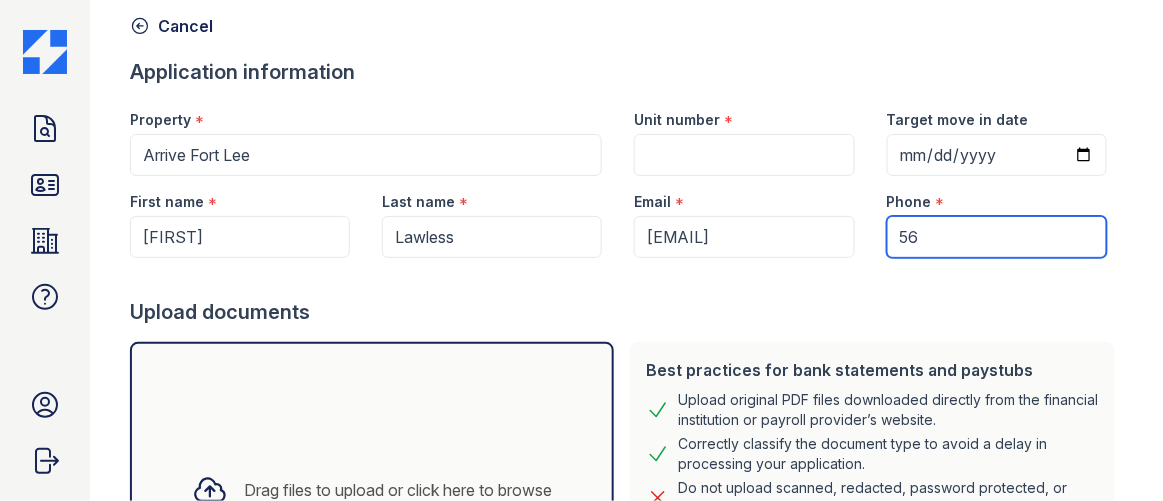 type on "5" 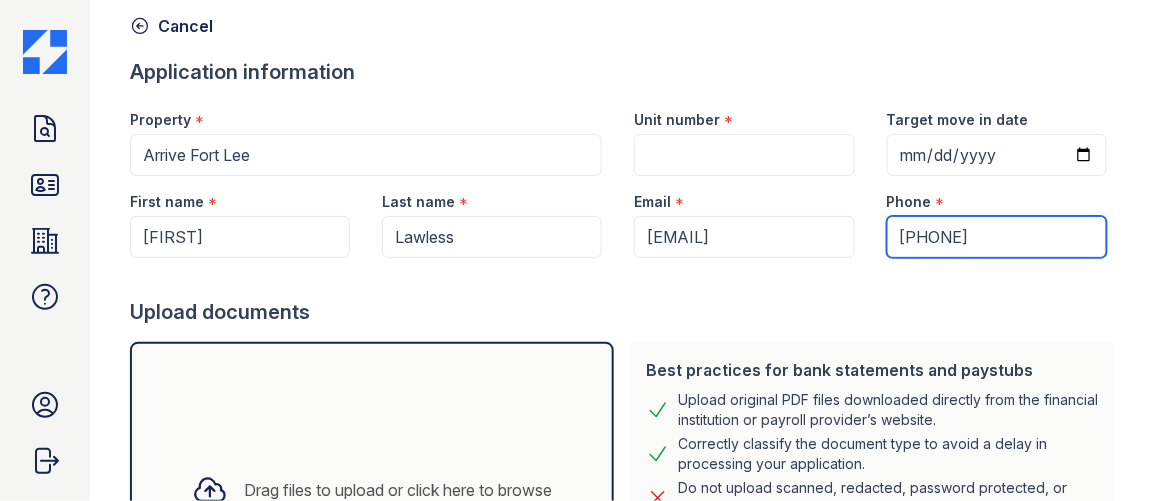 type on "[PHONE]" 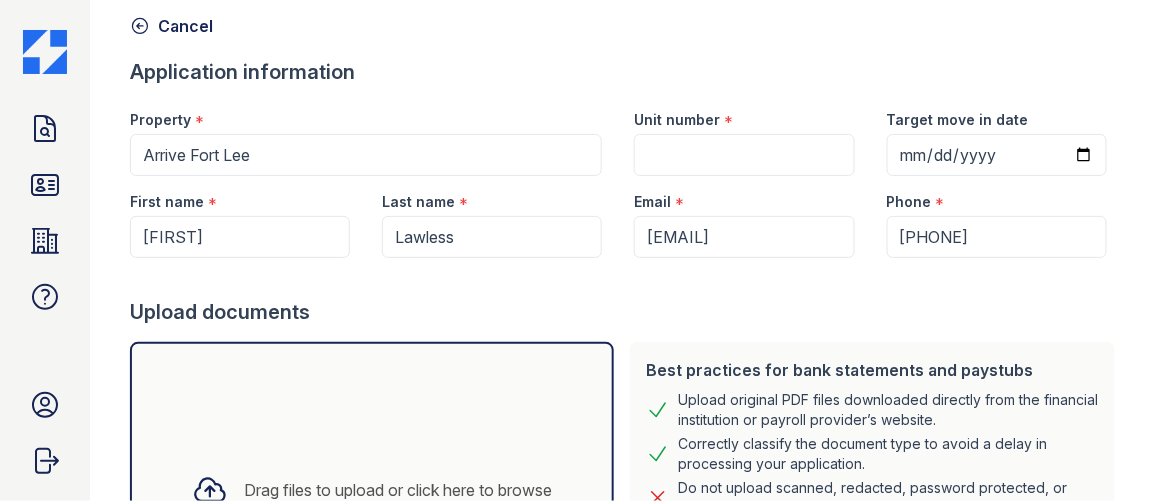 click on "Upload documents" at bounding box center (626, 312) 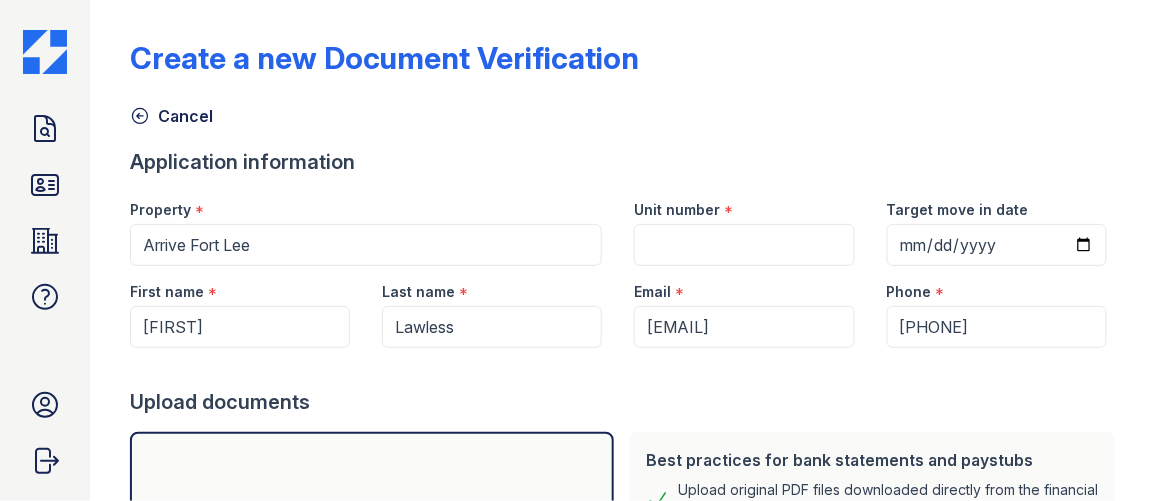 scroll, scrollTop: 0, scrollLeft: 0, axis: both 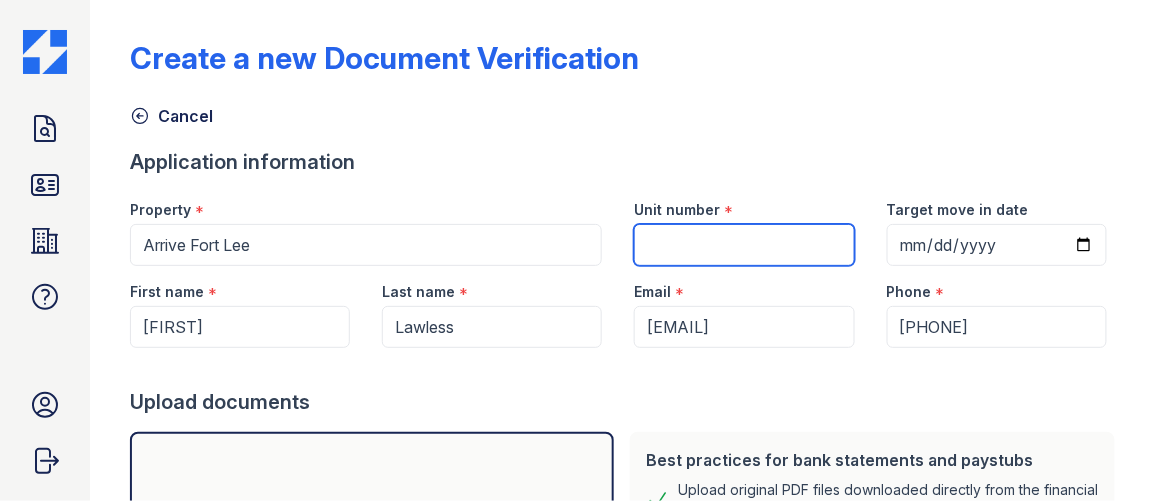 click on "Unit number" at bounding box center [744, 245] 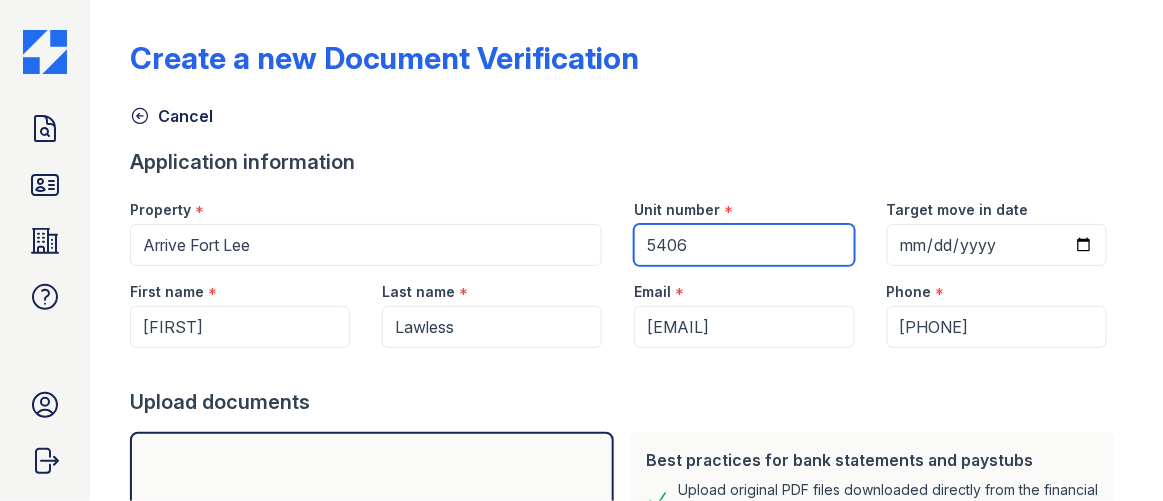 type on "5406" 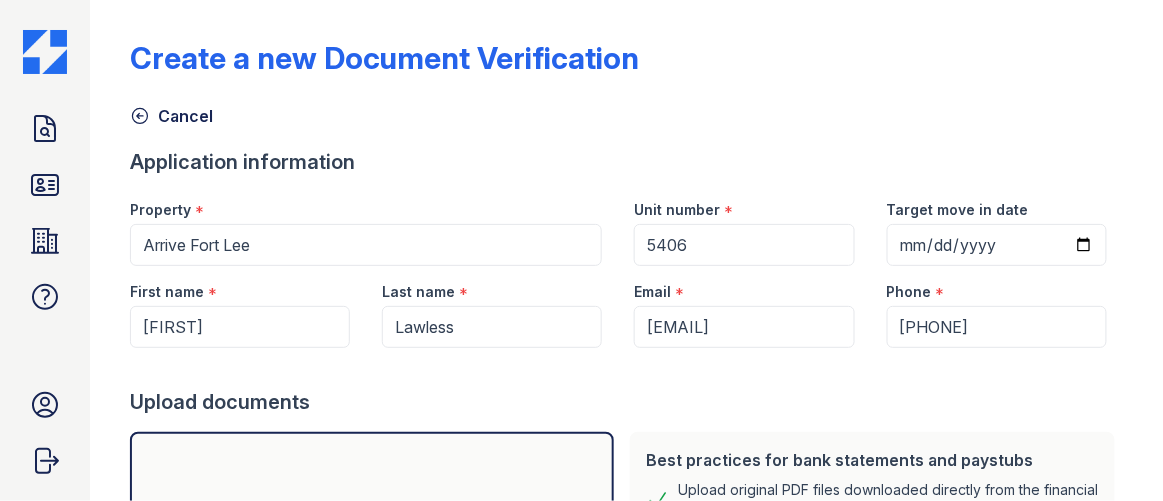 click on "Upload documents" at bounding box center (626, 402) 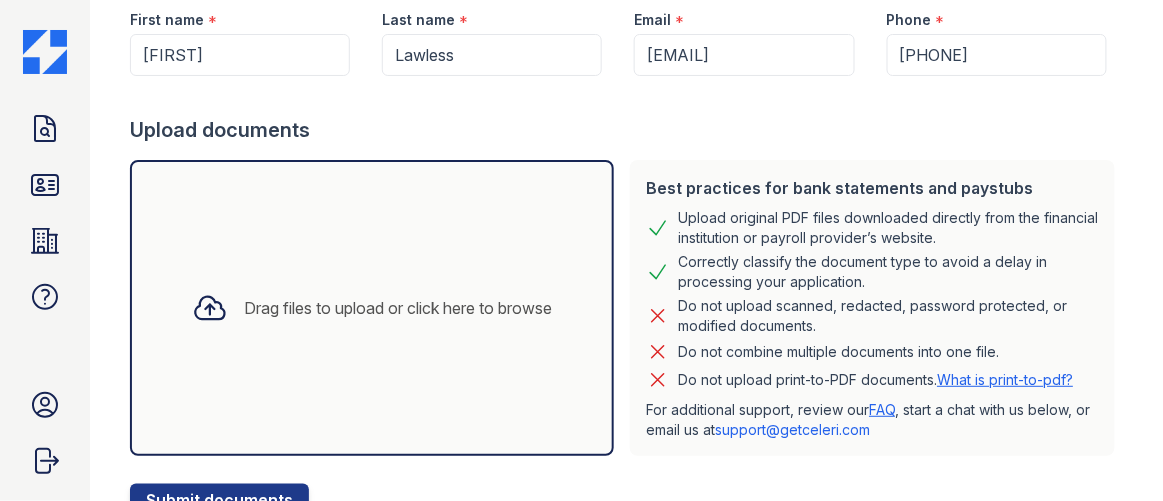 scroll, scrollTop: 353, scrollLeft: 0, axis: vertical 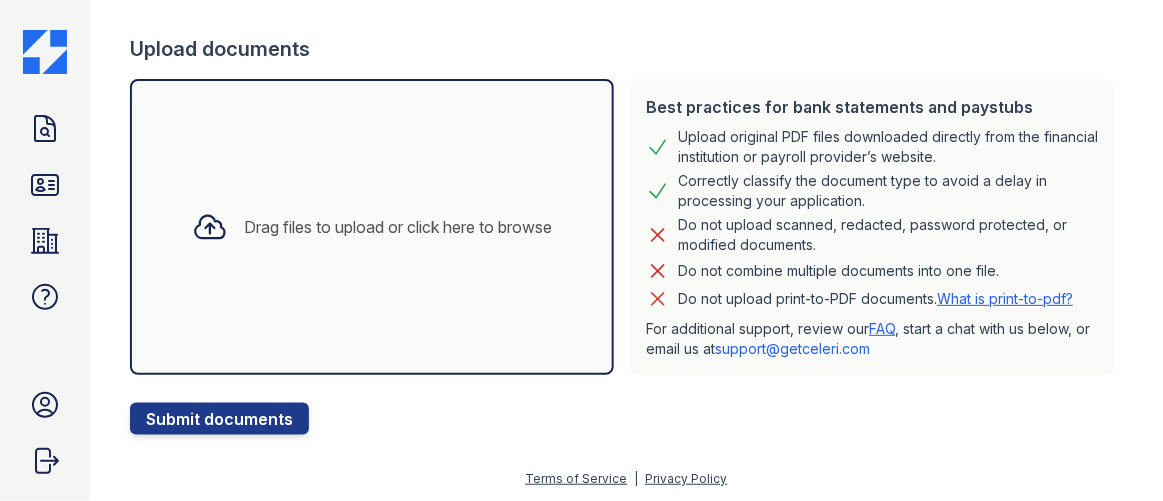 click on "Drag files to upload or click here to browse" at bounding box center (372, 227) 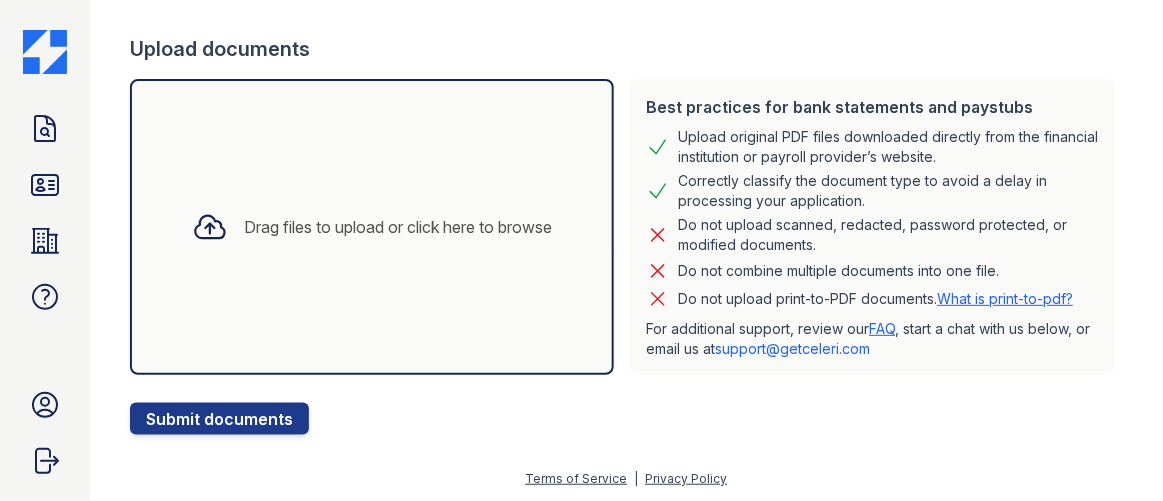 click on "Create a new Document Verification
Cancel
Application information
Property
*
Arrive Fort Lee
Unit number
*
5406
Target move in date
First name
*
[FIRST]
Last name
*
[LAST]
Email
*
[EMAIL]
Phone
*
[PHONE]
Upload documents
Best practices for bank statements and paystubs
Upload original PDF files downloaded directly from the financial institution or payroll provider’s website.
Correctly classify the document type to avoid a delay in processing your application.
Do not upload scanned, redacted, password protected, or modified documents.
Do not combine multiple documents into one file.
Do not upload print-to-PDF documents.
What is print-to-pdf?
FAQ" at bounding box center (626, 57) 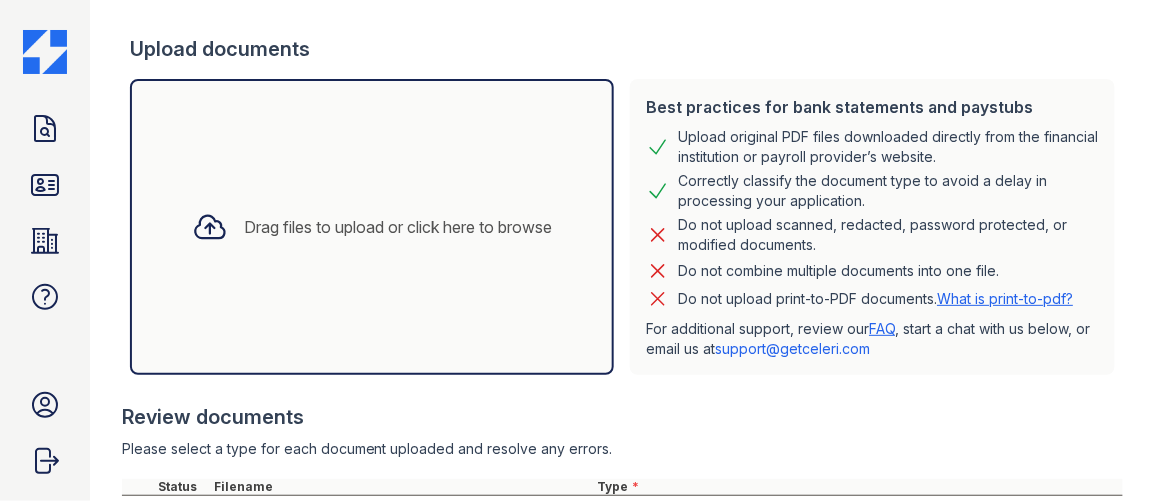 scroll, scrollTop: 776, scrollLeft: 0, axis: vertical 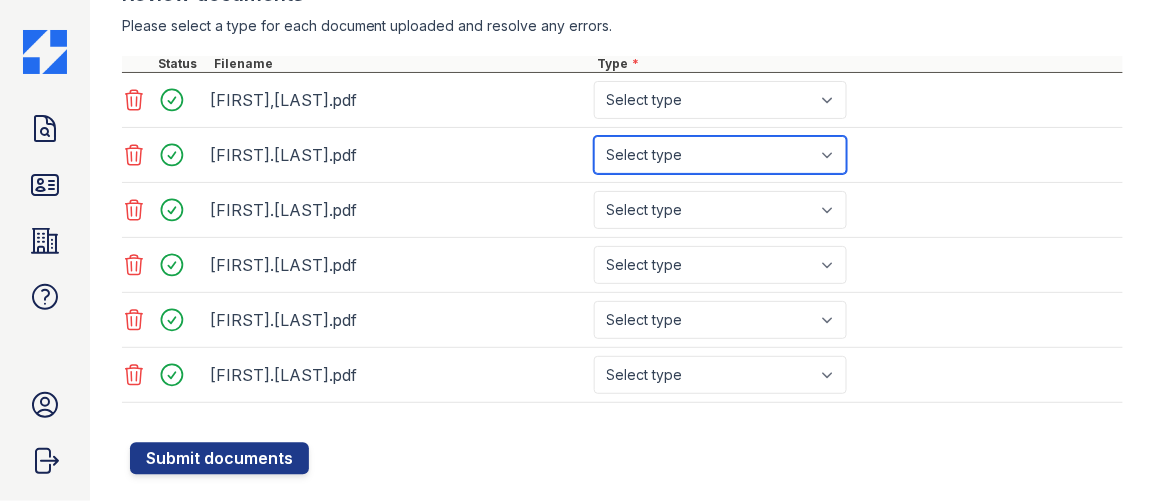 click on "Select type
Paystub
Bank Statement
Offer Letter
Tax Documents
Benefit Award Letter
Investment Account Statement
Other" at bounding box center (720, 155) 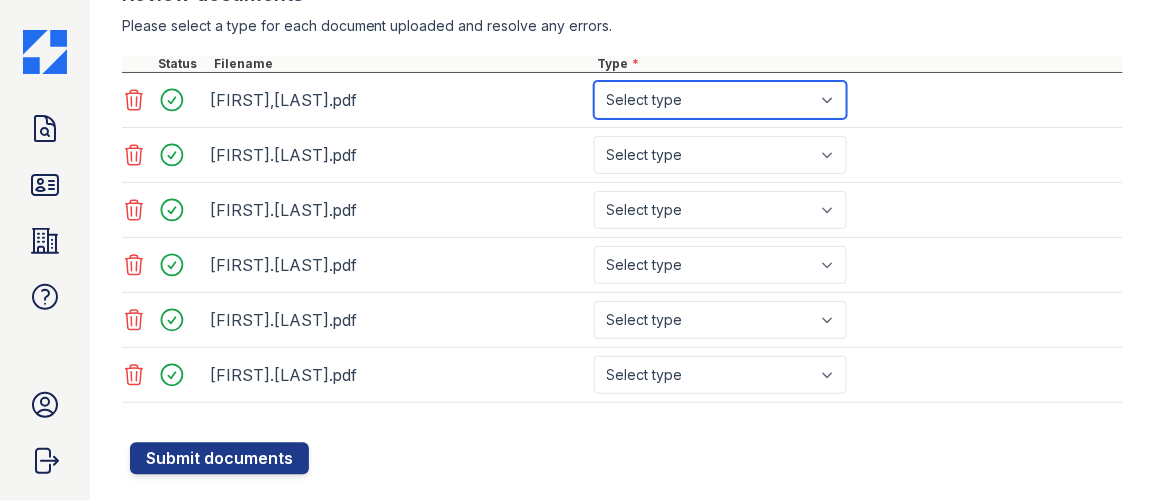 click on "Select type
Paystub
Bank Statement
Offer Letter
Tax Documents
Benefit Award Letter
Investment Account Statement
Other" at bounding box center [720, 100] 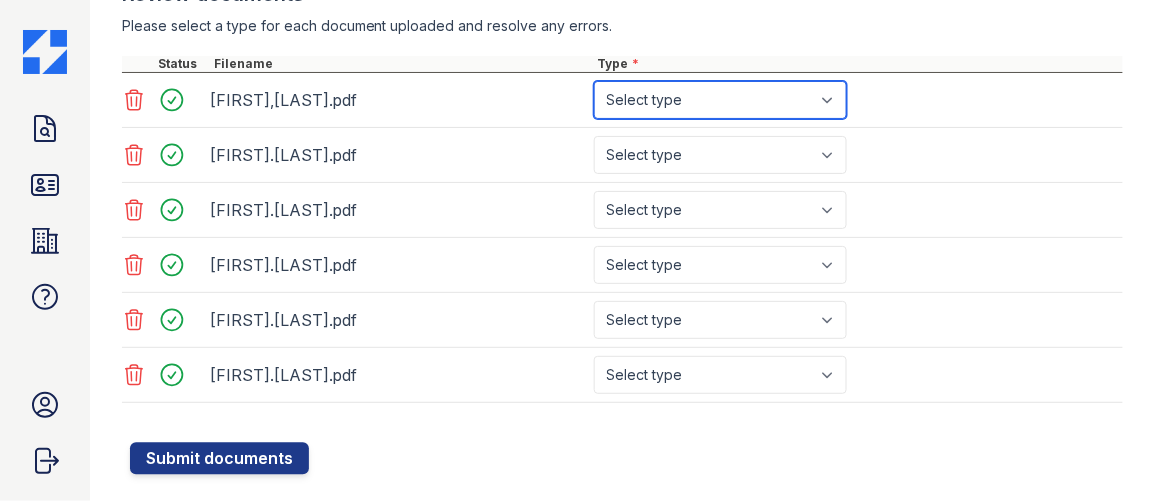 select on "paystub" 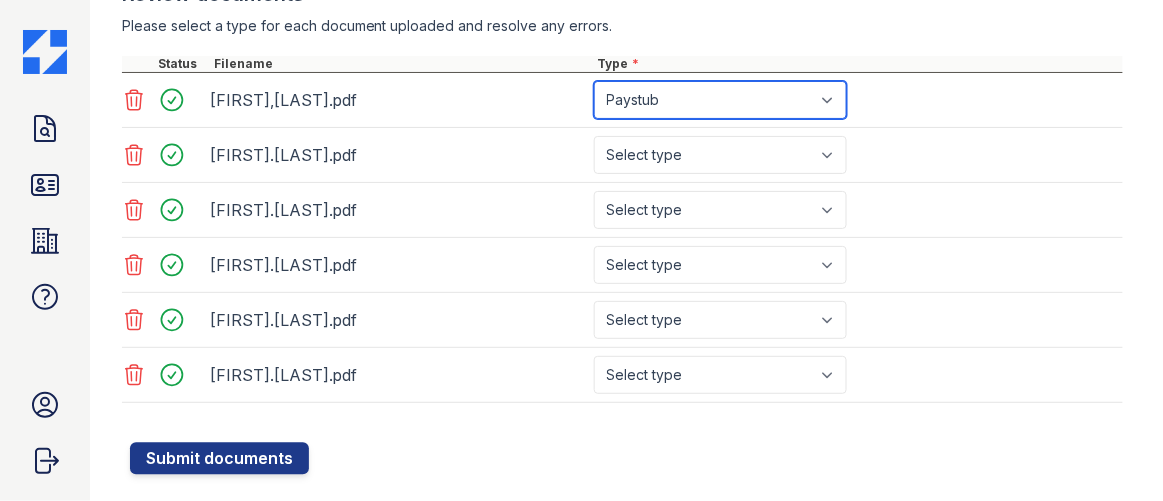 click on "Select type
Paystub
Bank Statement
Offer Letter
Tax Documents
Benefit Award Letter
Investment Account Statement
Other" at bounding box center [720, 100] 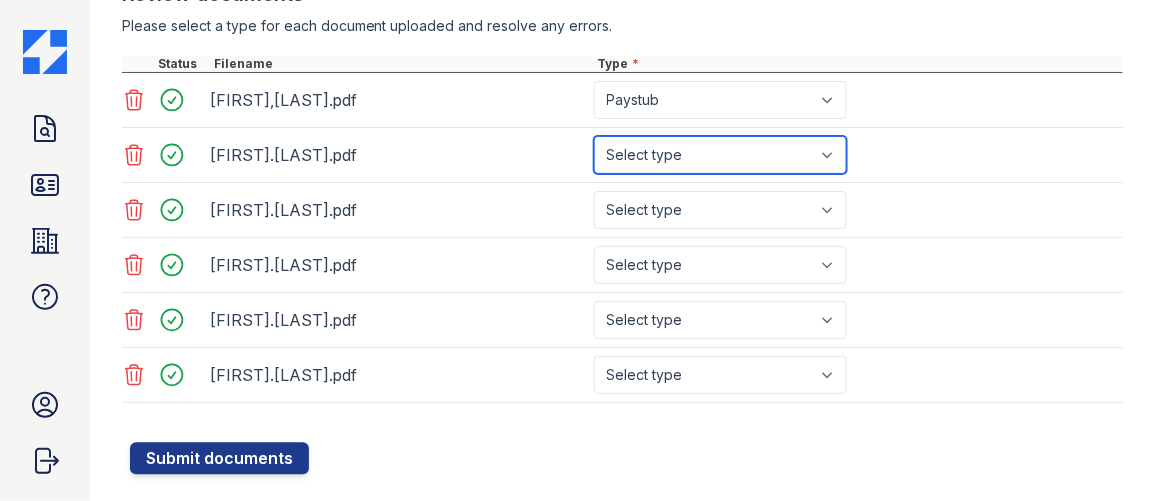 click on "Select type
Paystub
Bank Statement
Offer Letter
Tax Documents
Benefit Award Letter
Investment Account Statement
Other" at bounding box center (720, 155) 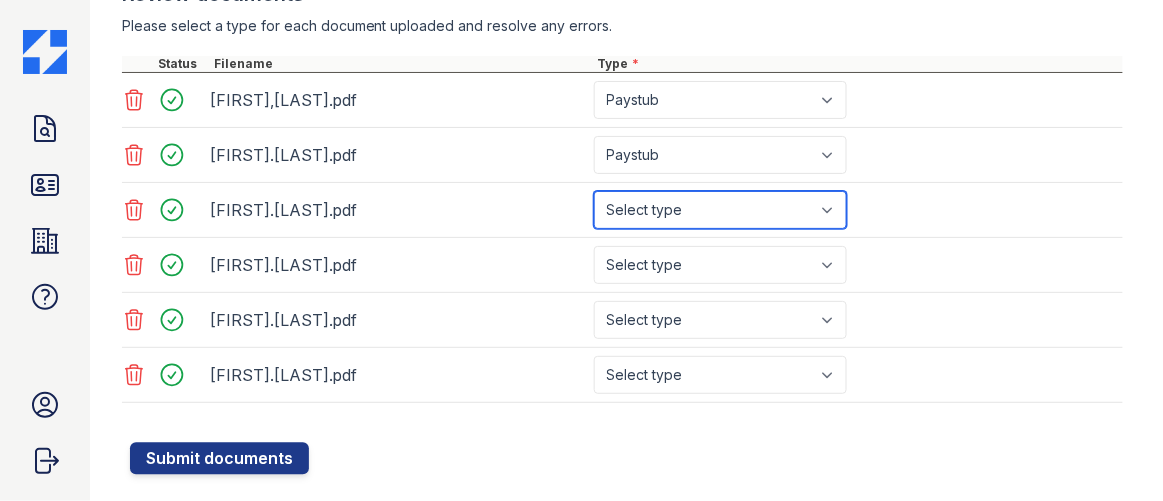 click on "Select type
Paystub
Bank Statement
Offer Letter
Tax Documents
Benefit Award Letter
Investment Account Statement
Other" at bounding box center [720, 210] 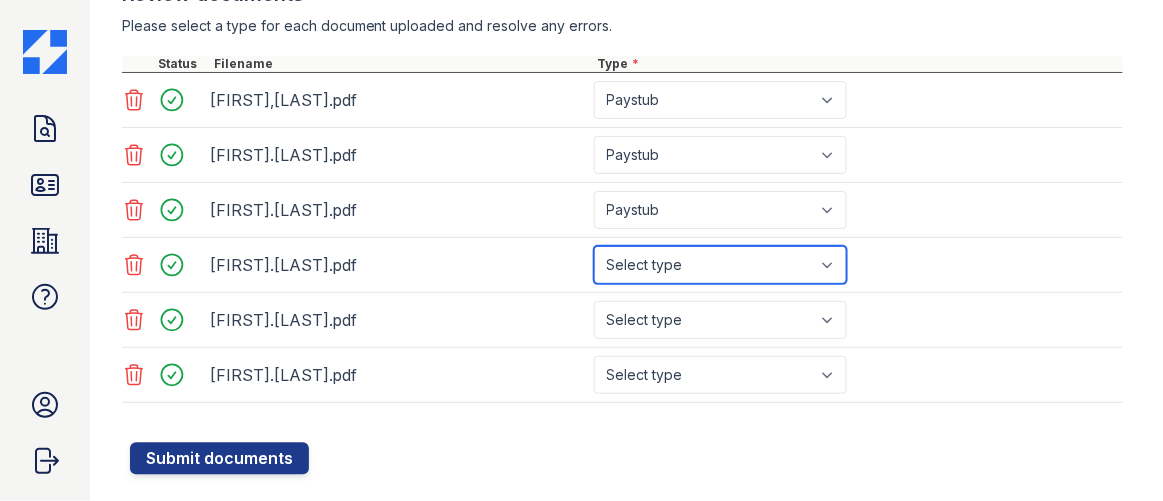click on "Select type
Paystub
Bank Statement
Offer Letter
Tax Documents
Benefit Award Letter
Investment Account Statement
Other" at bounding box center [720, 265] 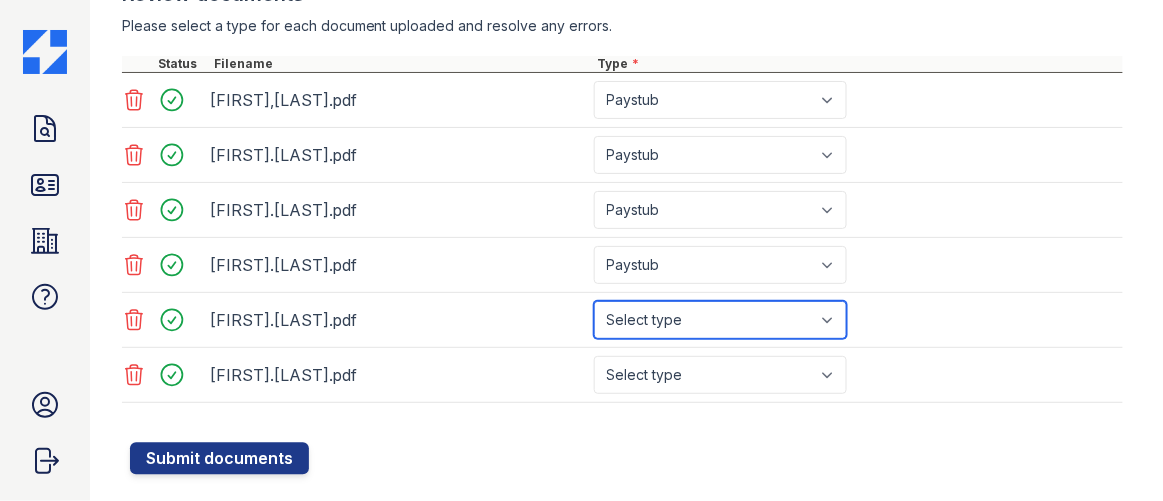 click on "Select type
Paystub
Bank Statement
Offer Letter
Tax Documents
Benefit Award Letter
Investment Account Statement
Other" at bounding box center [720, 320] 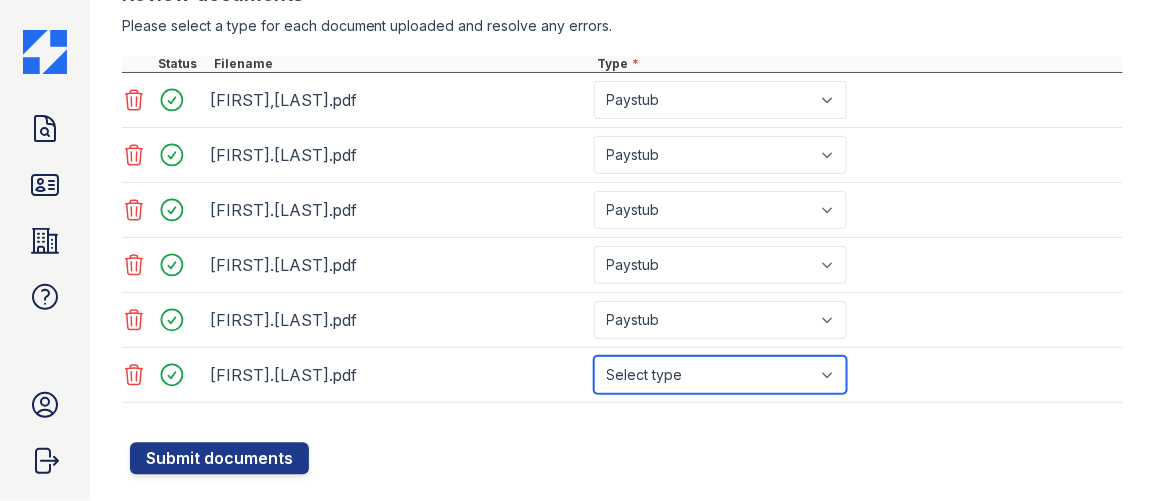 click on "Select type
Paystub
Bank Statement
Offer Letter
Tax Documents
Benefit Award Letter
Investment Account Statement
Other" at bounding box center (720, 375) 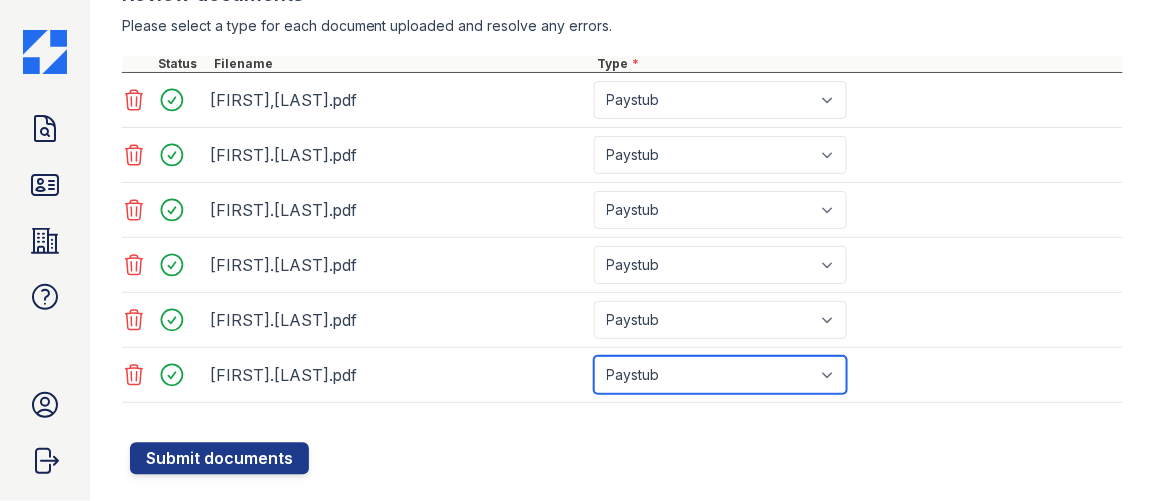 click on "Select type
Paystub
Bank Statement
Offer Letter
Tax Documents
Benefit Award Letter
Investment Account Statement
Other" at bounding box center (720, 375) 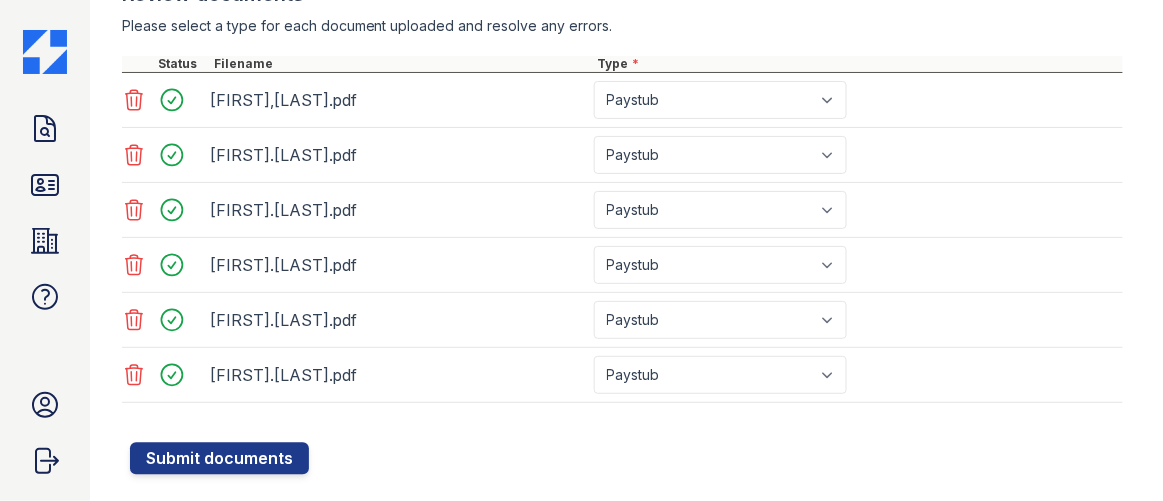 click on "[FIRST].[LAST].pdf" at bounding box center (398, 375) 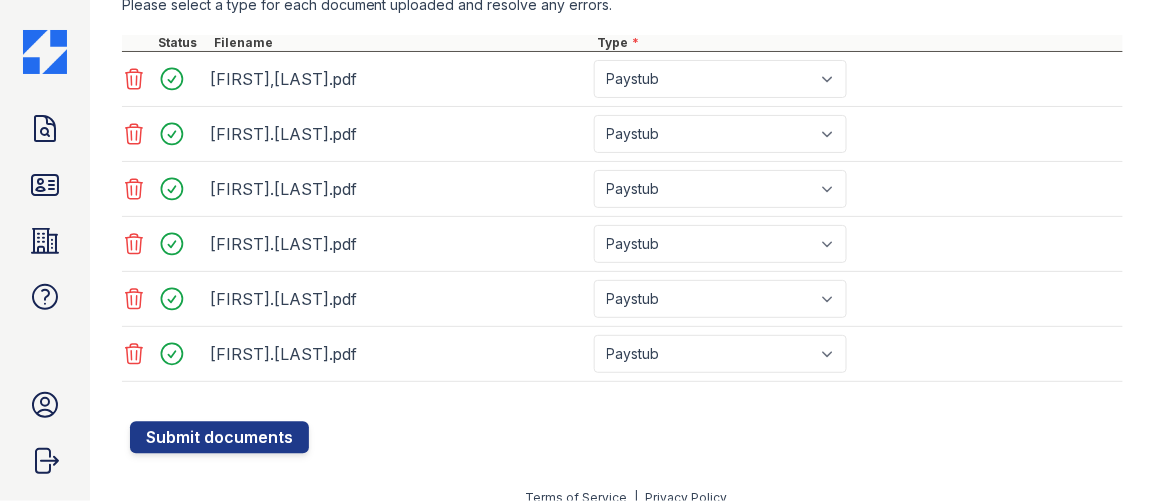 scroll, scrollTop: 808, scrollLeft: 0, axis: vertical 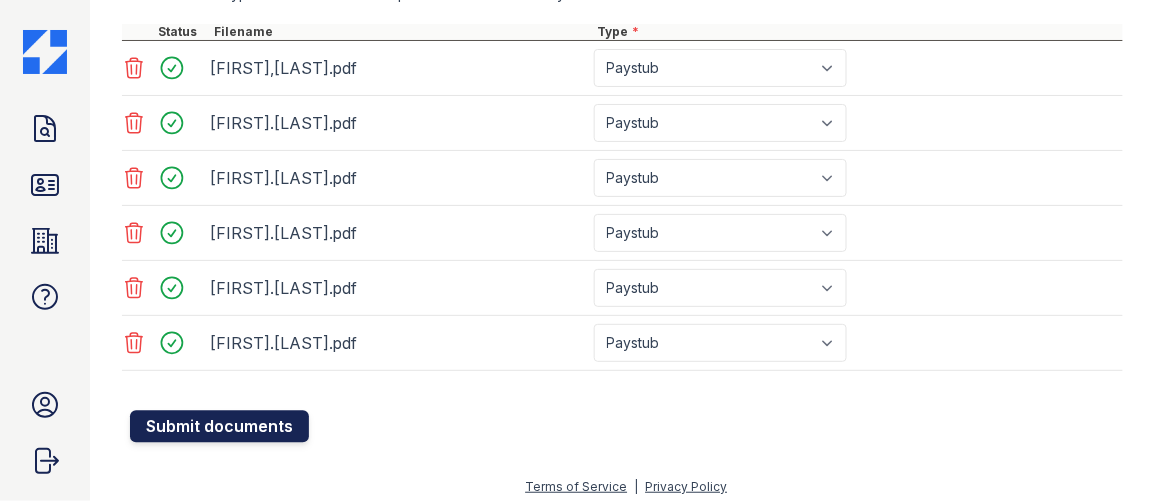 click on "Submit documents" at bounding box center [219, 427] 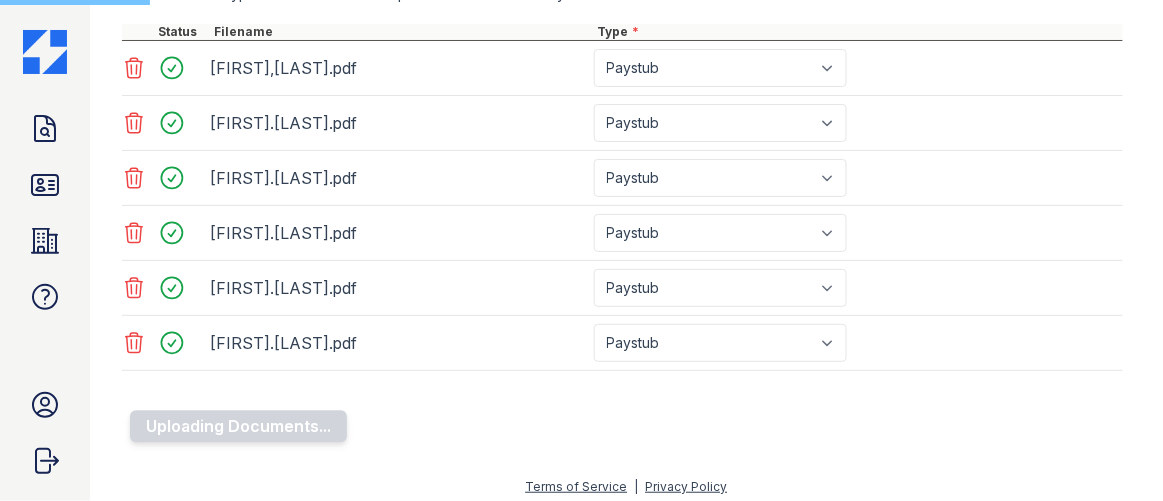 scroll, scrollTop: 746, scrollLeft: 0, axis: vertical 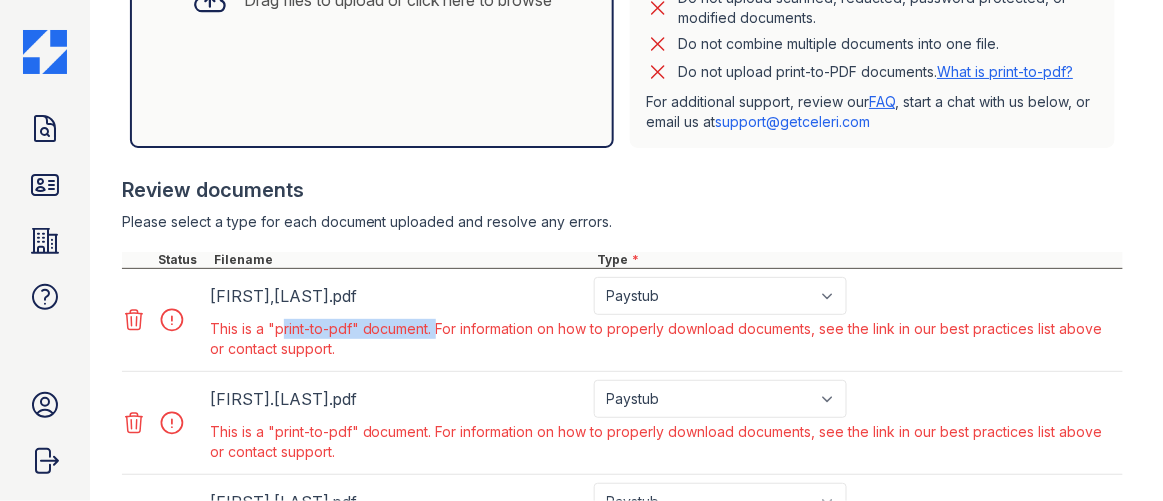 drag, startPoint x: 273, startPoint y: 326, endPoint x: 434, endPoint y: 334, distance: 161.19864 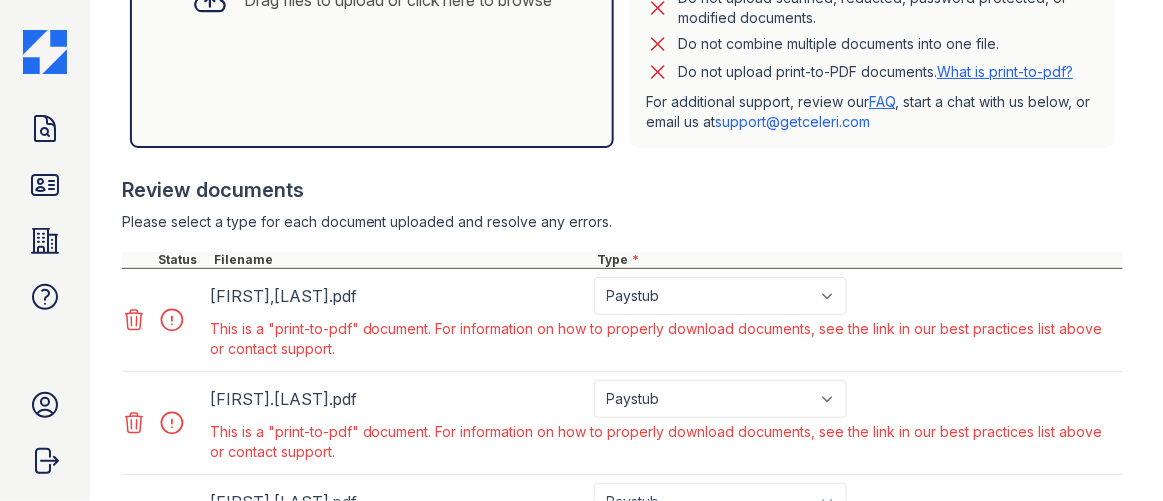 click on "[FIRST],[LAST].pdf
Paystub
Bank Statement
Offer Letter
Tax Documents
Benefit Award Letter
Investment Account Statement
Other
This is a "print-to-pdf" document. For information on how to properly download documents, see the link in our best practices list above or contact support." at bounding box center (622, 320) 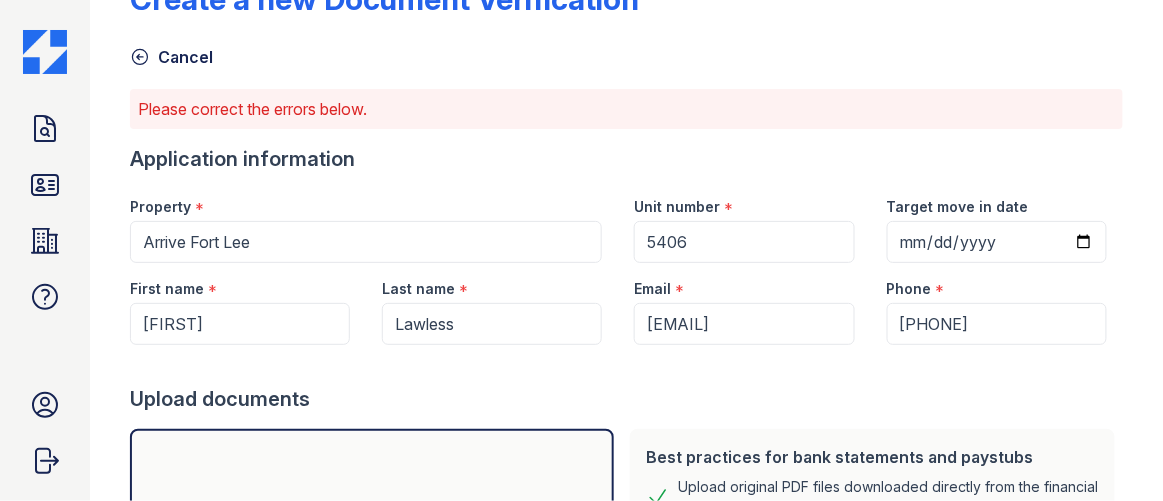 scroll, scrollTop: 0, scrollLeft: 0, axis: both 